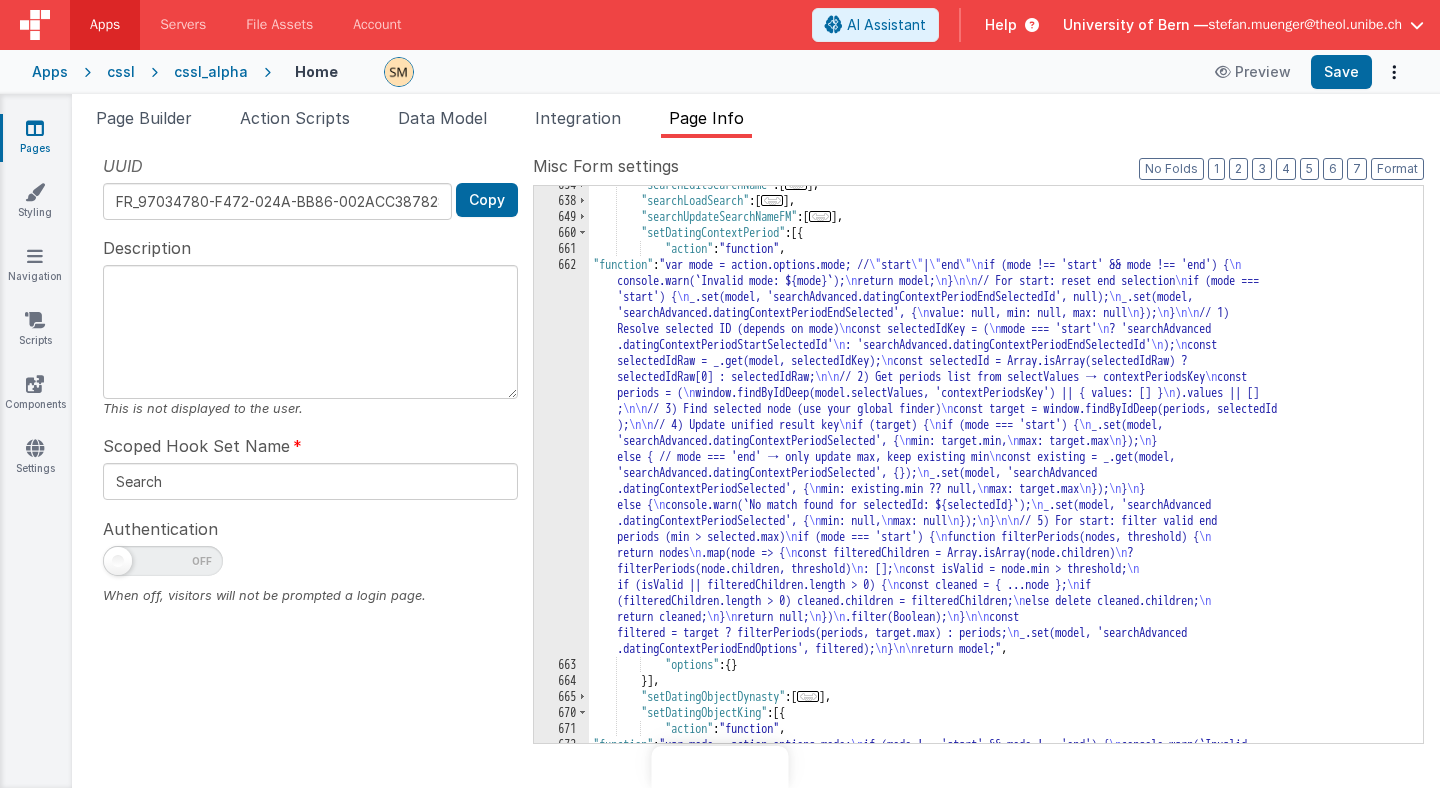 scroll, scrollTop: 0, scrollLeft: 0, axis: both 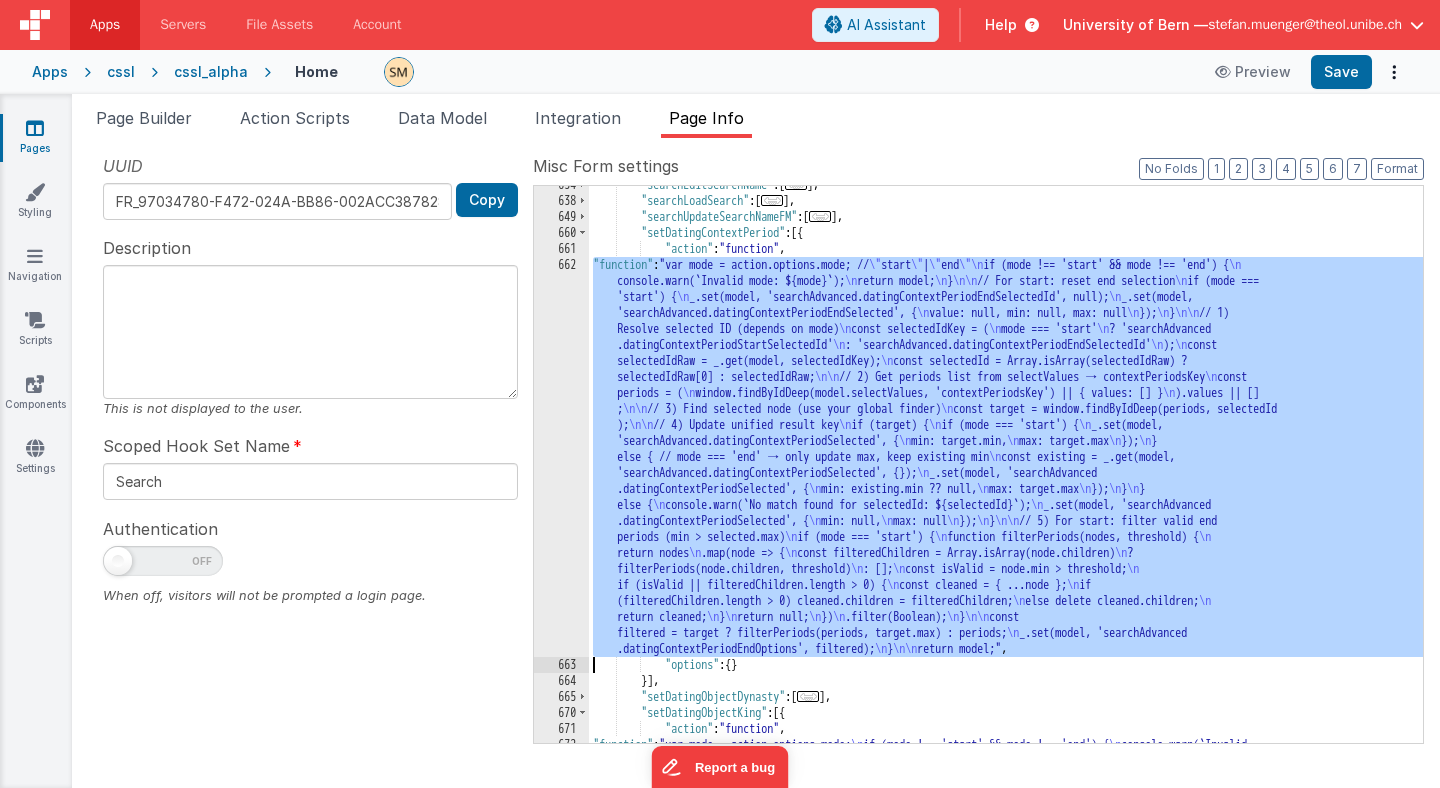 click on "662" at bounding box center [561, 457] 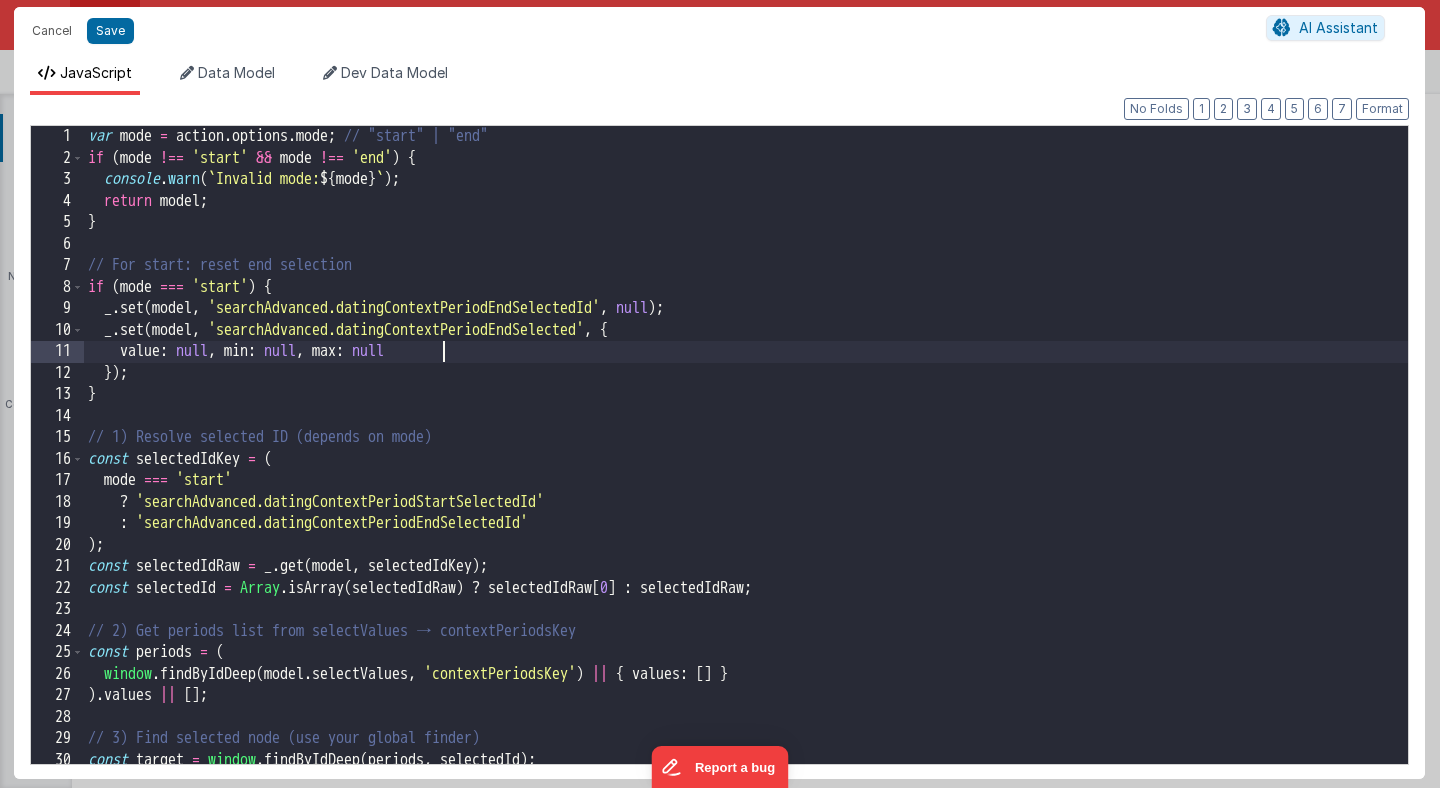click on "var   mode   =   action . options . mode ;   // "start" | "end" if   ( mode   !==   'start'   &&   mode   !==   'end' )   {    console . warn ( ` Invalid mode:  ${ mode } ` ) ;    return   model ; } // For start: reset end selection if   ( mode   ===   'start' )   {    _ . set ( model ,   'searchAdvanced.datingContextPeriodEndSelectedId' ,   null ) ;    _ . set ( model ,   'searchAdvanced.datingContextPeriodEndSelected' ,   {      value :   null ,   min :   null ,   max :   null    }) ; } // 1) Resolve selected ID (depends on mode) const   selectedIdKey   =   (    mode   ===   'start'      ?   'searchAdvanced.datingContextPeriodStartSelectedId'      :   'searchAdvanced.datingContextPeriodEndSelectedId' ) ; const   selectedIdRaw   =   _ . get ( model ,   selectedIdKey ) ; const   selectedId   =   Array . isArray ( selectedIdRaw )   ?   selectedIdRaw [ 0 ]   :   selectedIdRaw ; // 2) Get periods list from selectValues → contextPeriodsKey const   periods   =   (    window . findByIdDeep ( model . selectValues" at bounding box center [746, 466] 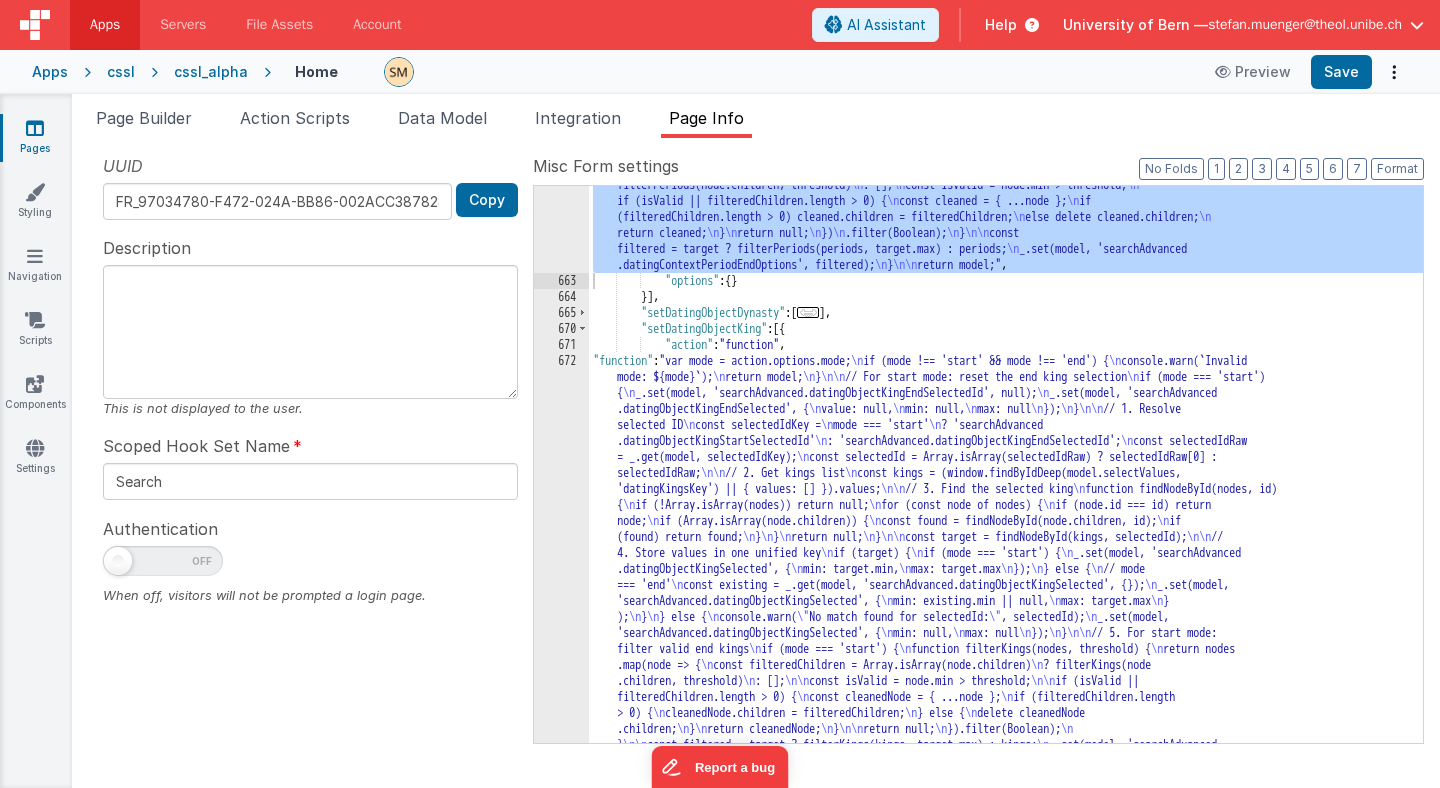 scroll, scrollTop: 1772, scrollLeft: 0, axis: vertical 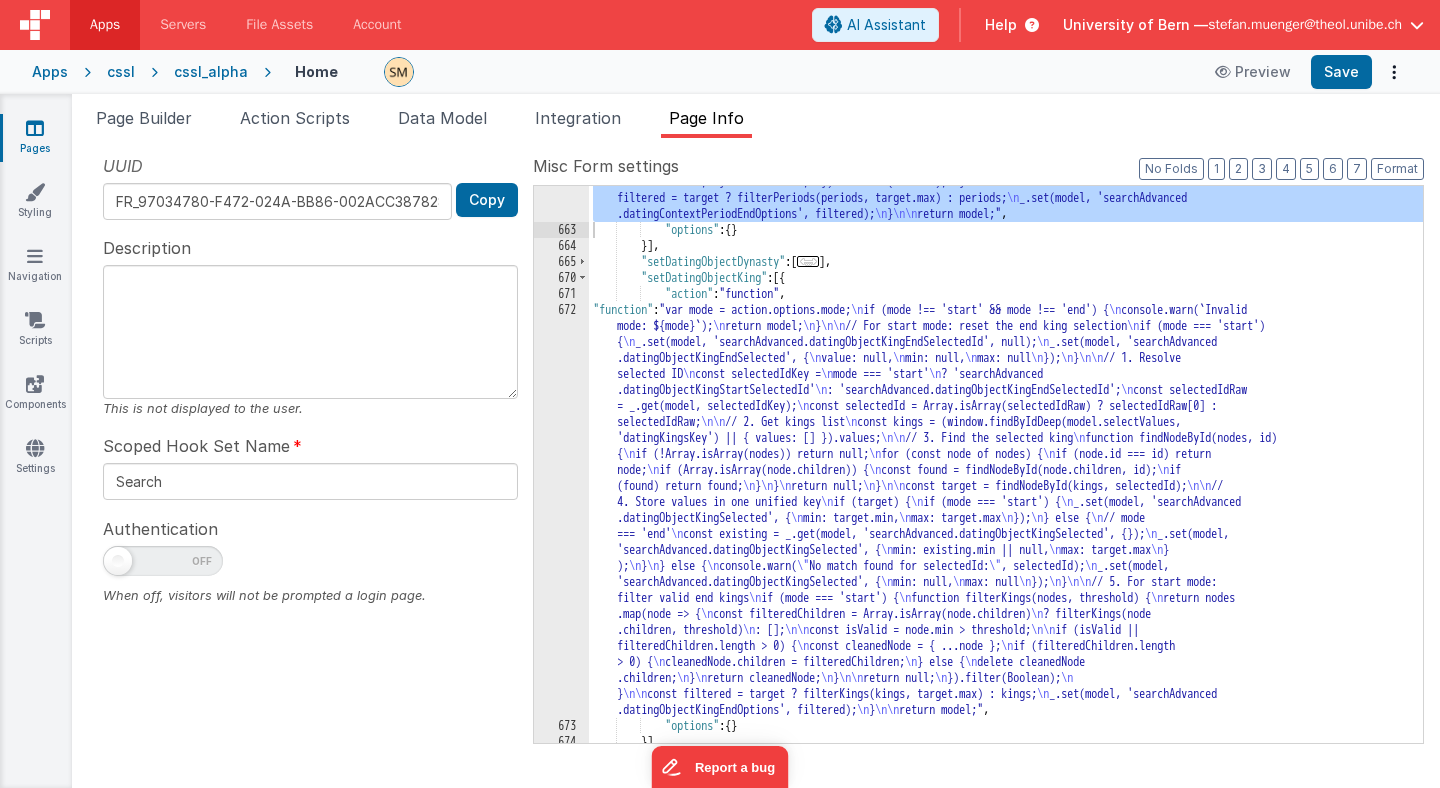 click on "672" at bounding box center [561, 510] 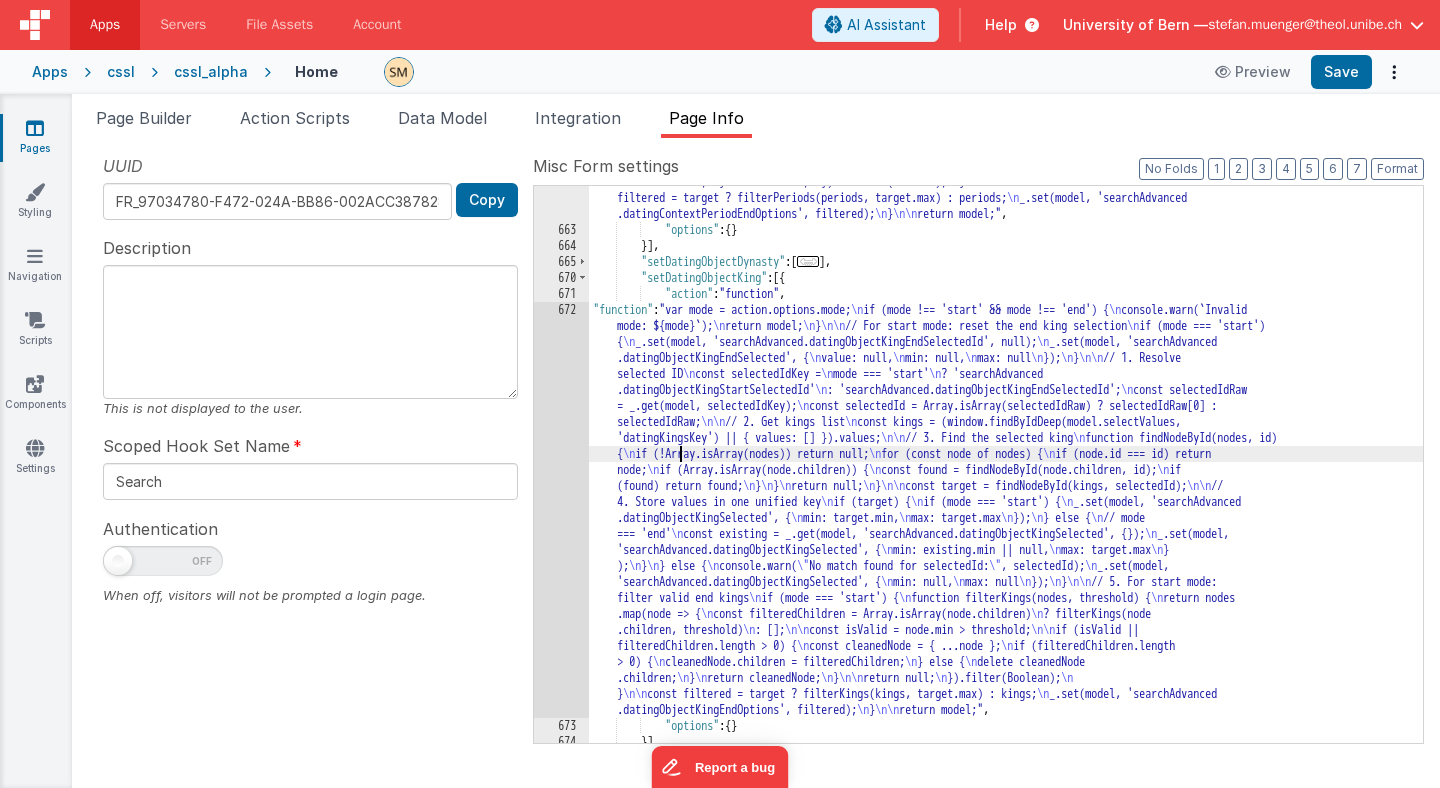 click on ""function" :  "var mode = action.options.mode; //  " start "  |  " end "\n if (mode !== 'start' && mode !== 'end') { \n         console.warn(`Invalid mode: ${mode}`); \n   return model; \n } \n\n // For start: reset end selection \n if (mode ===       'start') { \n   _.set(model, 'searchAdvanced.datingContextPeriodEndSelectedId', null); \n   _.set(model,       'searchAdvanced.datingContextPeriodEndSelected', { \n     value: null, min: null, max: null \n   }); \n } \n\n // 1)       Resolve selected ID (depends on mode) \n const selectedIdKey = ( \n   mode === 'start' \n     ? 'searchAdvanced      .datingContextPeriodStartSelectedId' \n     : 'searchAdvanced.datingContextPeriodEndSelectedId' \n ); \n const       selectedIdRaw = _.get(model, selectedIdKey); \n const selectedId = Array.isArray(selectedIdRaw) ?       selectedIdRaw[0] : selectedIdRaw; \n\n // 2) Get periods list from selectValues → contextPeriodsKey \n const       periods = ( \n \n ).values || []      ; \n" at bounding box center (1006, 308) 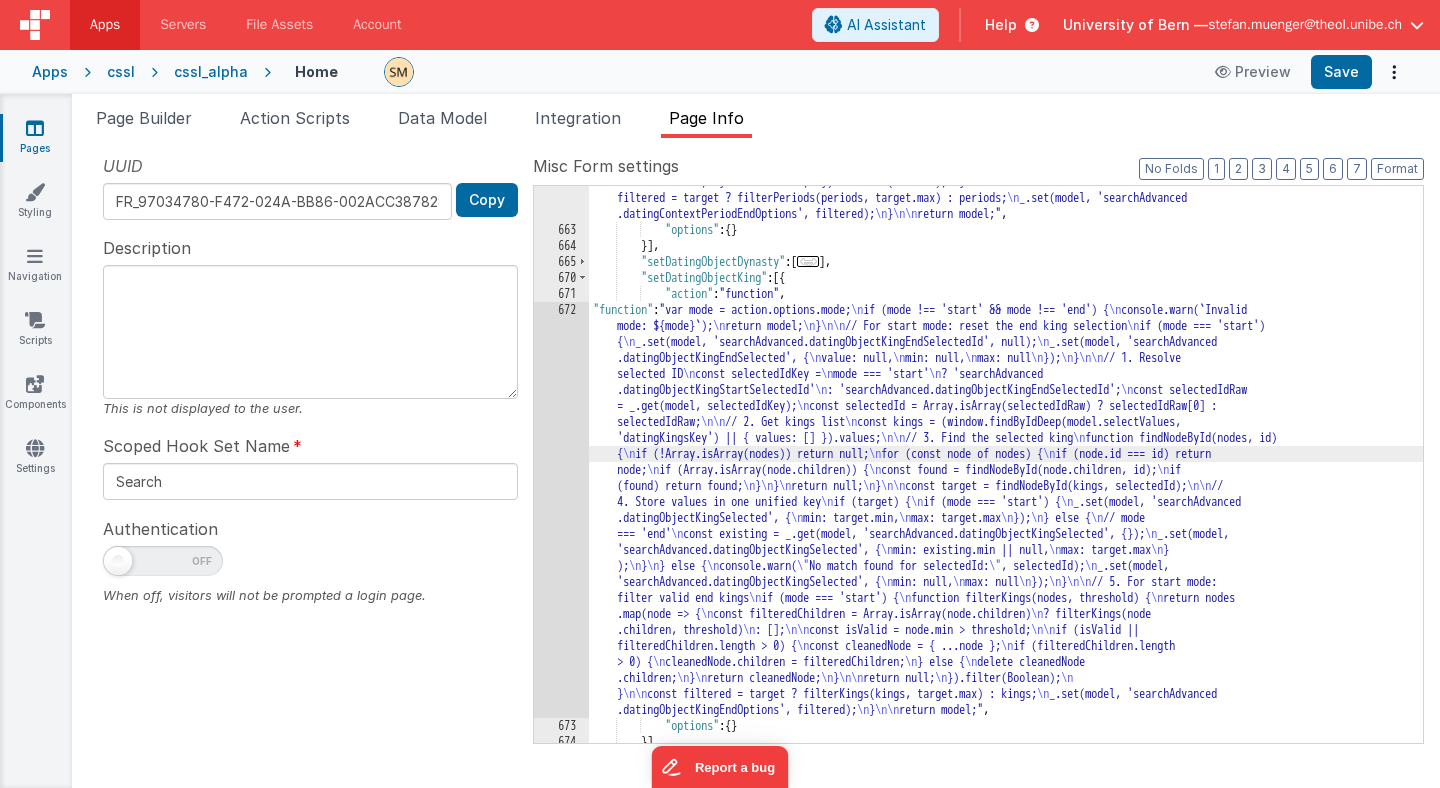 click on "672" at bounding box center (561, 510) 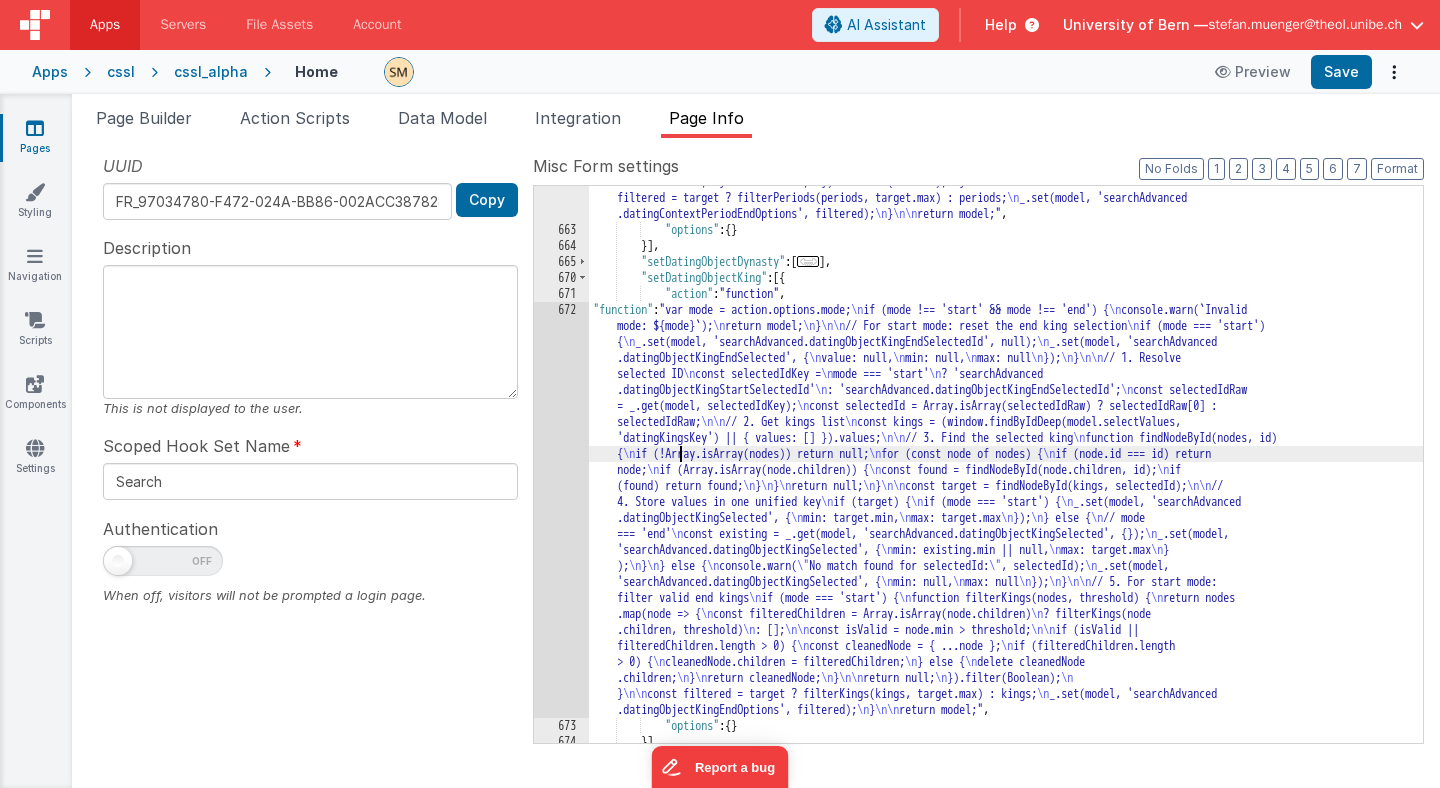 click on "672" at bounding box center [561, 510] 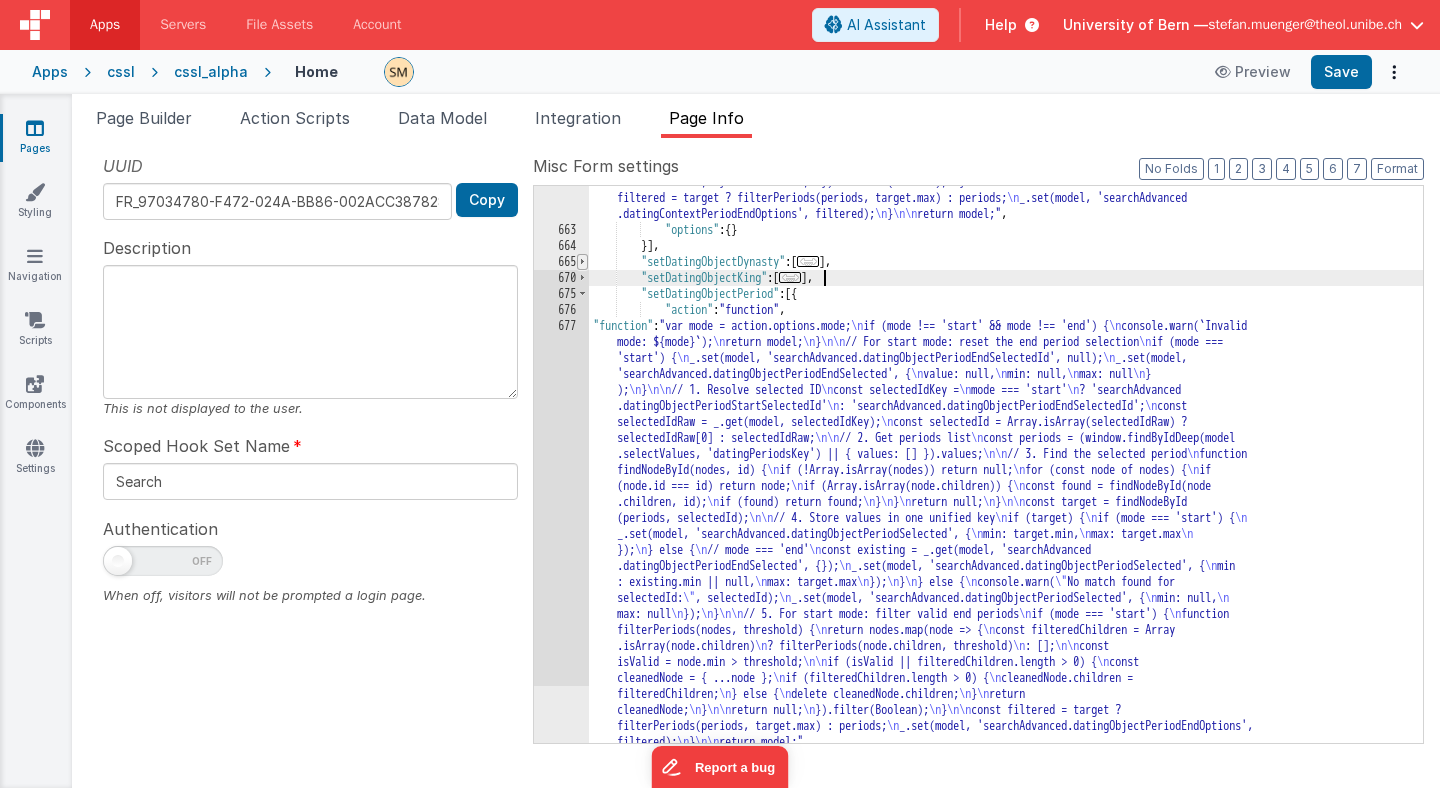 click at bounding box center [582, 262] 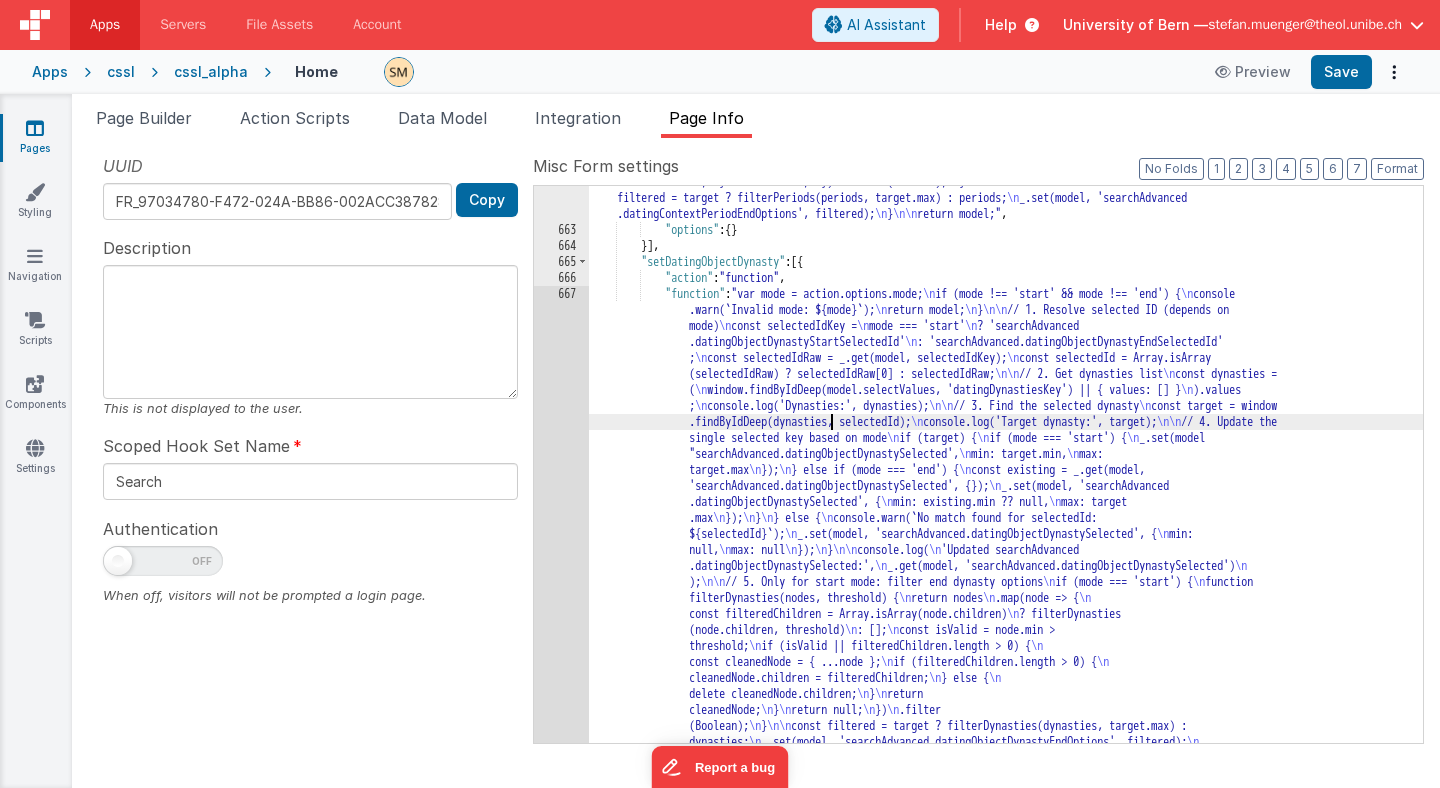 click on ""function" :  "var mode = action.options.mode; //  " start "  |  " end "\n if (mode !== 'start' && mode !== 'end') { \n         console.warn(`Invalid mode: ${mode}`); \n   return model; \n } \n\n // For start: reset end selection \n if (mode ===       'start') { \n   _.set(model, 'searchAdvanced.datingContextPeriodEndSelectedId', null); \n   _.set(model,       'searchAdvanced.datingContextPeriodEndSelected', { \n     value: null, min: null, max: null \n   }); \n } \n\n // 1)       Resolve selected ID (depends on mode) \n const selectedIdKey = ( \n   mode === 'start' \n     ? 'searchAdvanced      .datingContextPeriodStartSelectedId' \n     : 'searchAdvanced.datingContextPeriodEndSelectedId' \n ); \n const       selectedIdRaw = _.get(model, selectedIdKey); \n const selectedId = Array.isArray(selectedIdRaw) ?       selectedIdRaw[0] : selectedIdRaw; \n\n // 2) Get periods list from selectValues → contextPeriodsKey \n const       periods = ( \n \n ).values || []      ; \n" at bounding box center [1006, 540] 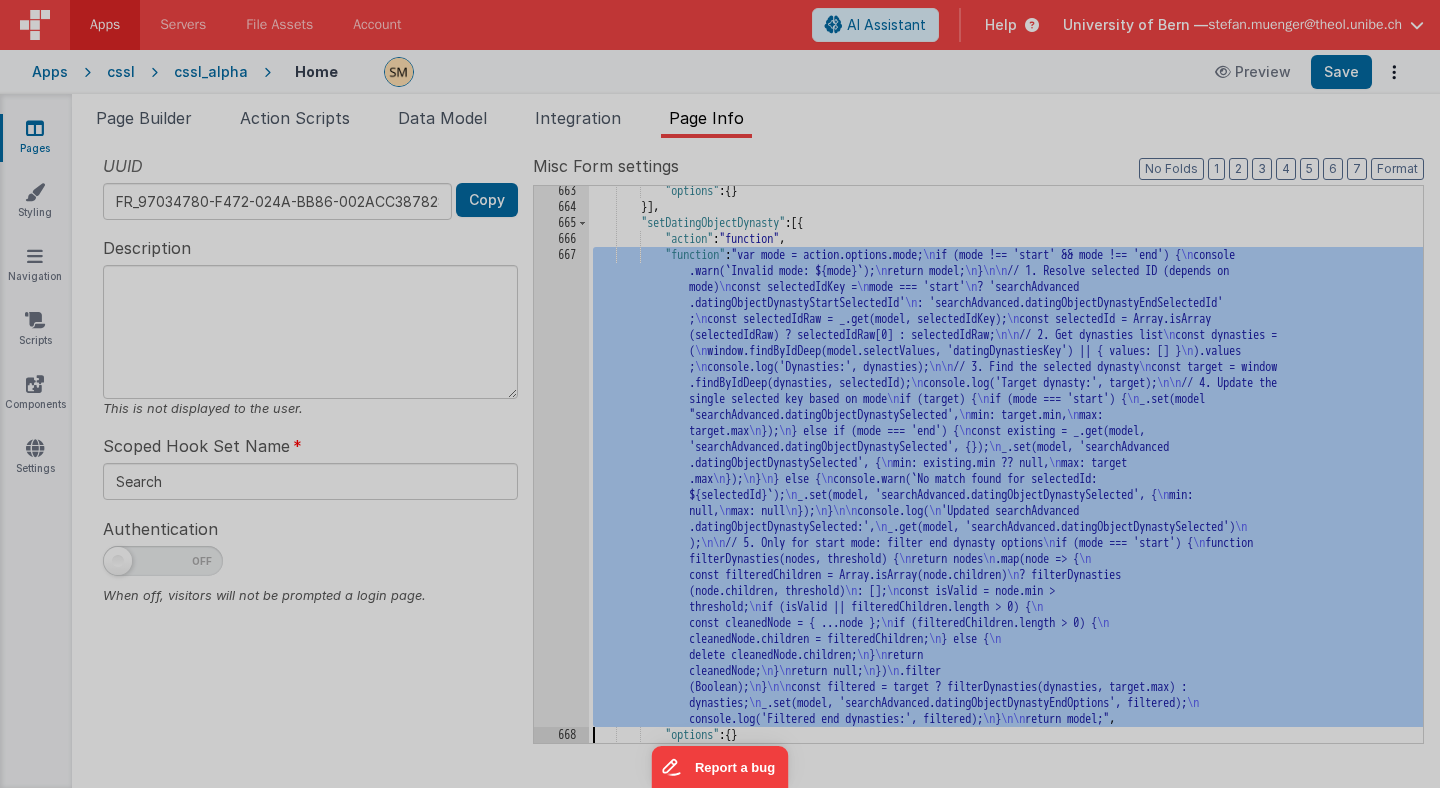scroll, scrollTop: 1811, scrollLeft: 0, axis: vertical 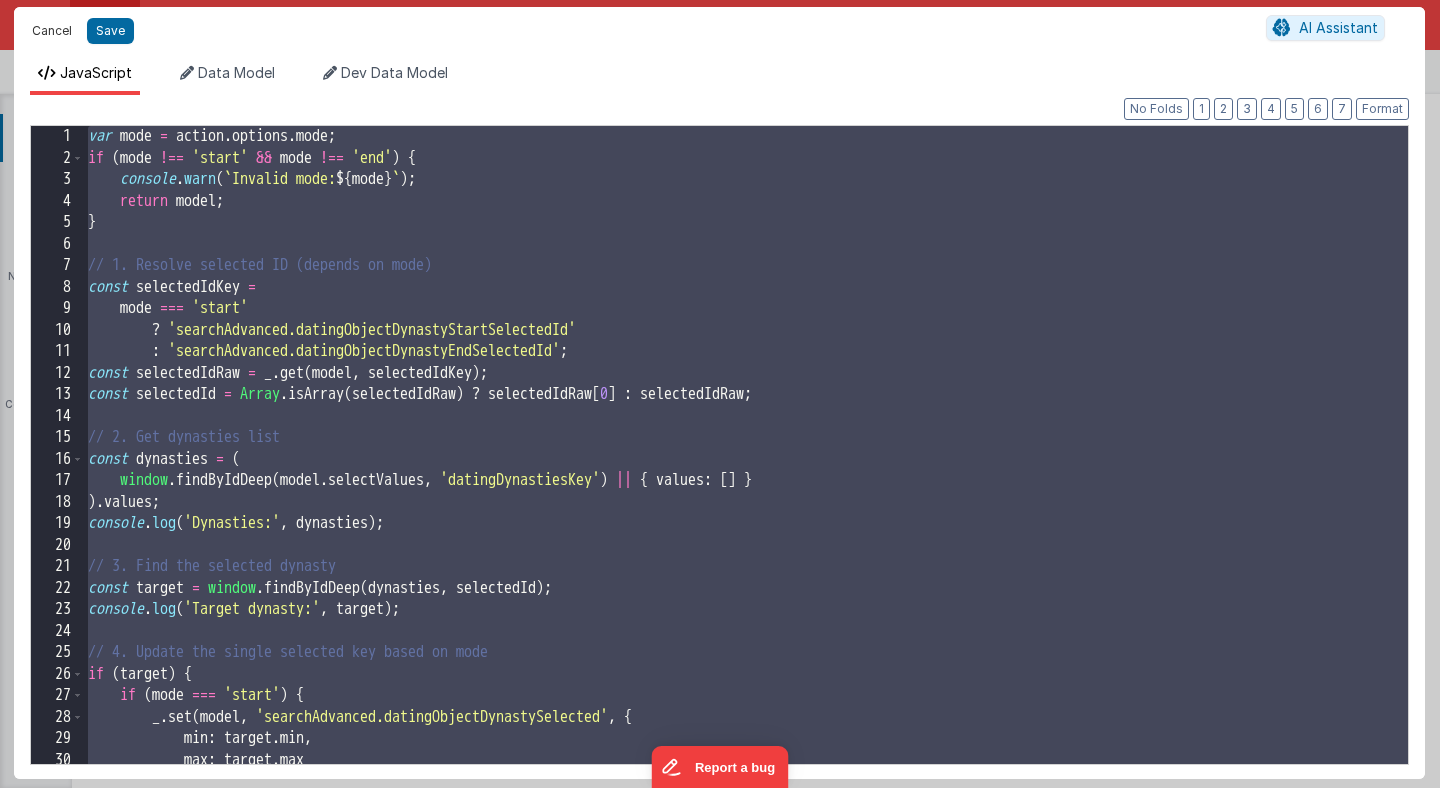 click on "Cancel" at bounding box center (52, 31) 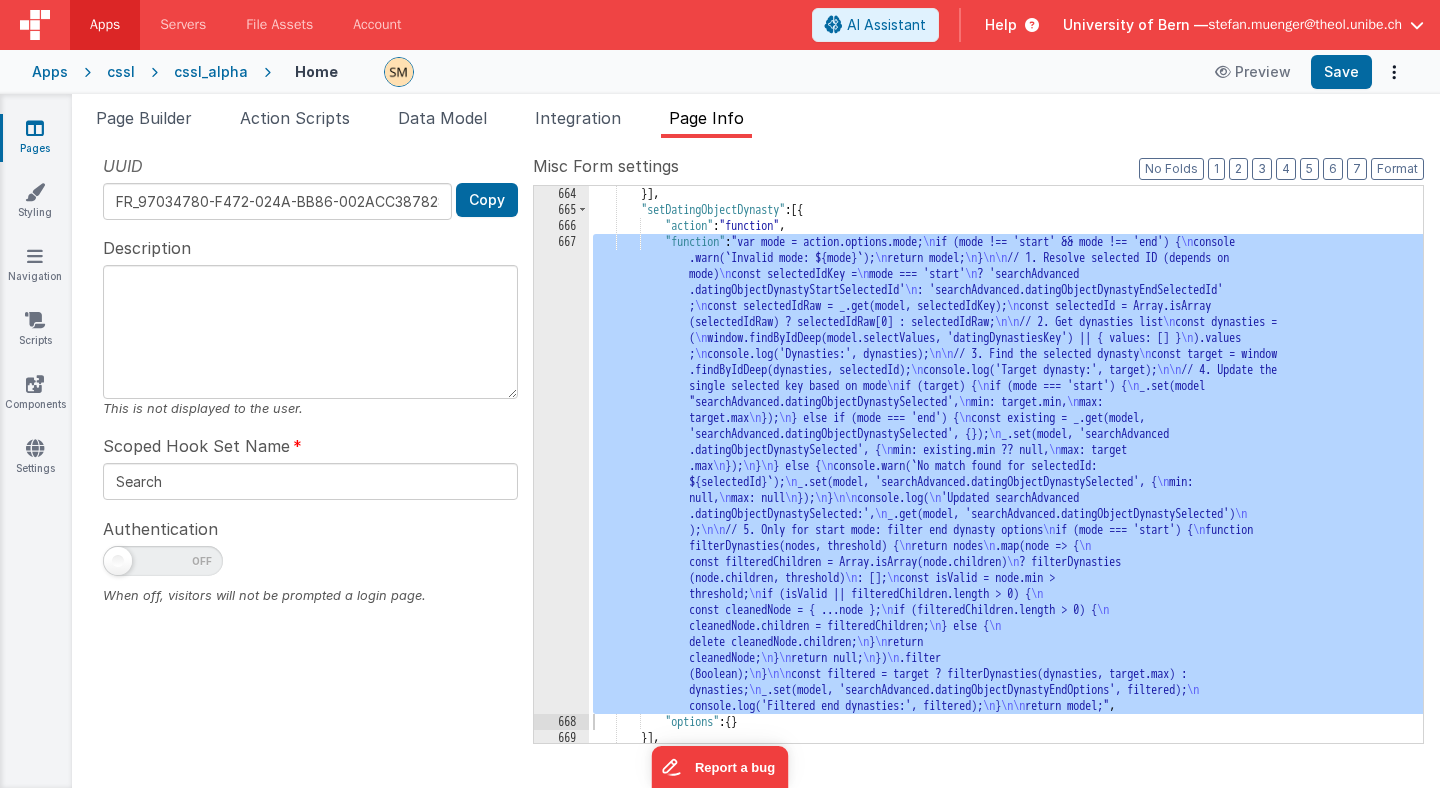scroll, scrollTop: 1817, scrollLeft: 0, axis: vertical 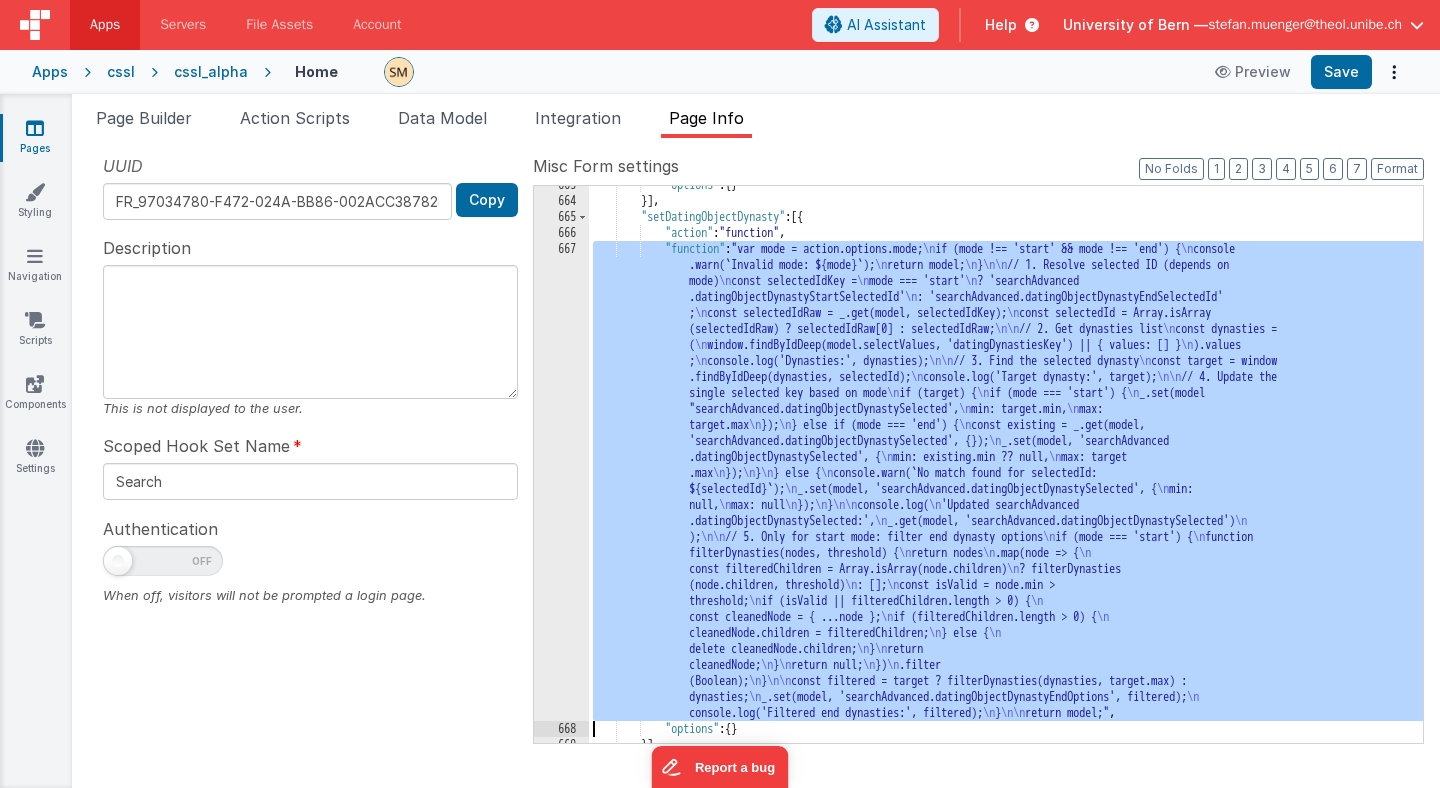 click on "667" at bounding box center [561, 481] 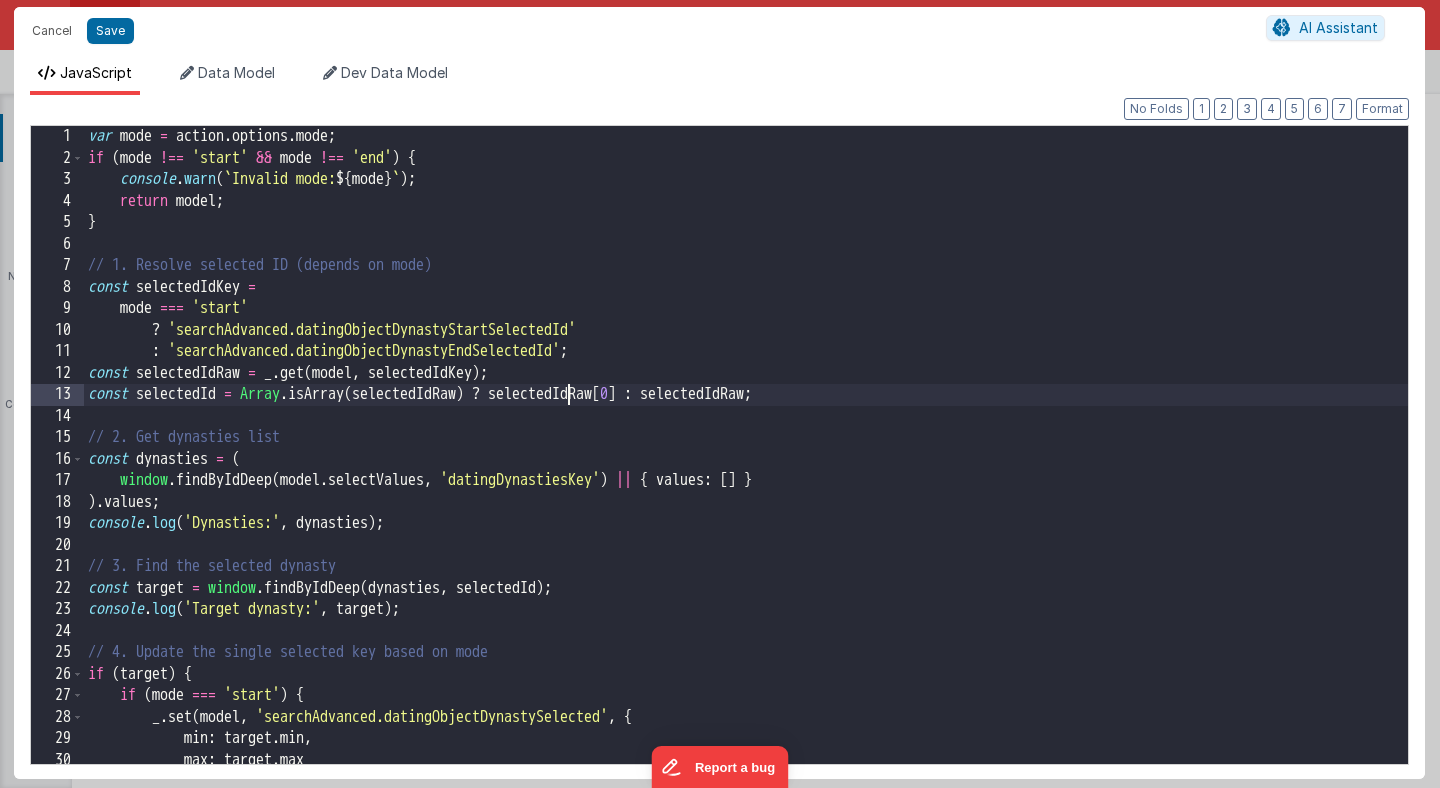 click on "var   mode   =   action . options . mode ; if   ( mode   !==   'start'   &&   mode   !==   'end' )   {      console . warn ( ` Invalid mode:  ${ mode } ` ) ;      return   model ; } // 1. Resolve selected ID (depends on mode) const   selectedIdKey   =        mode   ===   'start'           ?   'searchAdvanced.datingObjectDynastyStartSelectedId'           :   'searchAdvanced.datingObjectDynastyEndSelectedId' ; const   selectedIdRaw   =   _ . get ( model ,   selectedIdKey ) ; const   selectedId   =   Array . isArray ( selectedIdRaw )   ?   selectedIdRaw [ 0 ]   :   selectedIdRaw ; // 2. Get dynasties list const   dynasties   =   (      window . findByIdDeep ( model . selectValues ,   'datingDynastiesKey' )   ||   {   values :   [ ]   } ) . values ; console . log ( 'Dynasties:' ,   dynasties ) ; // 3. Find the selected dynasty const   target   =   window . findByIdDeep ( dynasties ,   selectedId ) ; console . log ( 'Target dynasty:' ,   target ) ; // 4. Update the single selected key based on mode if   ( target )" at bounding box center [746, 466] 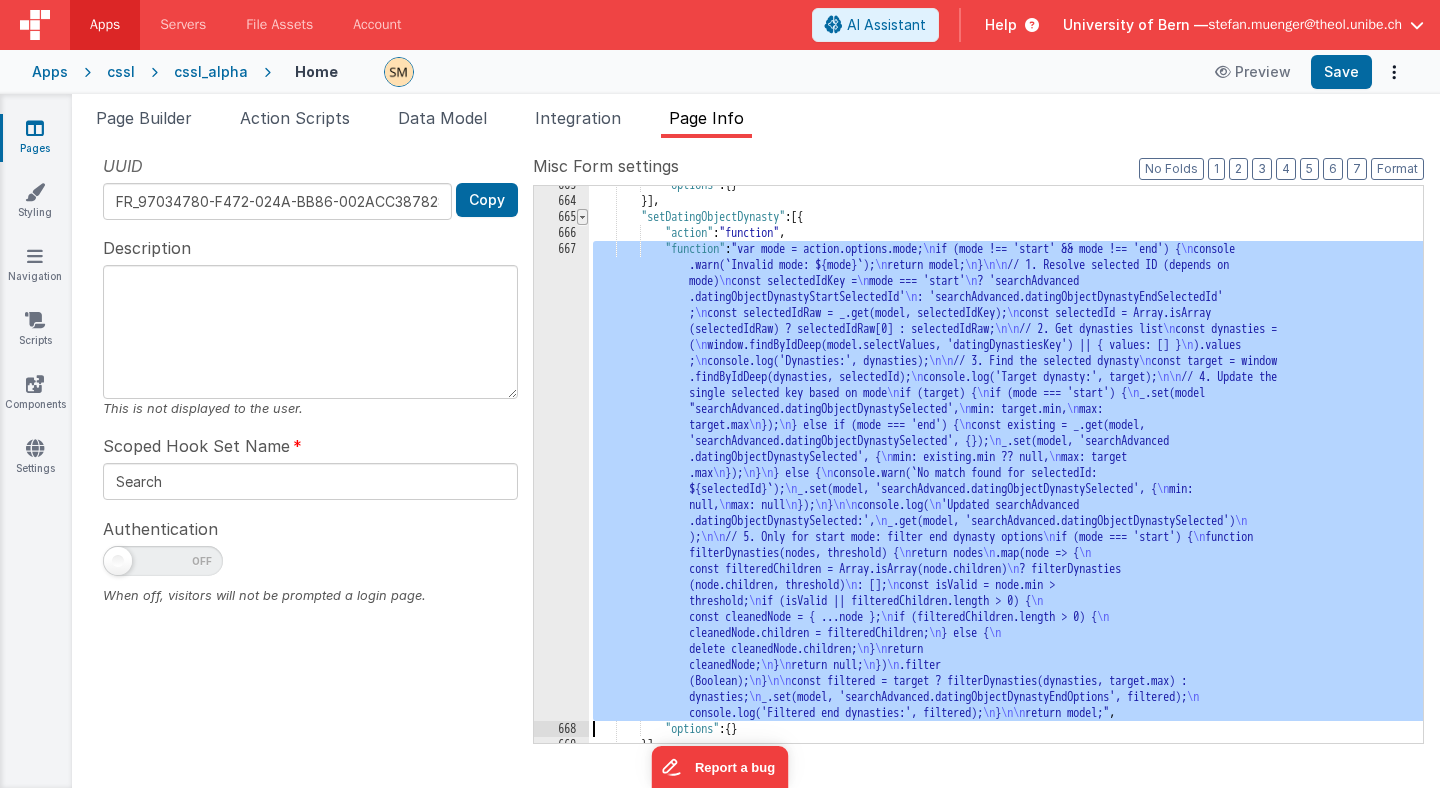 click at bounding box center (582, 217) 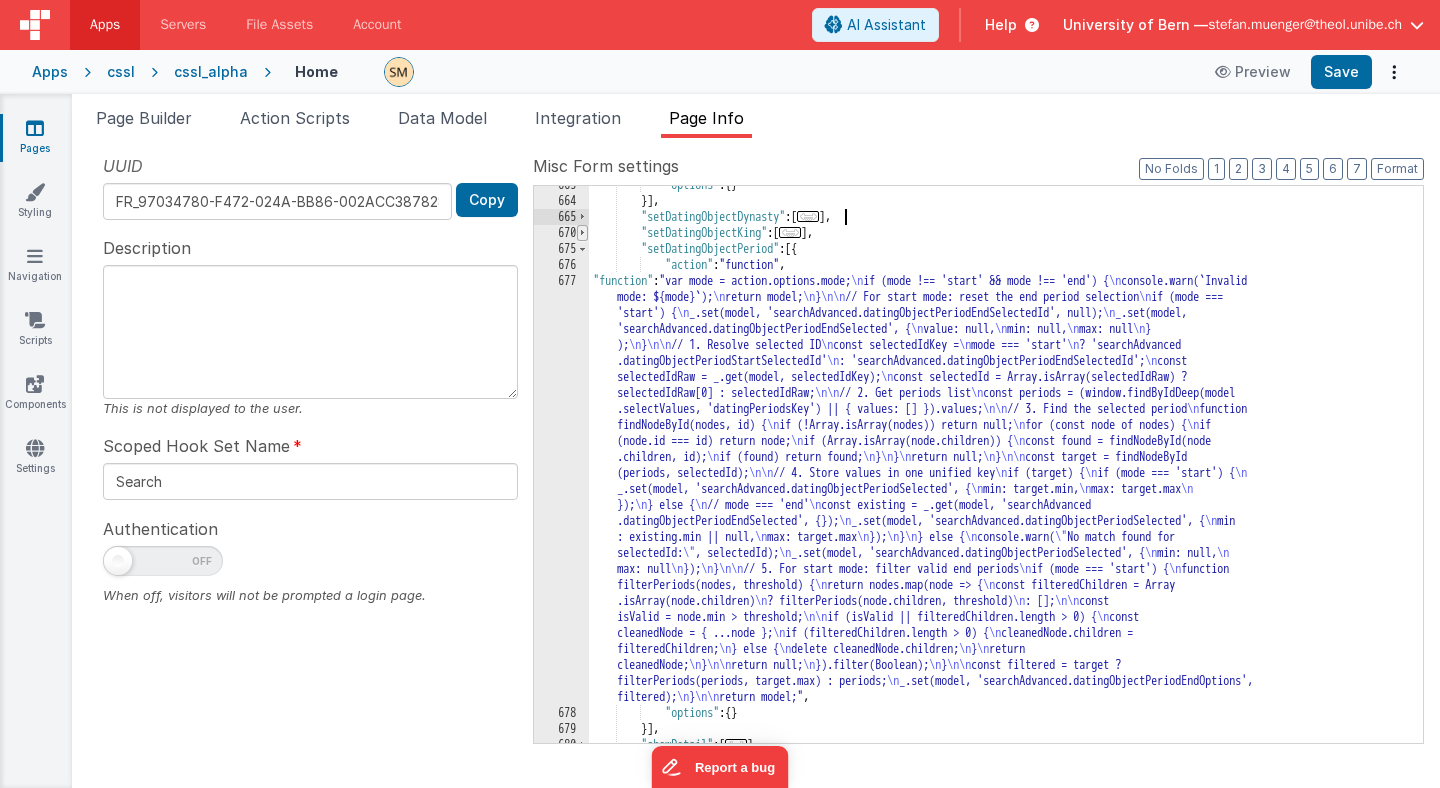 click at bounding box center [582, 233] 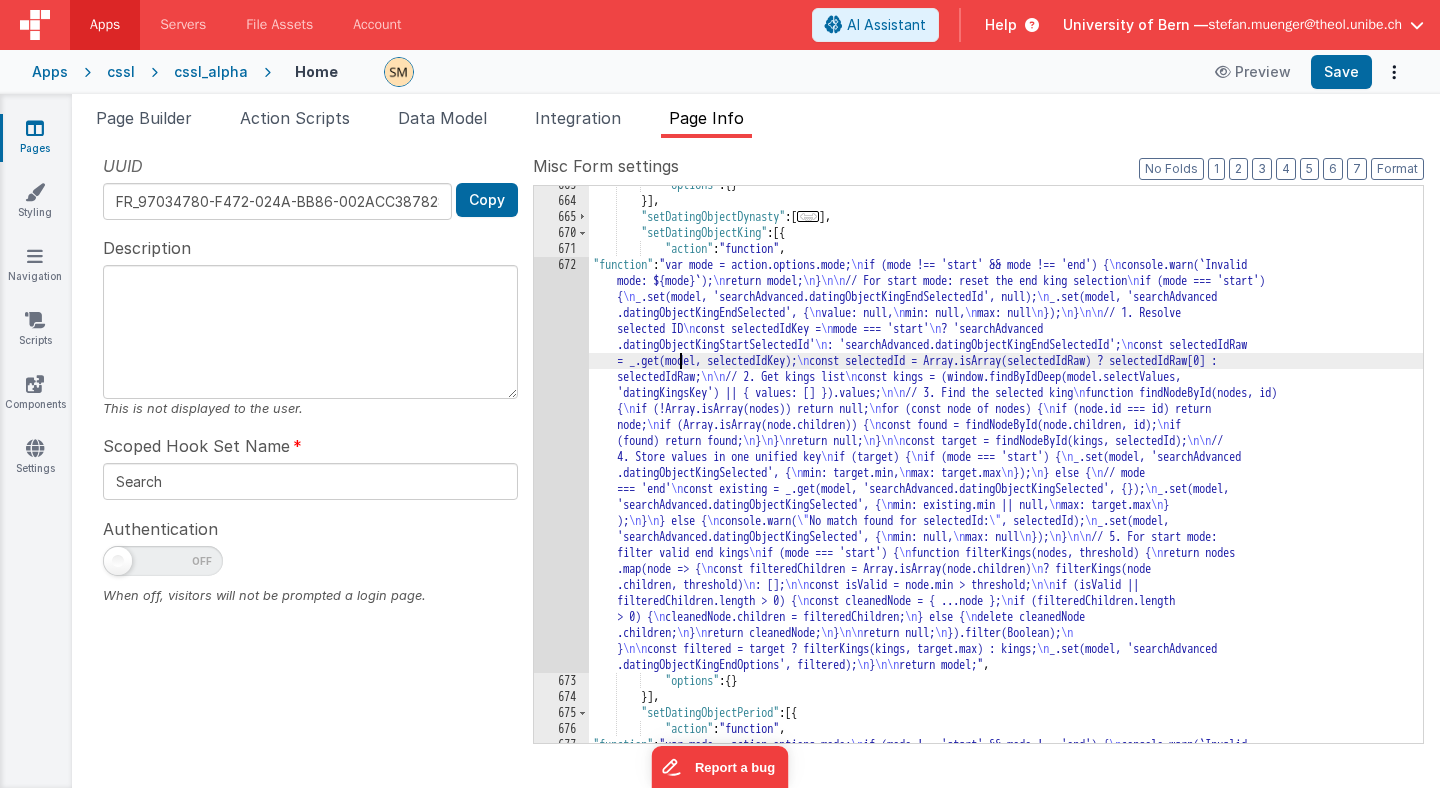 click on ""function" :  "var mode = action.options.mode; \n if (mode !== 'start' && mode !== 'end') { \n   console.warn(`Invalid       mode: ${mode}`); \n   return model; \n } \n\n // For start mode: reset the end king selection \n if (mode === 'start')       { \n   _.set(model, 'searchAdvanced.datingObjectKingEndSelectedId', null); \n   _.set(model, 'searchAdvanced      .datingObjectKingEndSelected', { \n     value: null, \n     min: null, \n     max: null \n   }); \n } \n\n // 1. Resolve       selected ID \n const selectedIdKey = \n   mode === 'start' \n     ? 'searchAdvanced      .datingObjectKingStartSelectedId' \n     : 'searchAdvanced.datingObjectKingEndSelectedId'; \n const selectedIdRaw       = _.get(model, selectedIdKey); \n const selectedId = Array.isArray(selectedIdRaw) ? selectedIdRaw[0] :       selectedIdRaw;" at bounding box center (1006, 679) 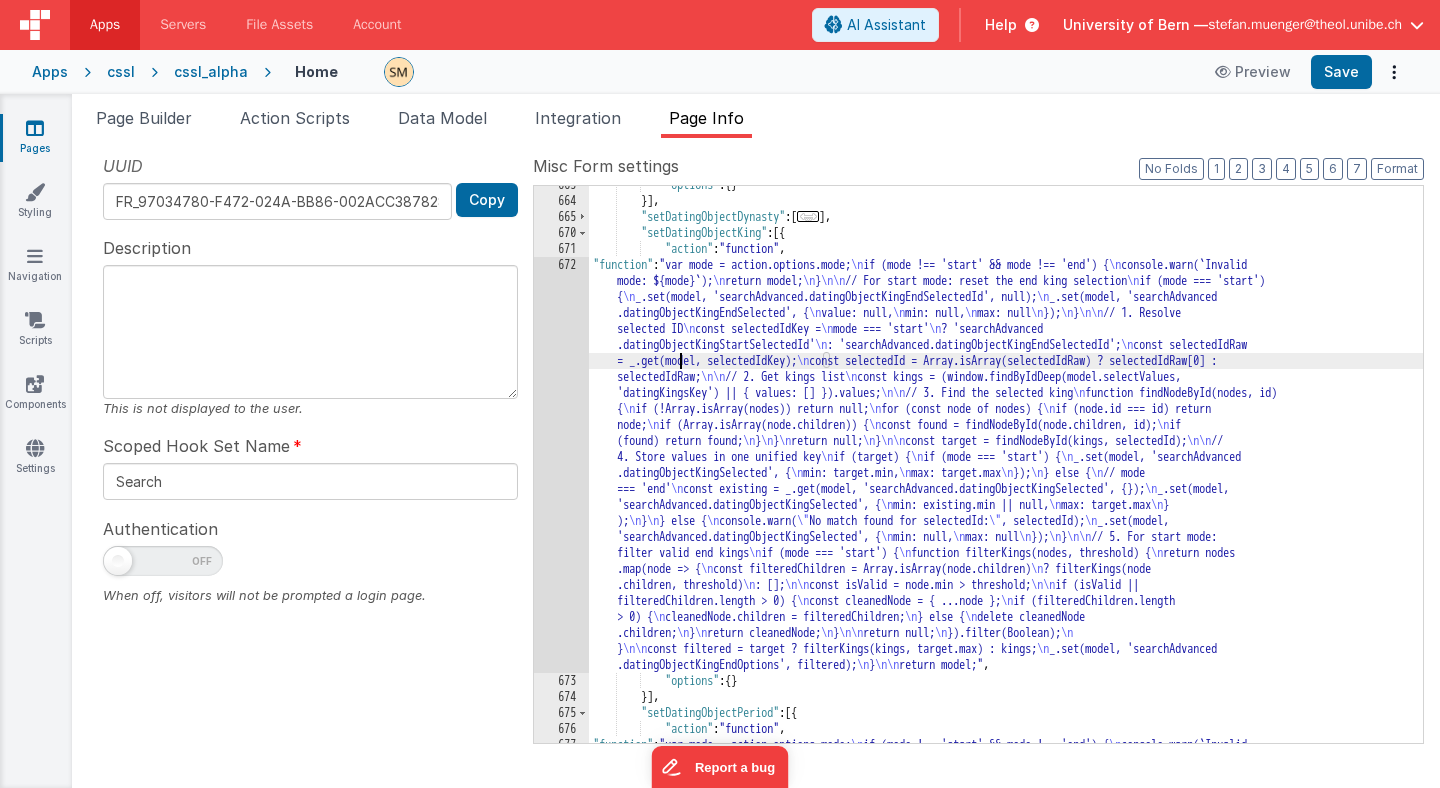 click on "672" at bounding box center (561, 465) 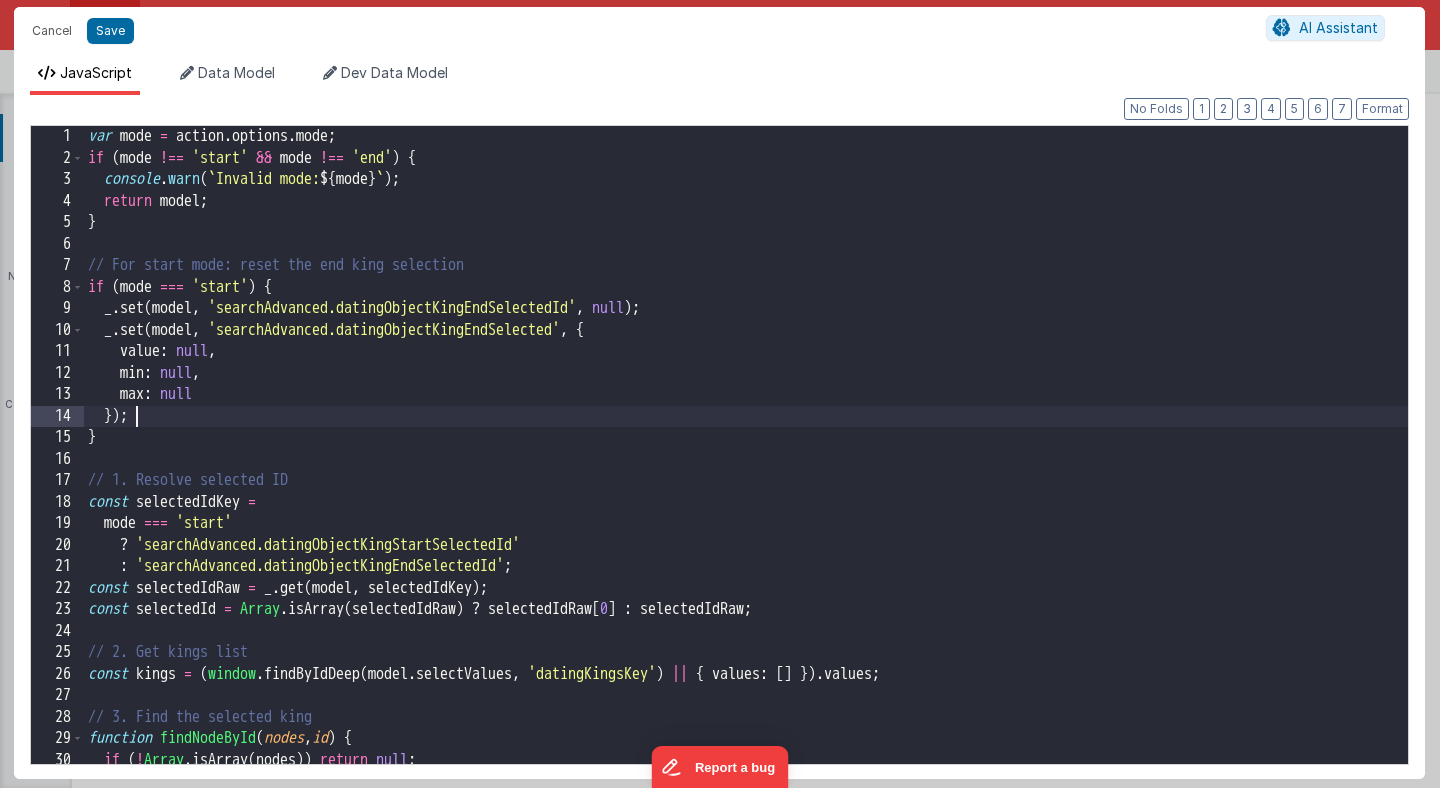 scroll, scrollTop: 0, scrollLeft: 0, axis: both 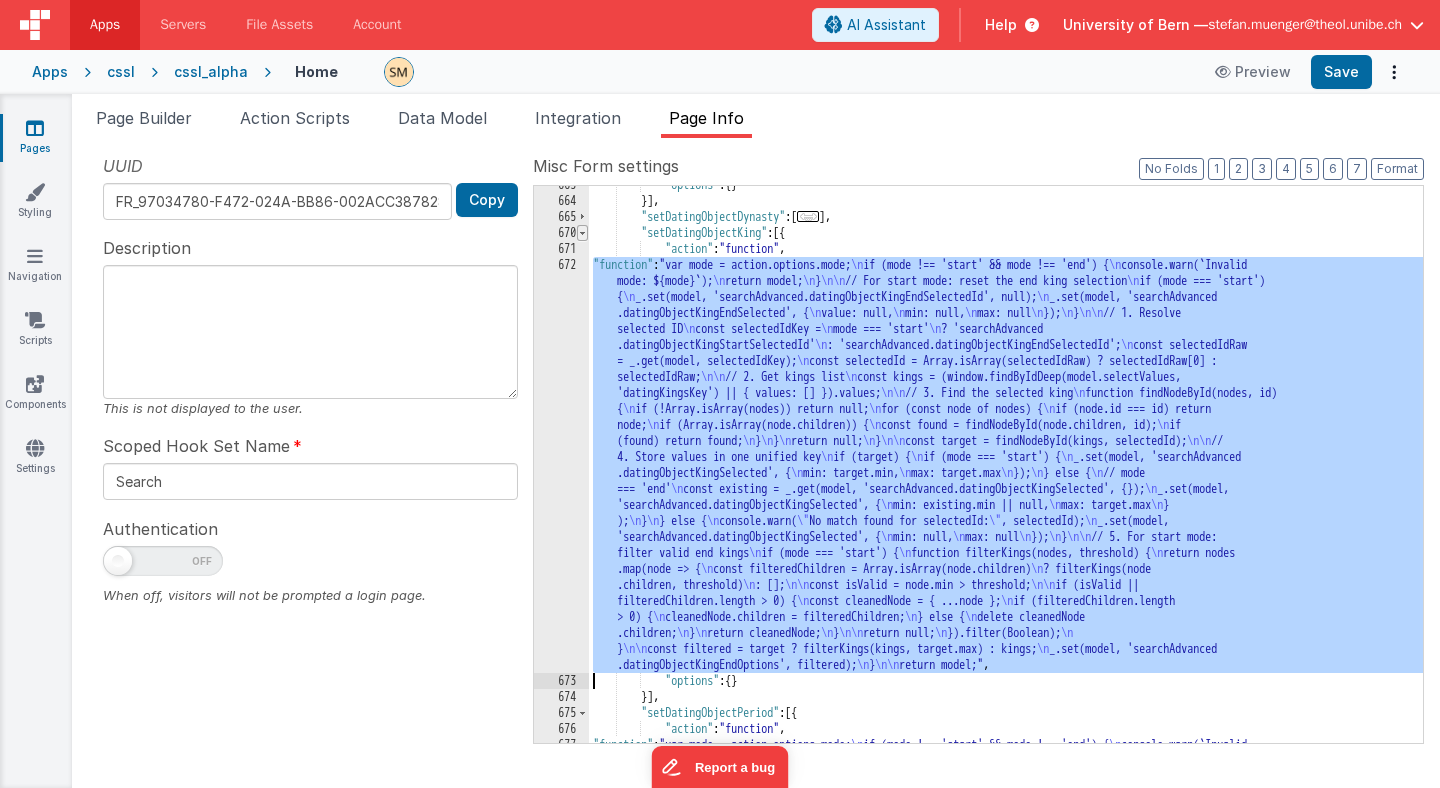 click at bounding box center (582, 233) 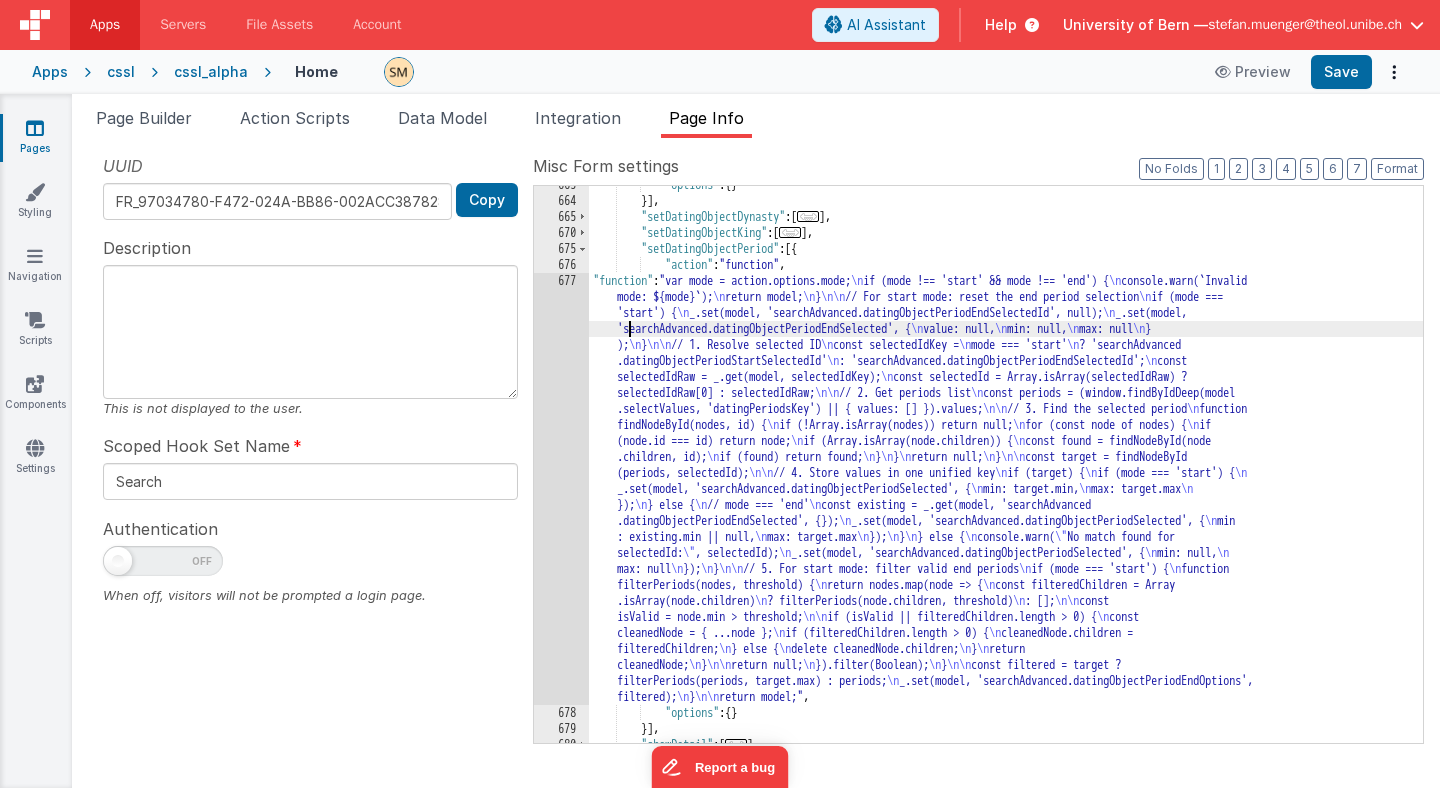 click on ""setDatingObjectPeriod" :  [{                "action" :  "function" , "function" :  "var mode = action.options.mode; \n if (mode !== 'start' && mode !== 'end') { \n   console.warn(`Invalid       mode: ${mode}`); \n   return model; \n } \n\n // For start mode: reset the end period selection \n if (mode ===       'start') { \n   _.set(model, 'searchAdvanced.datingObjectPeriodEndSelectedId', null); \n   _.set(model,       'searchAdvanced.datingObjectPeriodEndSelected', { \n     value: null, \n     min: null, \n     max: null \n   }      ); \n } \n\n // 1. Resolve selected ID \n const selectedIdKey = \n   mode === 'start' \n     ? 'searchAdvanced      .datingObjectPeriodStartSelectedId' \n     : 'searchAdvanced.datingObjectPeriodEndSelectedId'; \n const       selectedIdRaw = _.get(model, selectedIdKey); \n      \n\n // 2. Get periods list" at bounding box center (1006, 471) 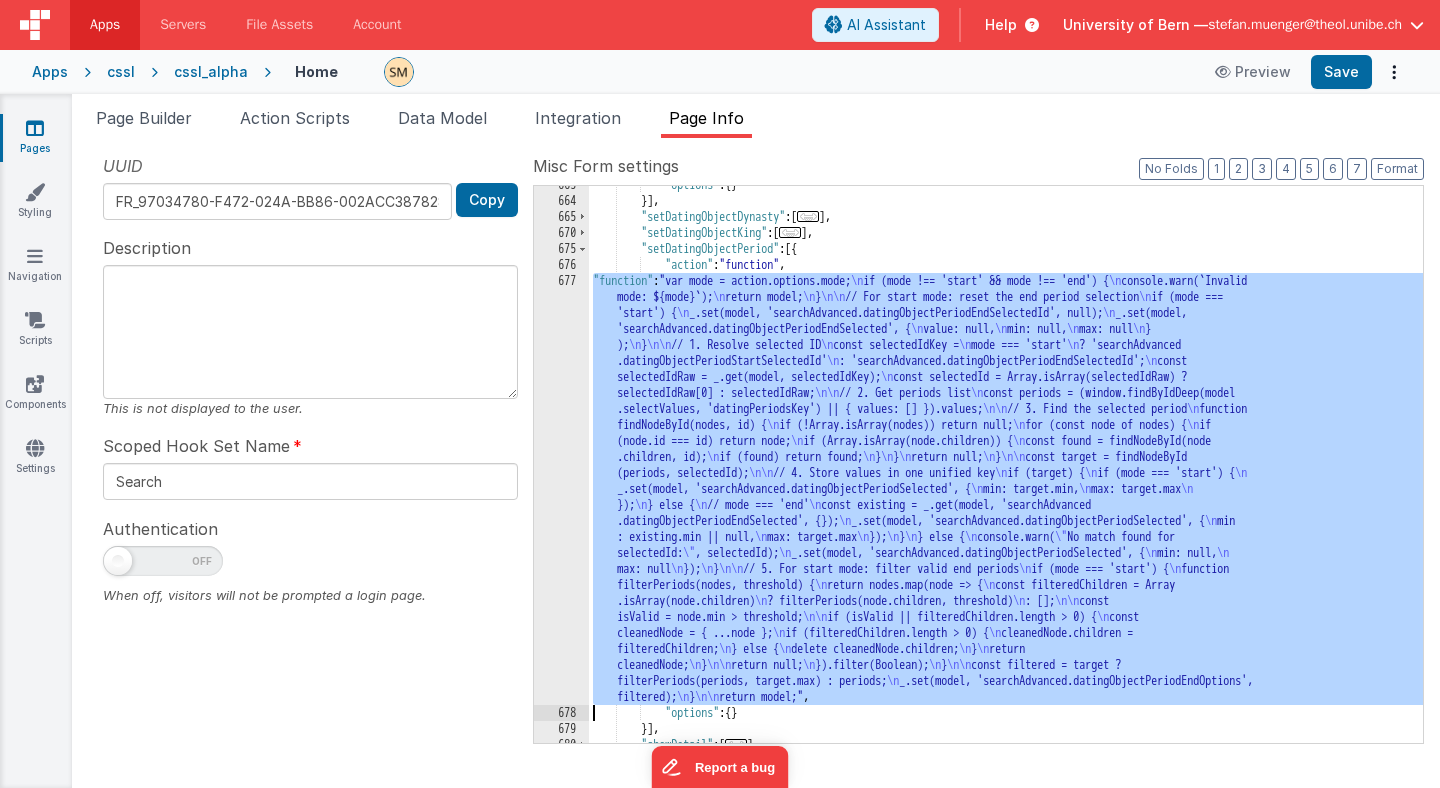 click on "677" at bounding box center (561, 489) 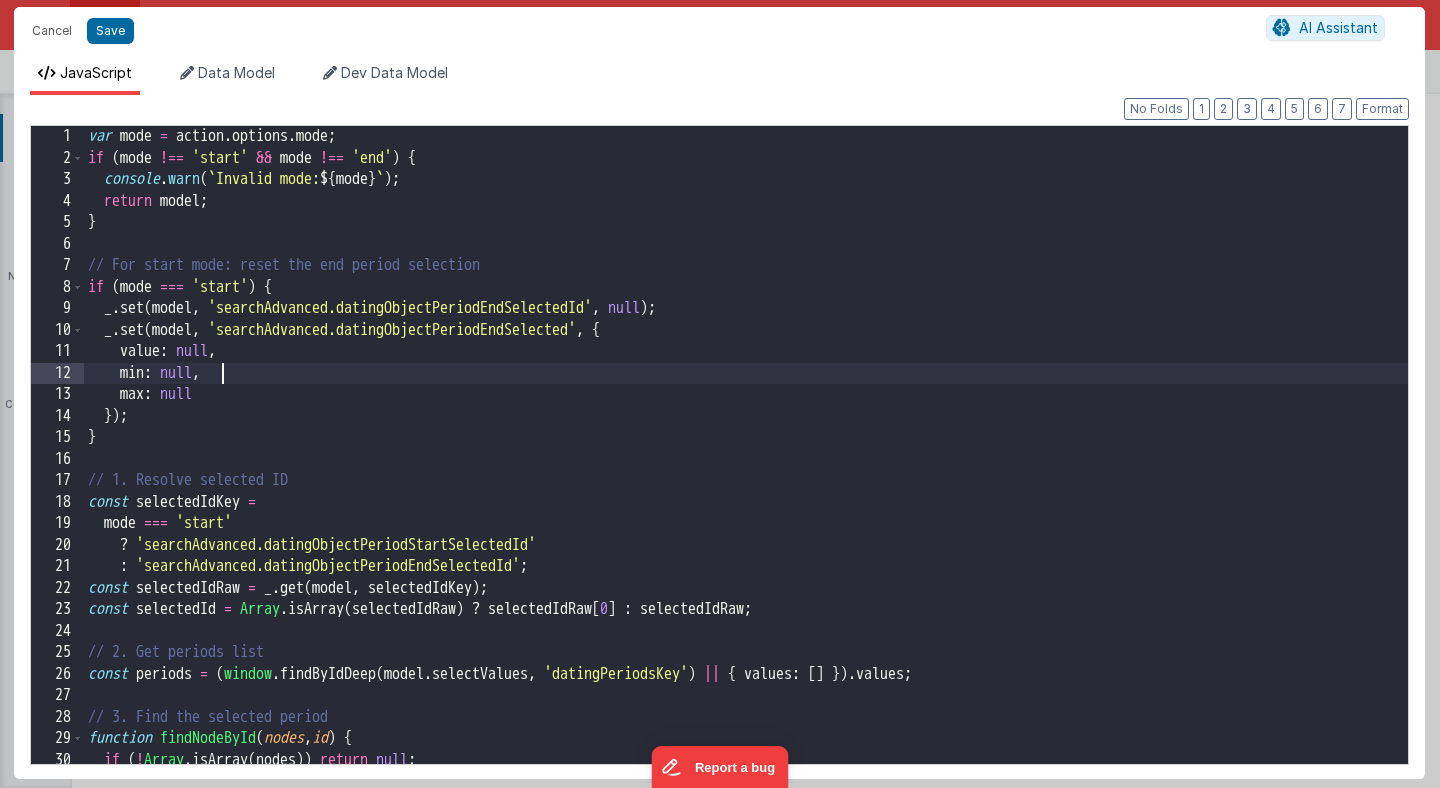 scroll, scrollTop: 0, scrollLeft: 0, axis: both 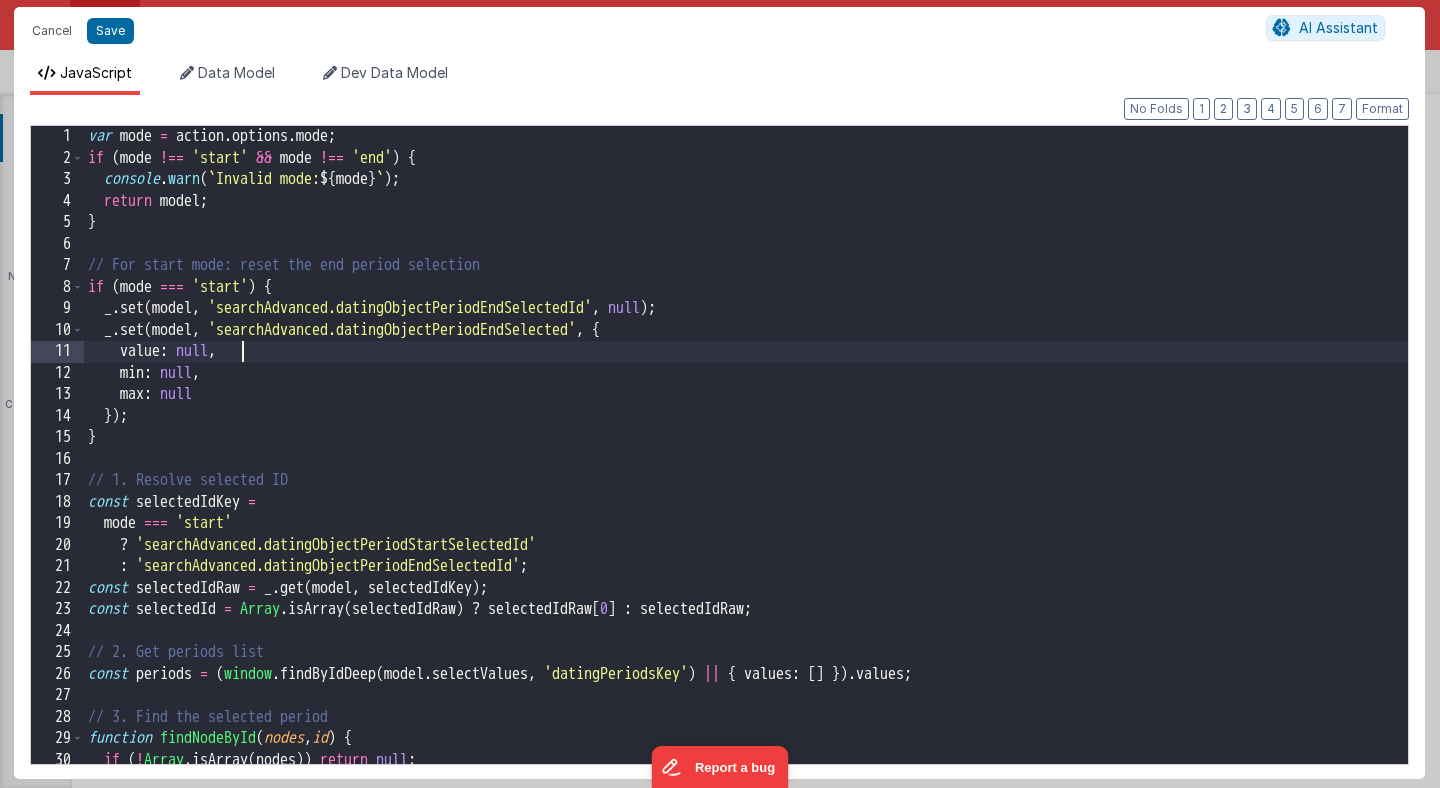 click on "var   mode   =   action . options . mode ; if   ( mode   !==   'start'   &&   mode   !==   'end' )   {    console . warn ( ` Invalid mode:  ${ mode } ` ) ;    return   model ; } // For start mode: reset the end period selection if   ( mode   ===   'start' )   {    _ . set ( model ,   'searchAdvanced.datingObjectPeriodEndSelectedId' ,   null ) ;    _ . set ( model ,   'searchAdvanced.datingObjectPeriodEndSelected' ,   {      value :   null ,      min :   null ,      max :   null    }) ; } // 1. Resolve selected ID const   selectedIdKey   =    mode   ===   'start'      ?   'searchAdvanced.datingObjectPeriodStartSelectedId'      :   'searchAdvanced.datingObjectPeriodEndSelectedId' ; const   selectedIdRaw   =   _ . get ( model ,   selectedIdKey ) ; const   selectedId   =   Array . isArray ( selectedIdRaw )   ?   selectedIdRaw [ 0 ]   :   selectedIdRaw ; // 2. Get periods list const   periods   =   ( window . findByIdDeep ( model . selectValues ,   'datingPeriodsKey' )   ||   {   values :   [ ]   }) . values ;   (" at bounding box center [746, 466] 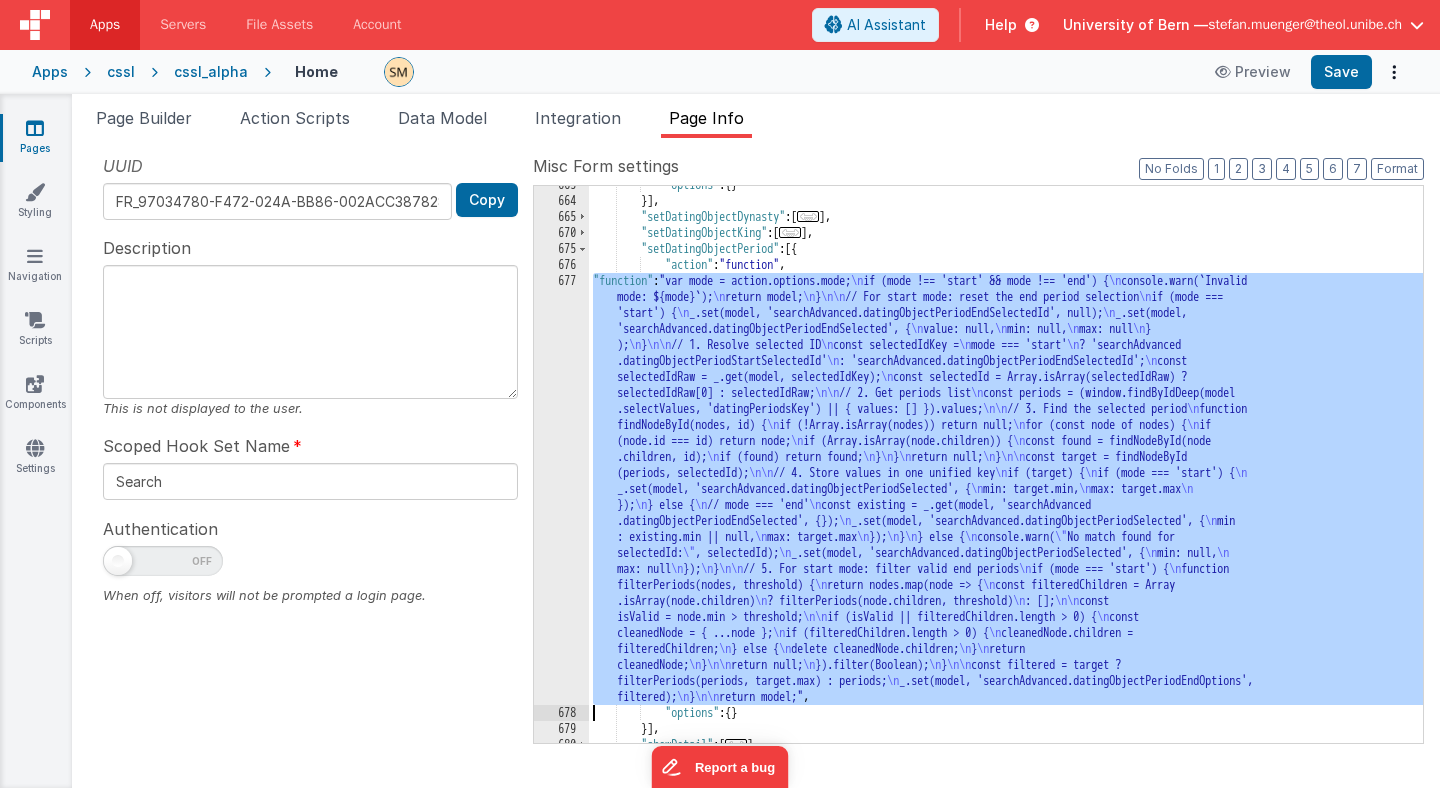 click on ""setDatingObjectPeriod" :  [{                "action" :  "function" , "function" :  "var mode = action.options.mode; \n if (mode !== 'start' && mode !== 'end') { \n   console.warn(`Invalid       mode: ${mode}`); \n   return model; \n } \n\n // For start mode: reset the end period selection \n if (mode ===       'start') { \n   _.set(model, 'searchAdvanced.datingObjectPeriodEndSelectedId', null); \n   _.set(model,       'searchAdvanced.datingObjectPeriodEndSelected', { \n     value: null, \n     min: null, \n     max: null \n   }      ); \n } \n\n // 1. Resolve selected ID \n const selectedIdKey = \n   mode === 'start' \n     ? 'searchAdvanced      .datingObjectPeriodStartSelectedId' \n     : 'searchAdvanced.datingObjectPeriodEndSelectedId'; \n const       selectedIdRaw = _.get(model, selectedIdKey); \n      \n\n // 2. Get periods list" at bounding box center [1006, 471] 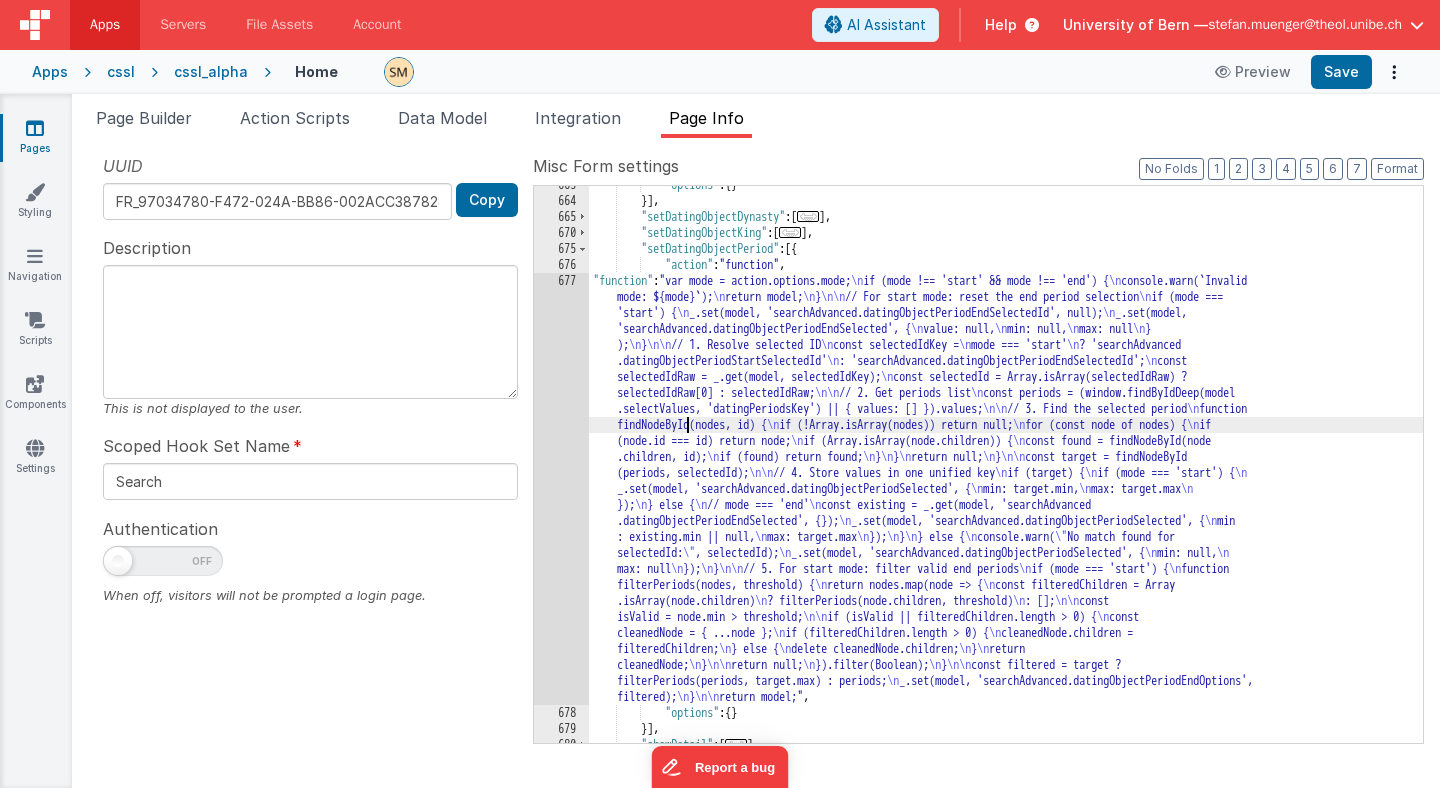 click on "677" at bounding box center (561, 489) 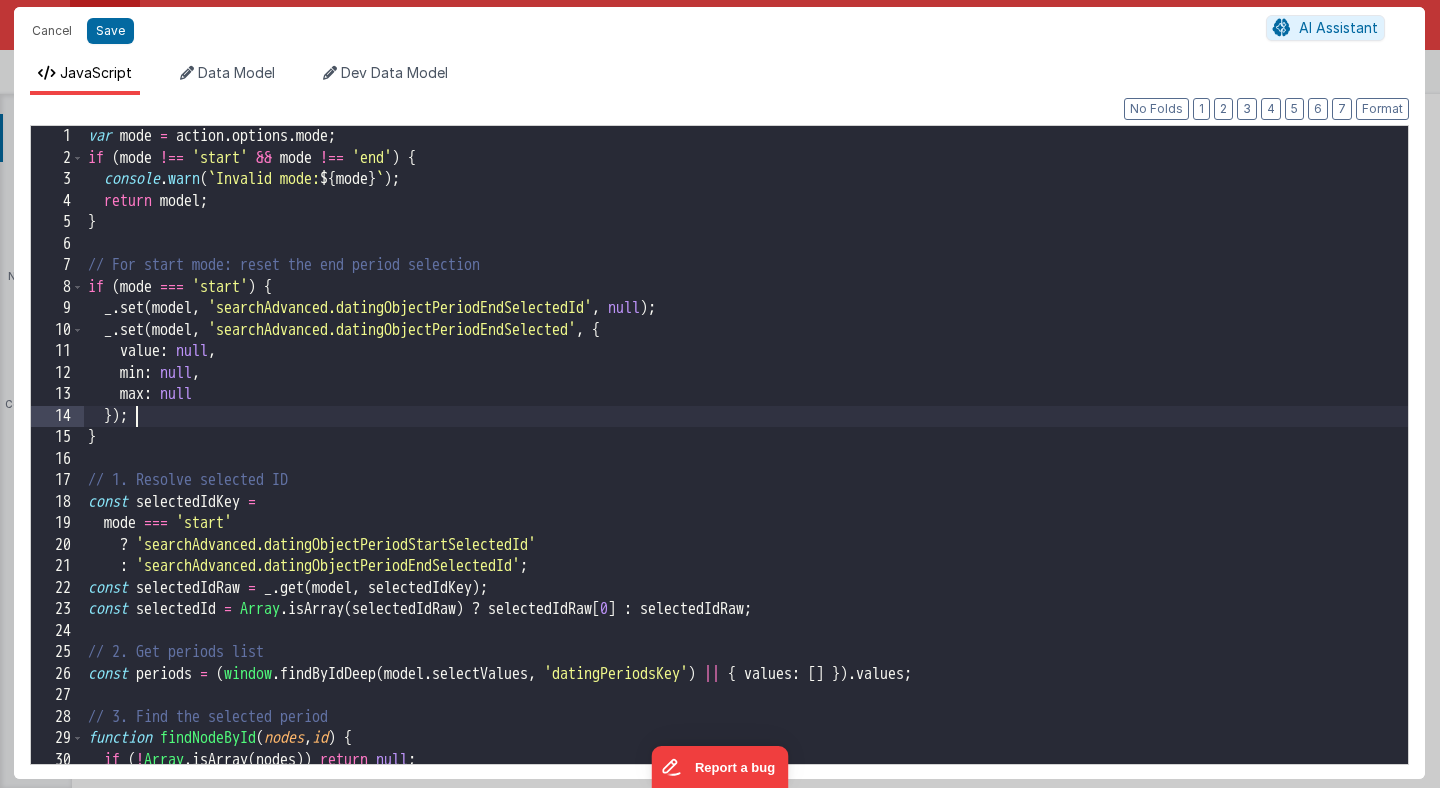 click on "var   mode   =   action . options . mode ; if   ( mode   !==   'start'   &&   mode   !==   'end' )   {    console . warn ( ` Invalid mode:  ${ mode } ` ) ;    return   model ; } // For start mode: reset the end period selection if   ( mode   ===   'start' )   {    _ . set ( model ,   'searchAdvanced.datingObjectPeriodEndSelectedId' ,   null ) ;    _ . set ( model ,   'searchAdvanced.datingObjectPeriodEndSelected' ,   {      value :   null ,      min :   null ,      max :   null    }) ; } // 1. Resolve selected ID const   selectedIdKey   =    mode   ===   'start'      ?   'searchAdvanced.datingObjectPeriodStartSelectedId'      :   'searchAdvanced.datingObjectPeriodEndSelectedId' ; const   selectedIdRaw   =   _ . get ( model ,   selectedIdKey ) ; const   selectedId   =   Array . isArray ( selectedIdRaw )   ?   selectedIdRaw [ 0 ]   :   selectedIdRaw ; // 2. Get periods list const   periods   =   ( window . findByIdDeep ( model . selectValues ,   'datingPeriodsKey' )   ||   {   values :   [ ]   }) . values ;   (" at bounding box center [746, 466] 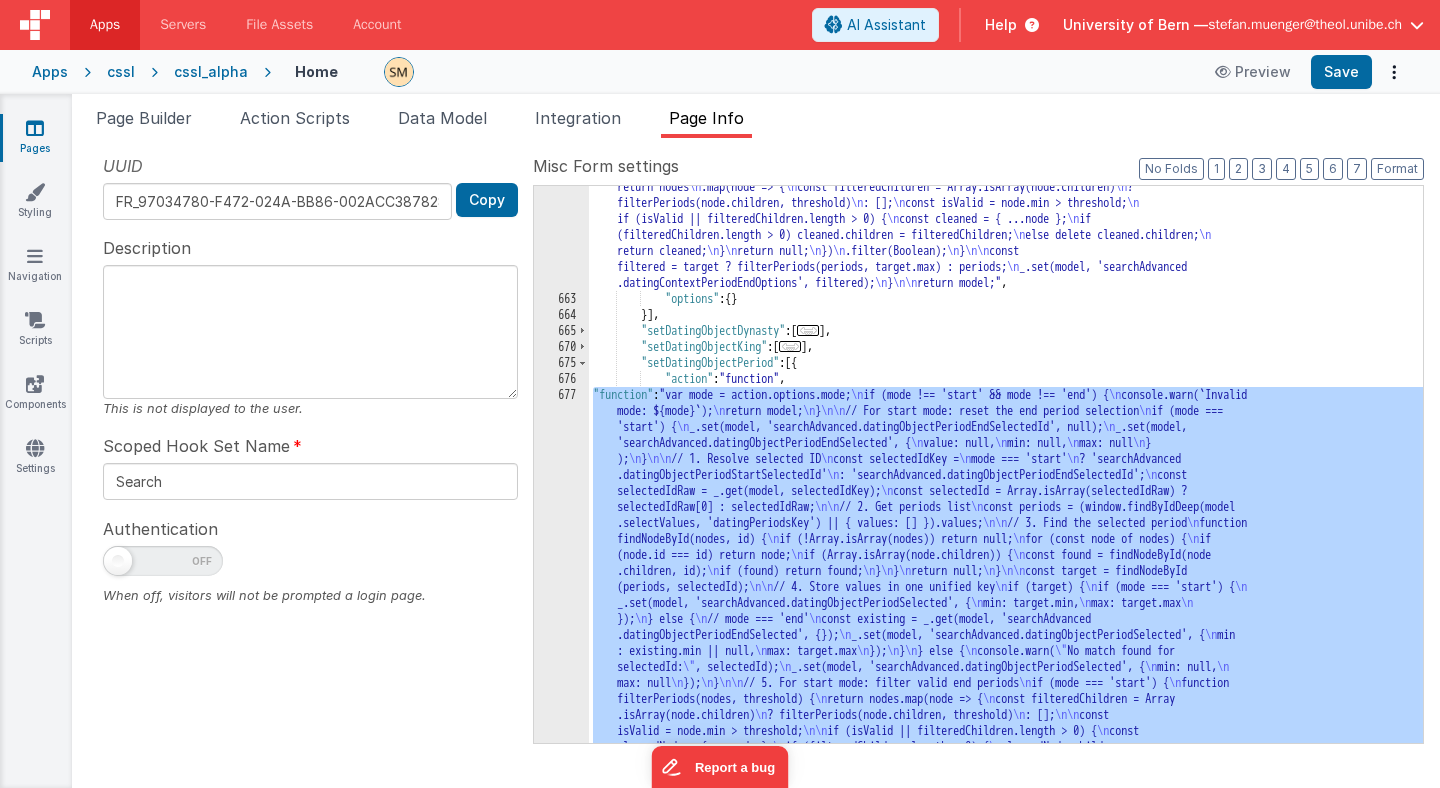 scroll, scrollTop: 1701, scrollLeft: 0, axis: vertical 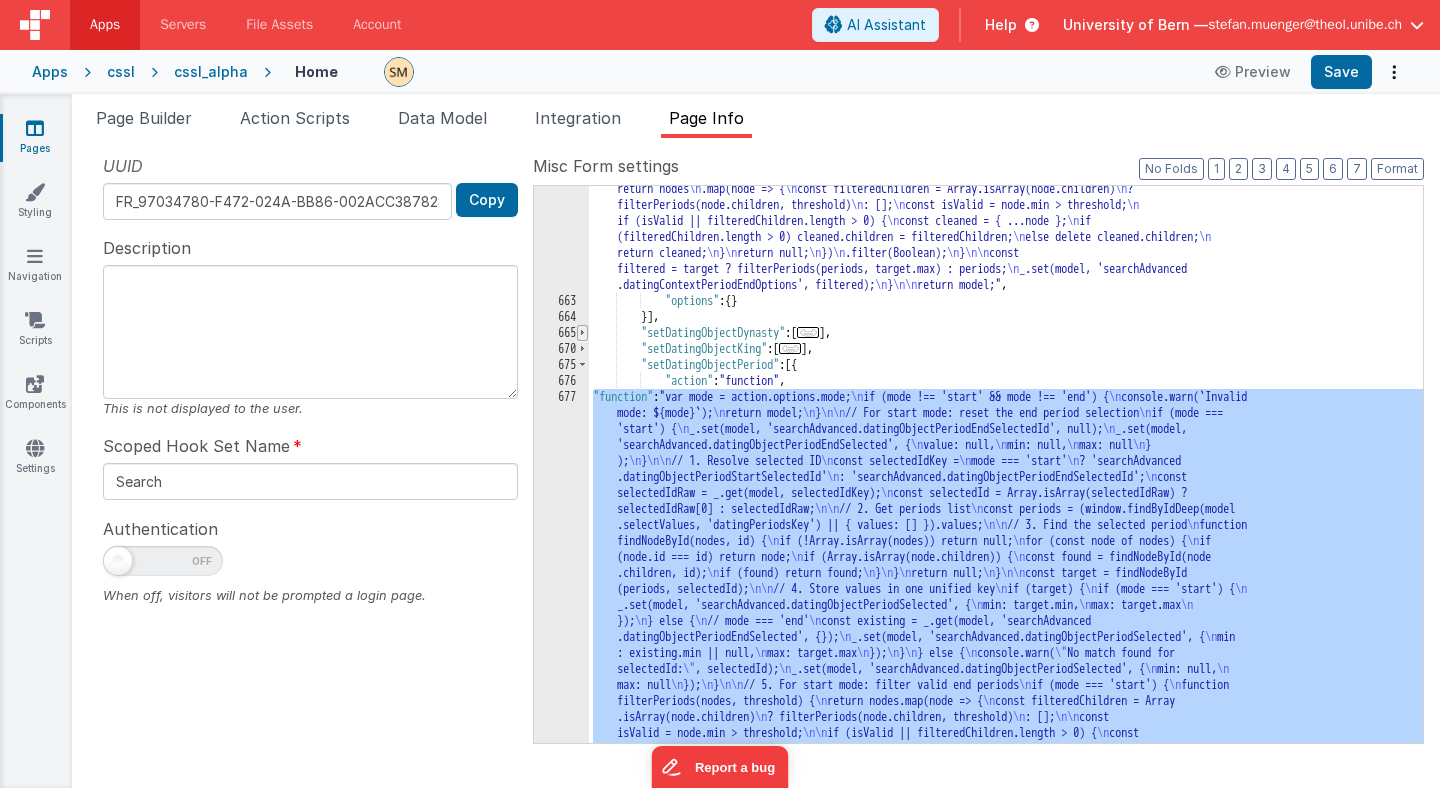 click at bounding box center [582, 333] 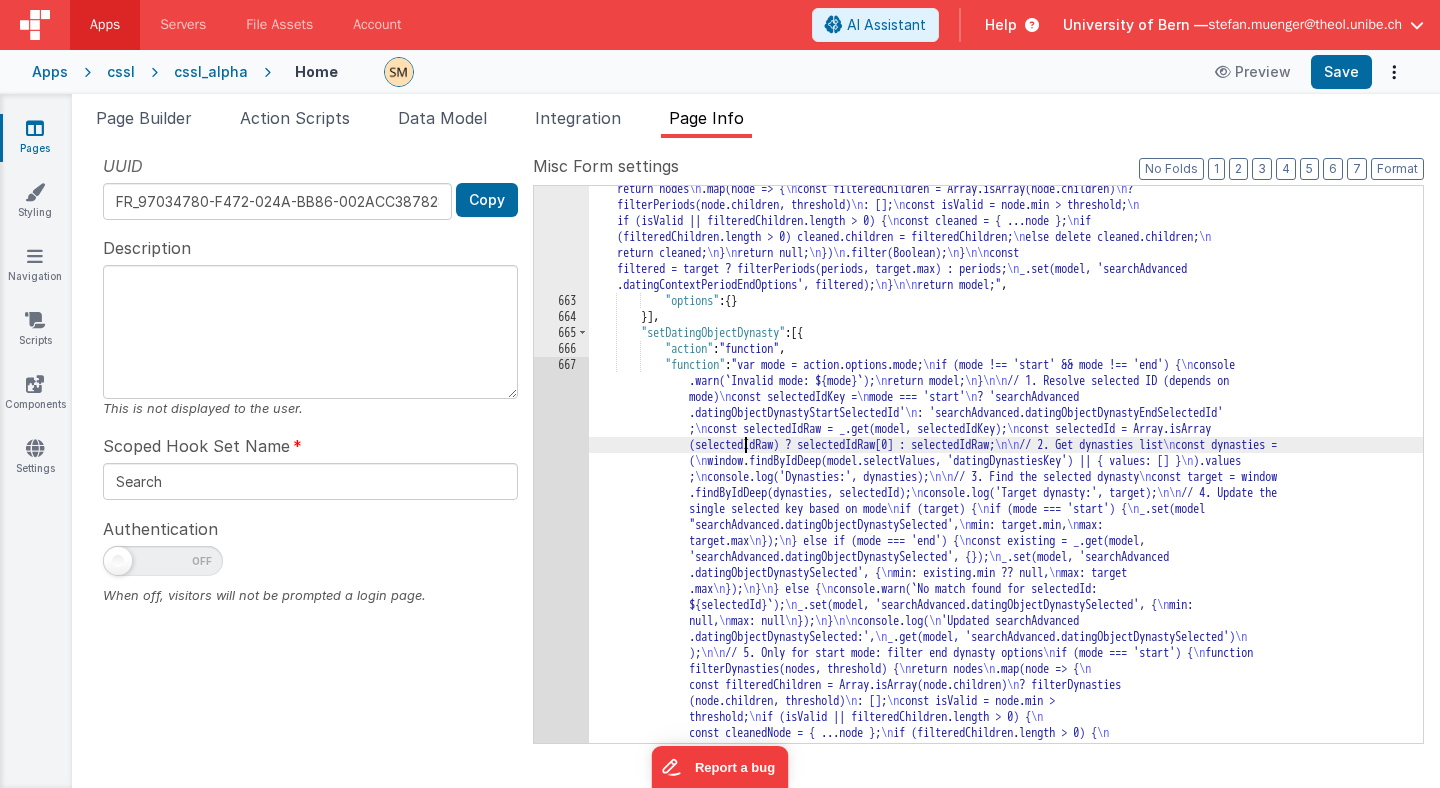 click on ""function" :  "var mode = action.options.mode; //  " start "  |  " end "\n if (mode !== 'start' && mode !== 'end') { \n         console.warn(`Invalid mode: ${mode}`); \n   return model; \n } \n\n // For start: reset end selection \n if (mode ===       'start') { \n   _.set(model, 'searchAdvanced.datingContextPeriodEndSelectedId', null); \n   _.set(model,       'searchAdvanced.datingContextPeriodEndSelected', { \n     value: null, min: null, max: null \n   }); \n } \n\n // 1)       Resolve selected ID (depends on mode) \n const selectedIdKey = ( \n   mode === 'start' \n     ? 'searchAdvanced      .datingContextPeriodStartSelectedId' \n     : 'searchAdvanced.datingContextPeriodEndSelectedId' \n ); \n const       selectedIdRaw = _.get(model, selectedIdKey); \n const selectedId = Array.isArray(selectedIdRaw) ?       selectedIdRaw[0] : selectedIdRaw; \n\n // 2) Get periods list from selectValues → contextPeriodsKey \n const       periods = ( \n \n ).values || []      ; \n" at bounding box center (1006, 611) 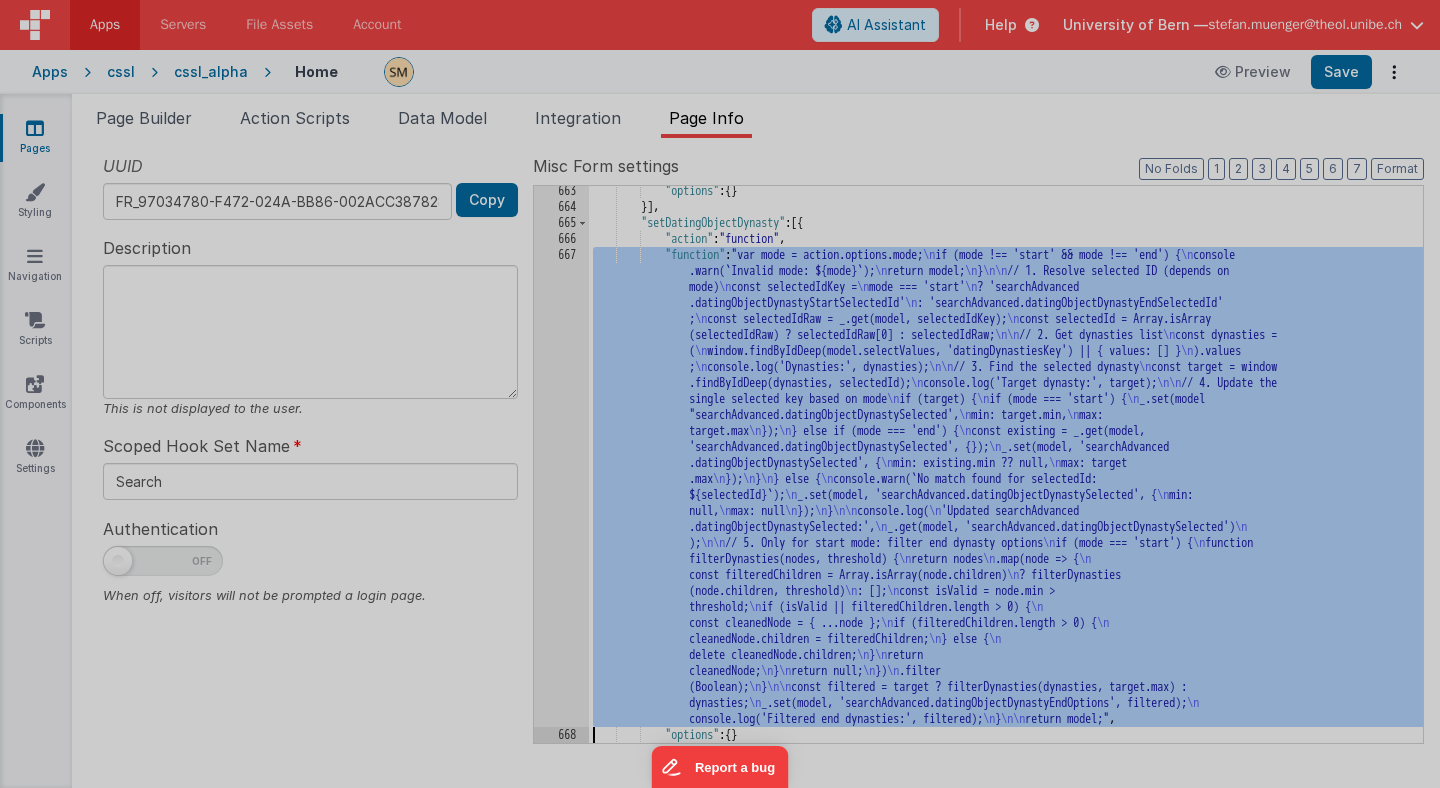 scroll, scrollTop: 1811, scrollLeft: 0, axis: vertical 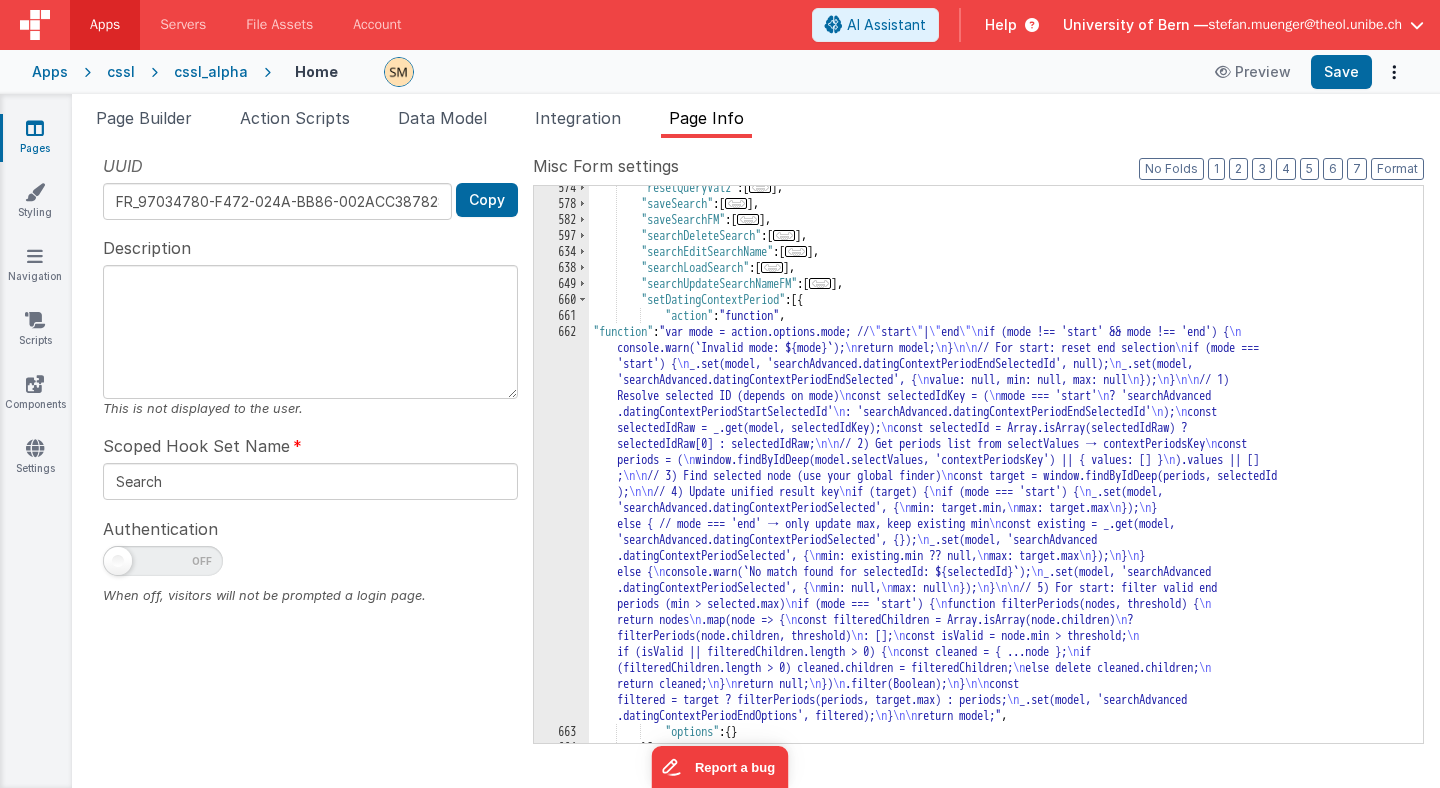 click on ""advand"" at bounding box center [1006, 474] 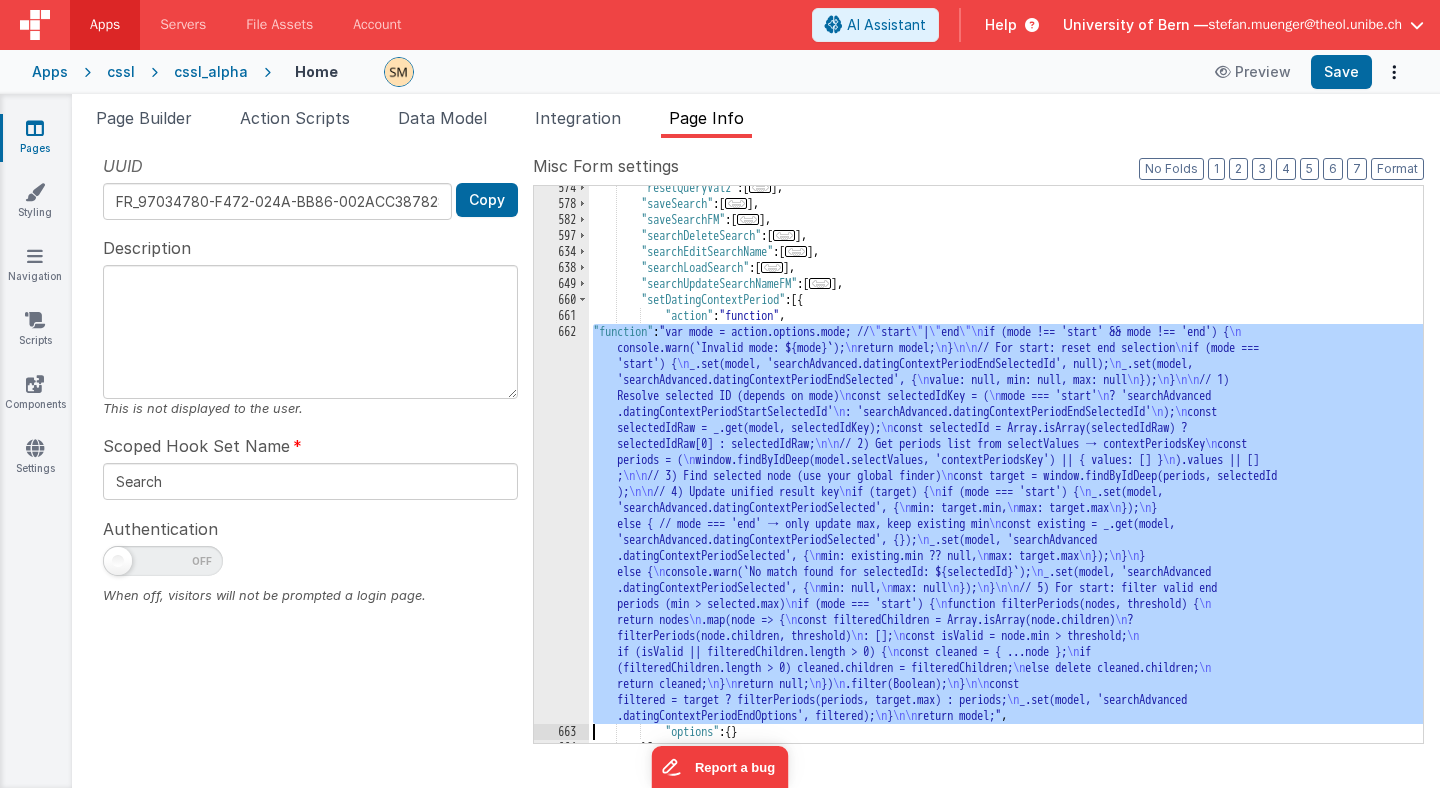click on "662" at bounding box center (561, 524) 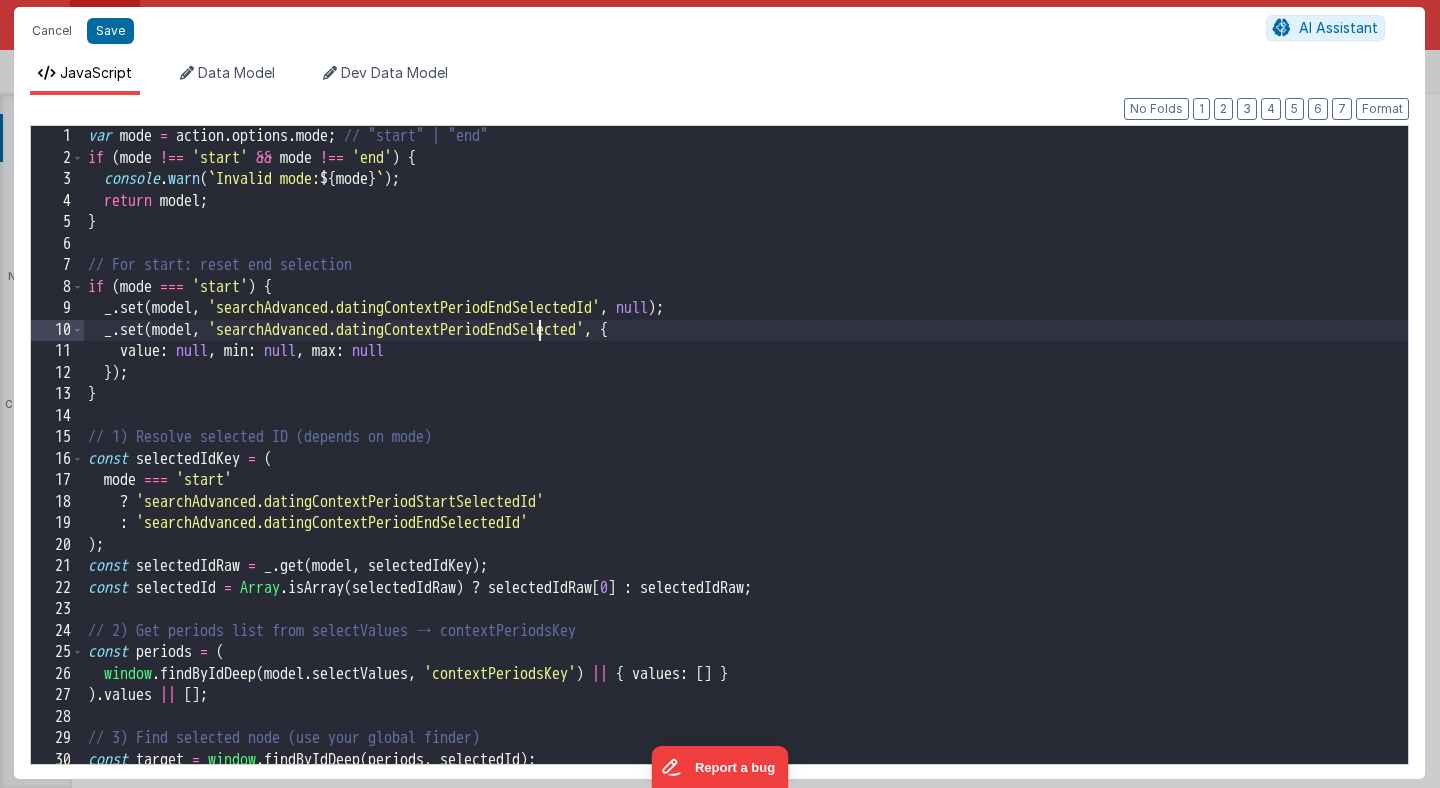 scroll, scrollTop: 0, scrollLeft: 0, axis: both 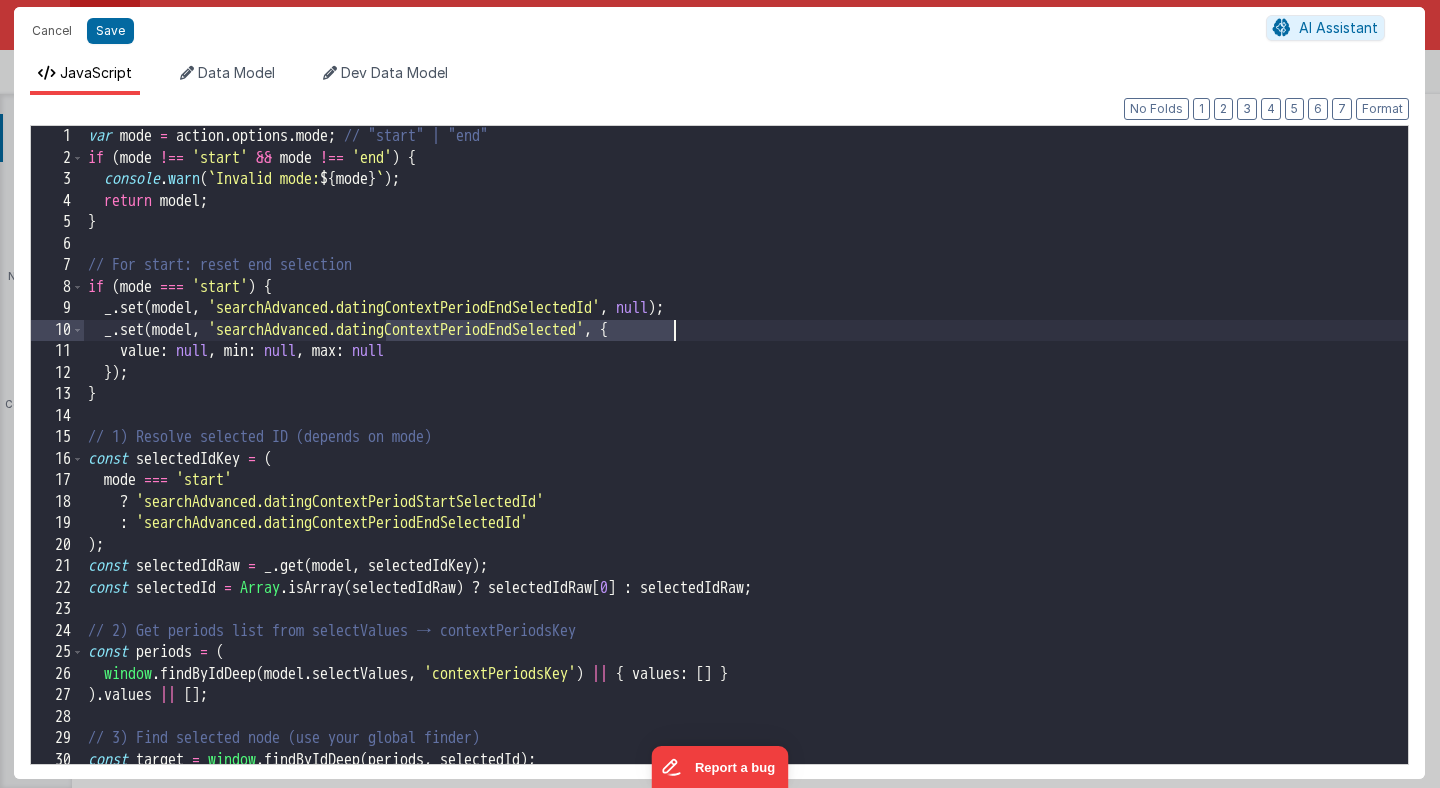 click on "var   mode   =   action . options . mode ;   // "start" | "end" if   ( mode   !==   'start'   &&   mode   !==   'end' )   {    console . warn ( ` Invalid mode:  ${ mode } ` ) ;    return   model ; } // For start: reset end selection if   ( mode   ===   'start' )   {    _ . set ( model ,   'searchAdvanced.datingContextPeriodEndSelectedId' ,   null ) ;    _ . set ( model ,   'searchAdvanced.datingContextPeriodEndSelected' ,   {      value :   null ,   min :   null ,   max :   null    }) ; } // 1) Resolve selected ID (depends on mode) const   selectedIdKey   =   (    mode   ===   'start'      ?   'searchAdvanced.datingContextPeriodStartSelectedId'      :   'searchAdvanced.datingContextPeriodEndSelectedId' ) ; const   selectedIdRaw   =   _ . get ( model ,   selectedIdKey ) ; const   selectedId   =   Array . isArray ( selectedIdRaw )   ?   selectedIdRaw [ 0 ]   :   selectedIdRaw ; // 2) Get periods list from selectValues → contextPeriodsKey const   periods   =   (    window . findByIdDeep ( model . selectValues" at bounding box center [746, 466] 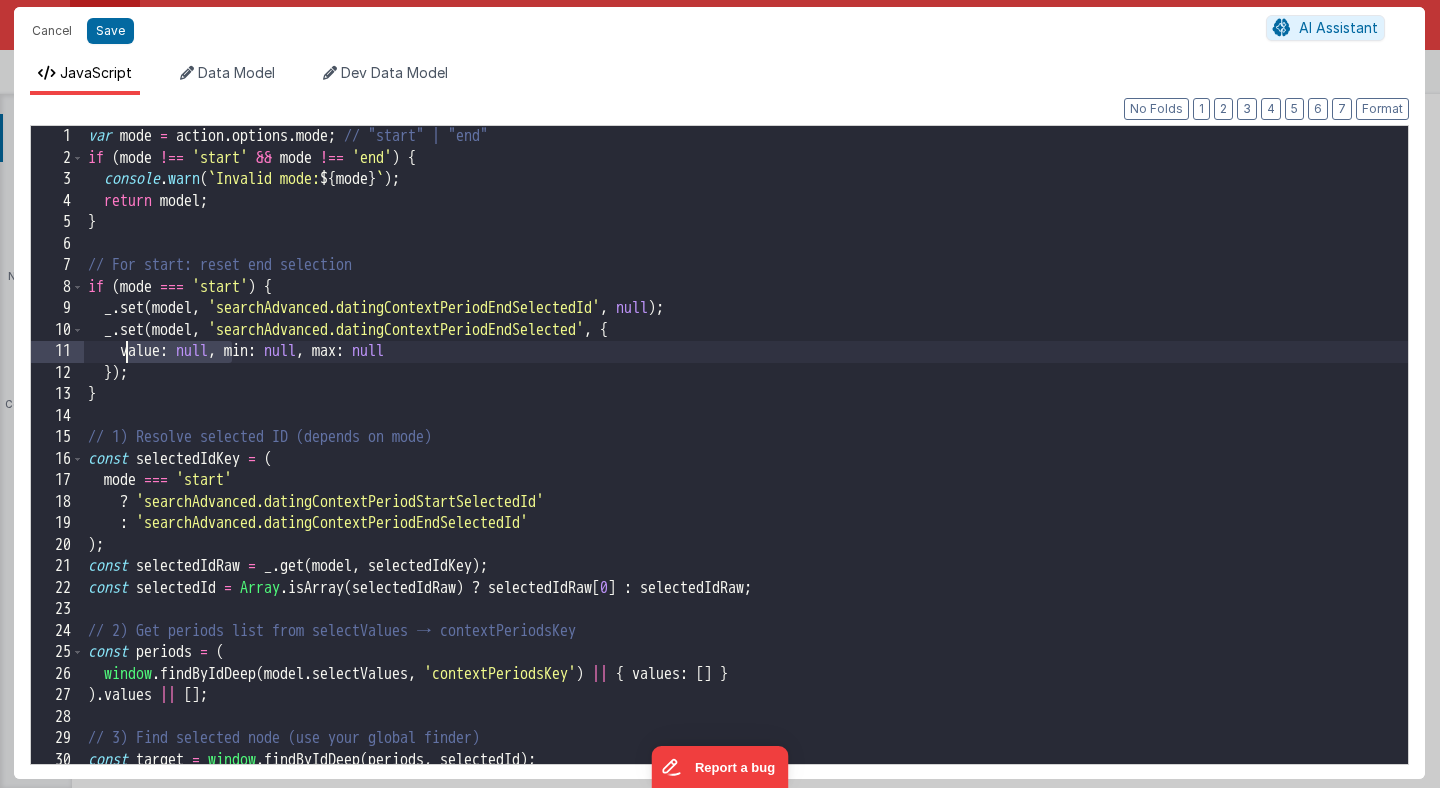 drag, startPoint x: 232, startPoint y: 356, endPoint x: 129, endPoint y: 358, distance: 103.01942 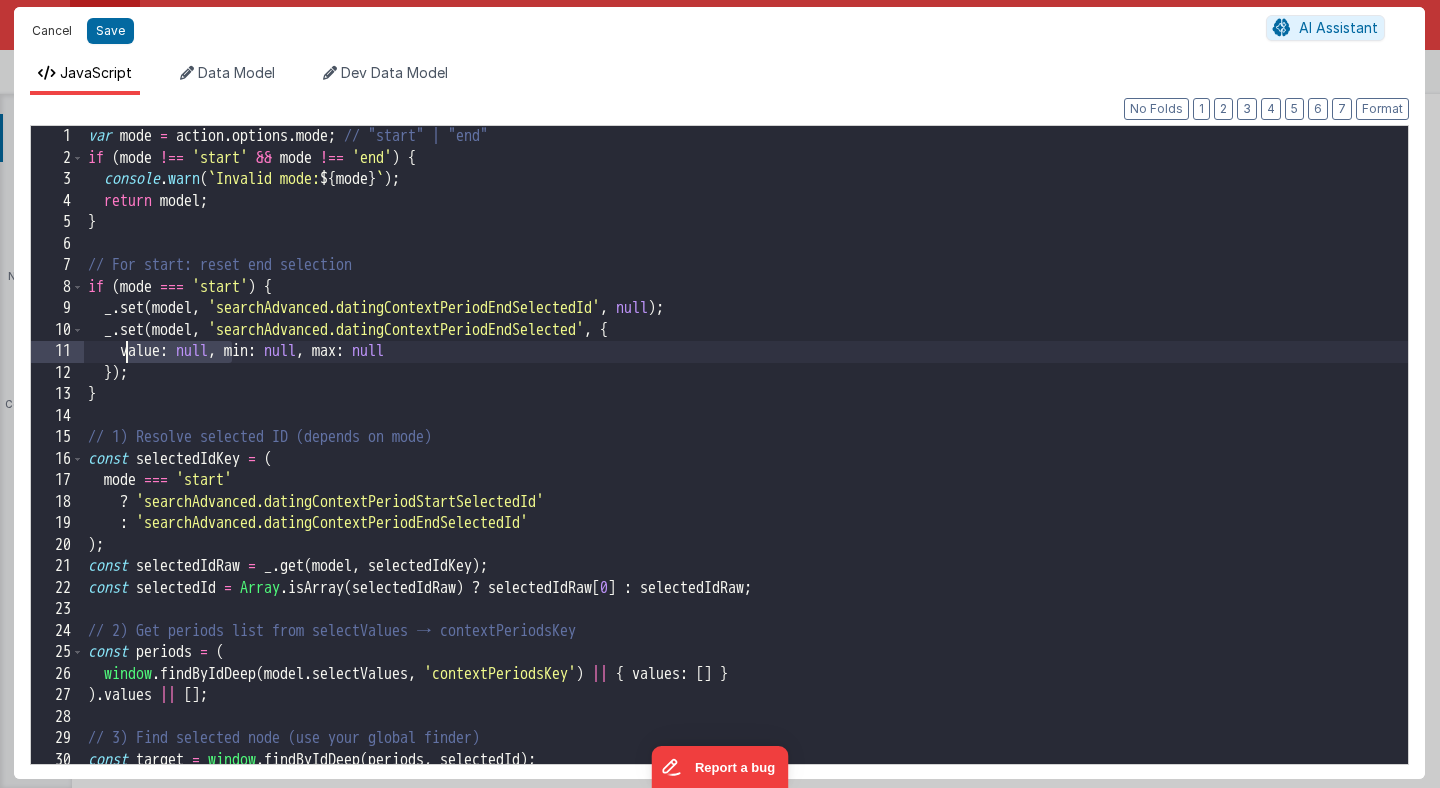click on "Cancel" at bounding box center (52, 31) 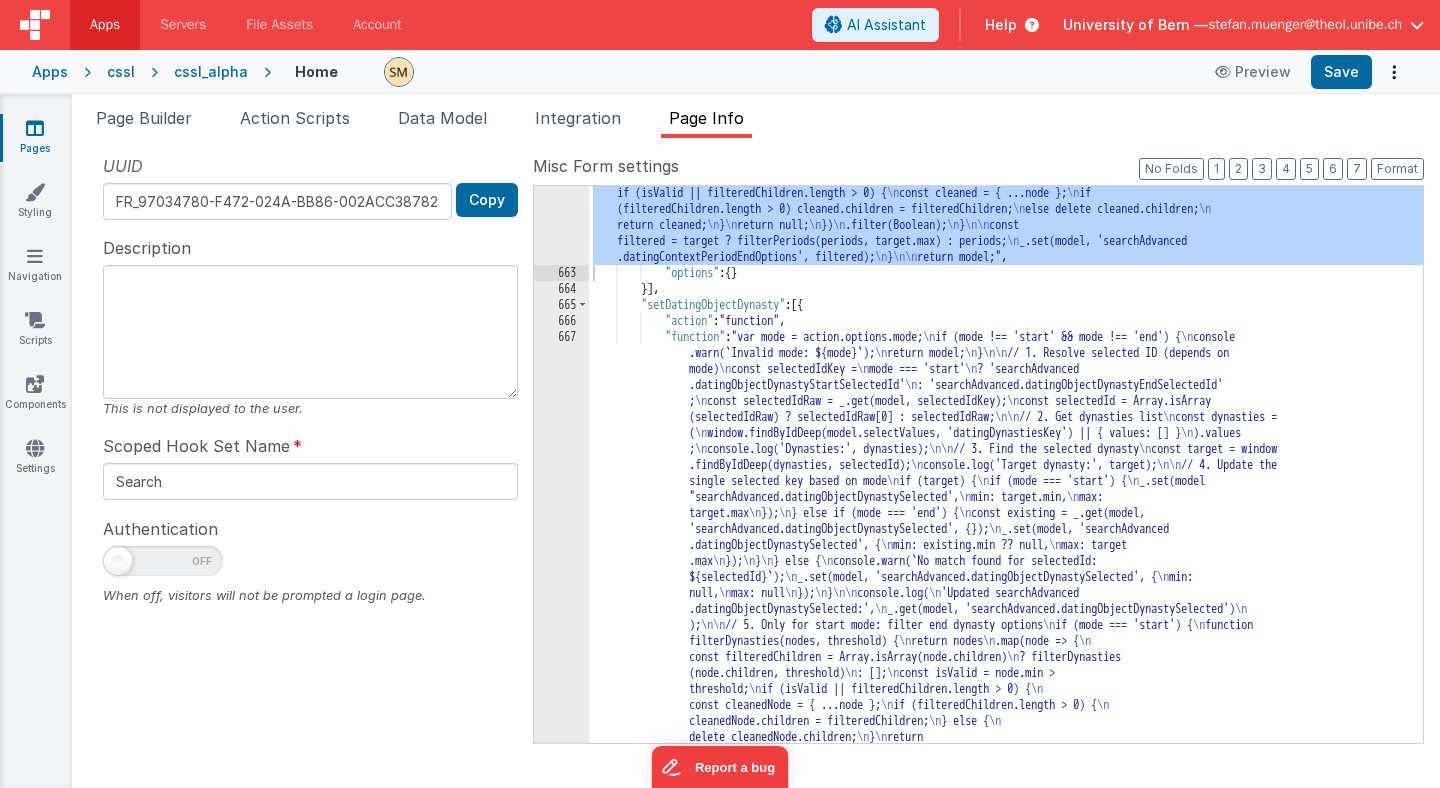 scroll, scrollTop: 1746, scrollLeft: 0, axis: vertical 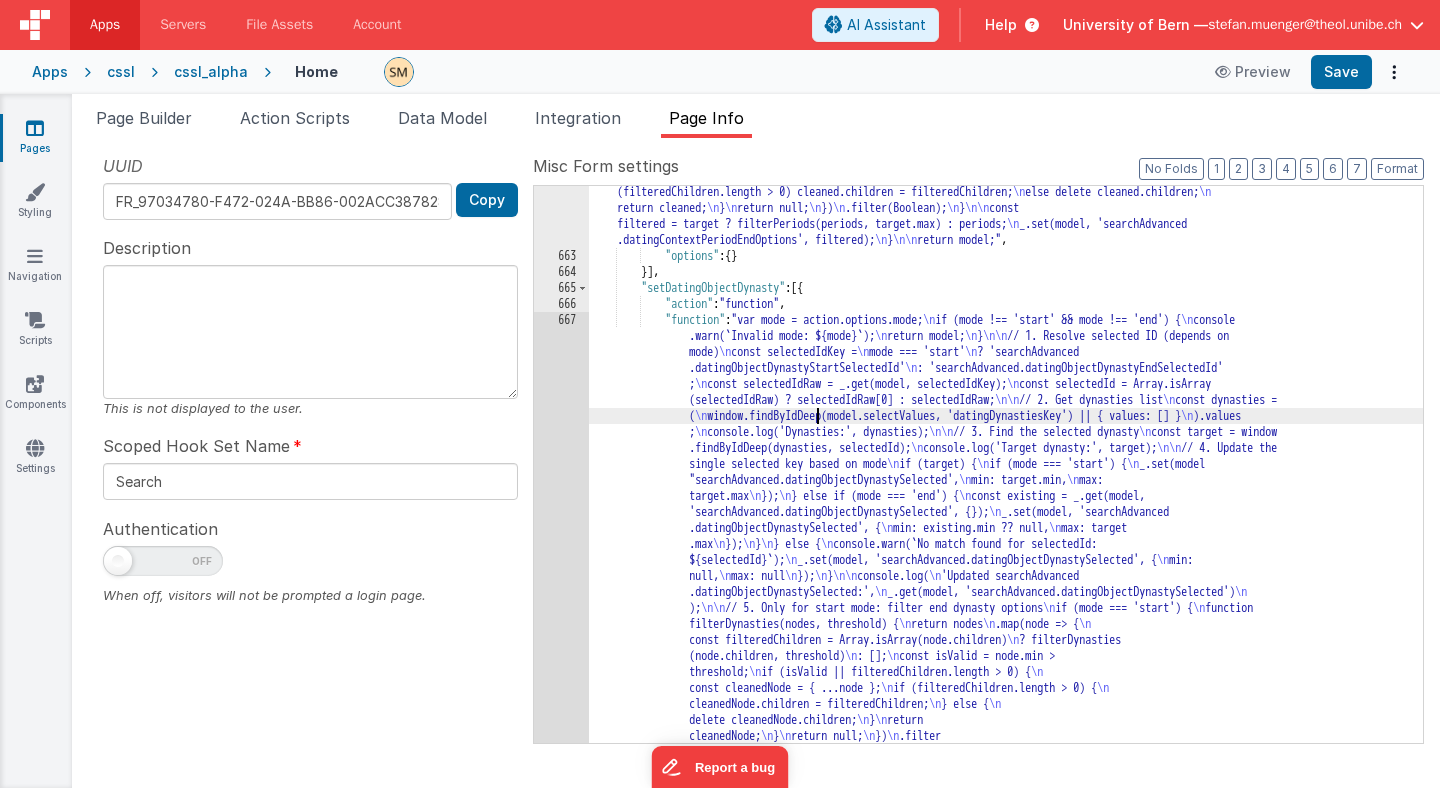 click on ""function" :  "var mode = action.options.mode; //  " start "  |  " end "\n if (mode !== 'start' && mode !== 'end') { \n         console.warn(`Invalid mode: ${mode}`); \n   return model; \n } \n\n // For start: reset end selection \n if (mode ===       'start') { \n   _.set(model, 'searchAdvanced.datingContextPeriodEndSelectedId', null); \n   _.set(model,       'searchAdvanced.datingContextPeriodEndSelected', { \n     value: null, min: null, max: null \n   }); \n } \n\n // 1)       Resolve selected ID (depends on mode) \n const selectedIdKey = ( \n   mode === 'start' \n     ? 'searchAdvanced      .datingContextPeriodStartSelectedId' \n     : 'searchAdvanced.datingContextPeriodEndSelectedId' \n ); \n const       selectedIdRaw = _.get(model, selectedIdKey); \n const selectedId = Array.isArray(selectedIdRaw) ?       selectedIdRaw[0] : selectedIdRaw; \n\n // 2) Get periods list from selectValues → contextPeriodsKey \n const       periods = ( \n \n ).values || []      ; \n" at bounding box center (1006, 566) 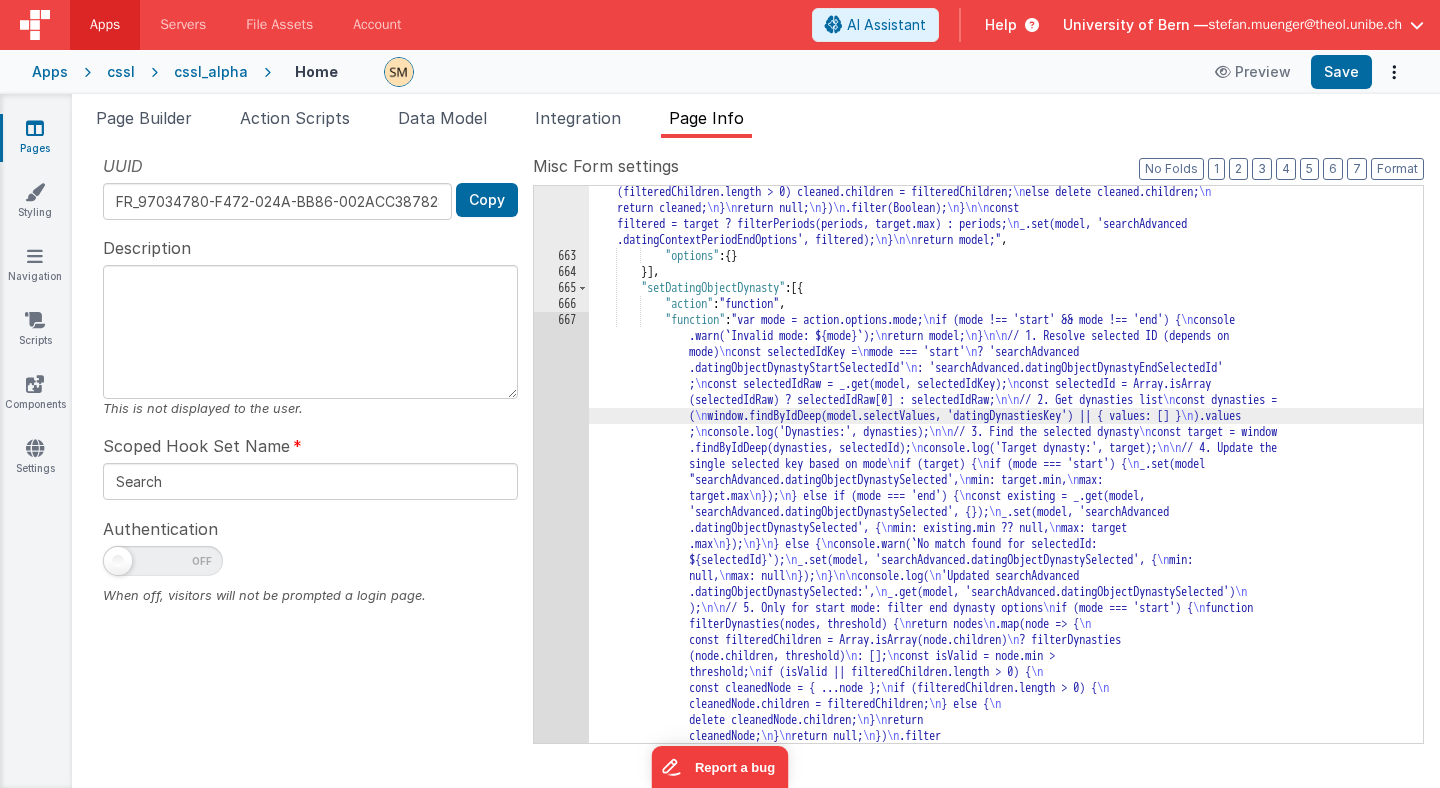 click on "662 663 664 665 666 667 668 669 670 675 676 677 678 679 680" at bounding box center [561, 566] 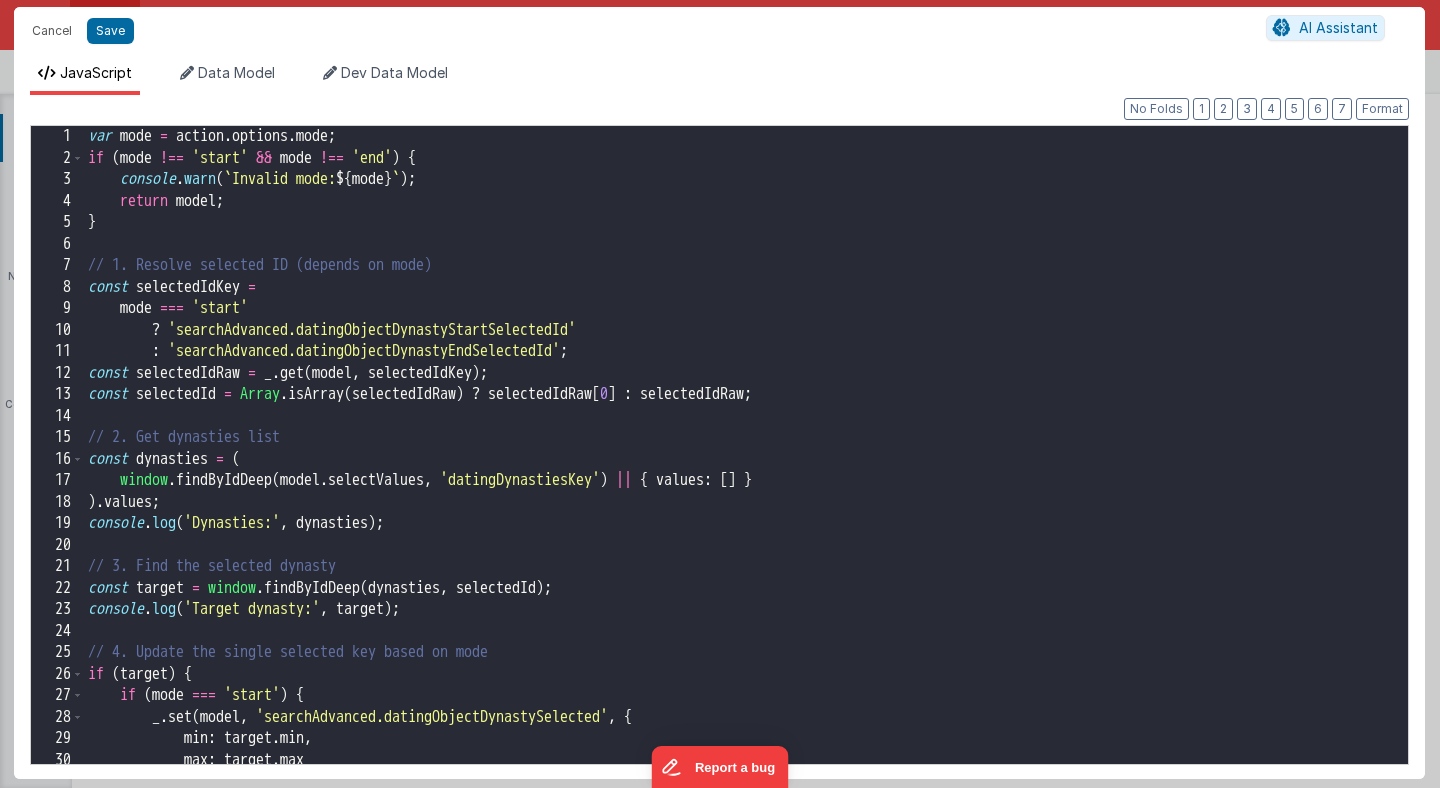 scroll, scrollTop: 0, scrollLeft: 20188, axis: horizontal 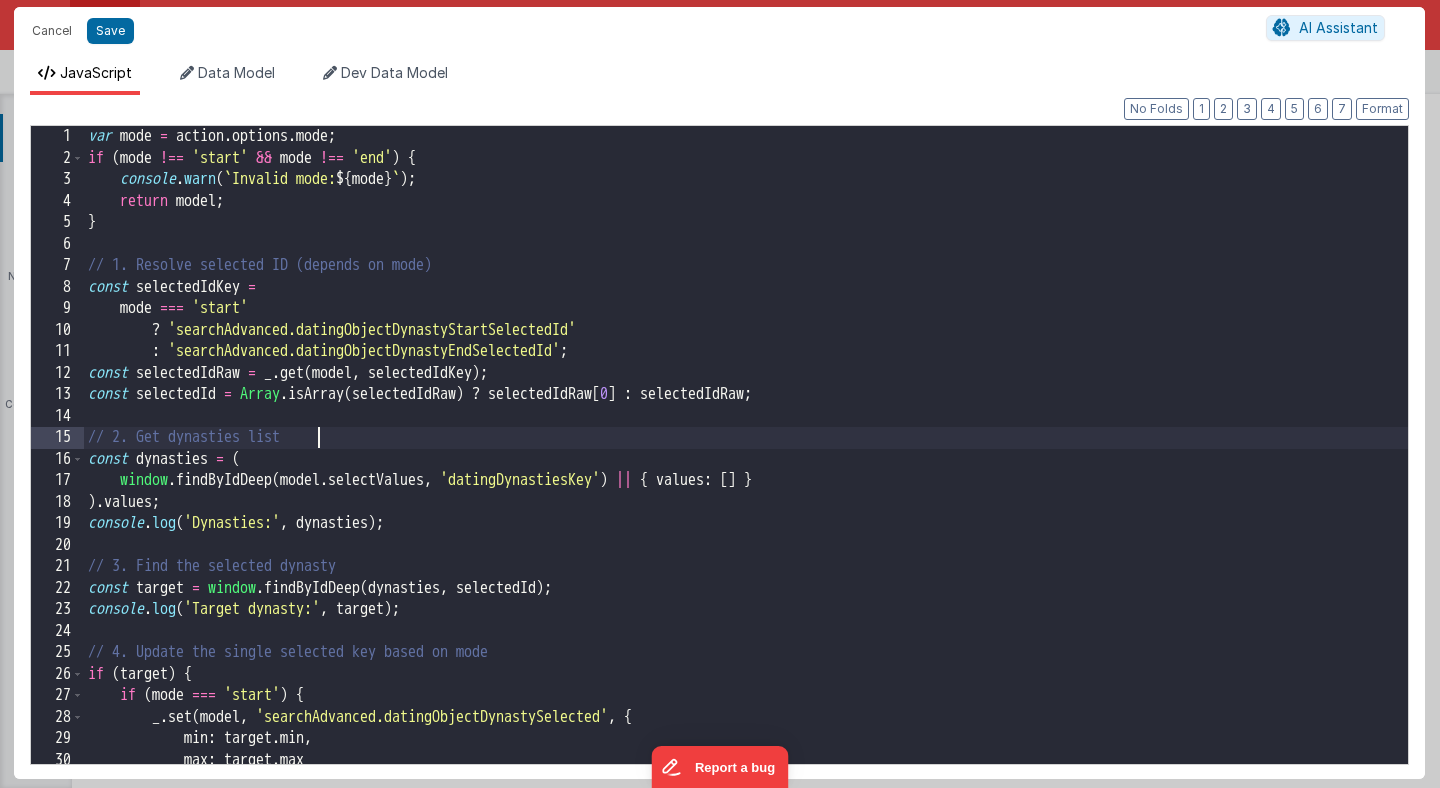 click on "var   mode   =   action . options . mode ; if   ( mode   !==   'start'   &&   mode   !==   'end' )   {      console . warn ( ` Invalid mode:  ${ mode } ` ) ;      return   model ; } // 1. Resolve selected ID (depends on mode) const   selectedIdKey   =        mode   ===   'start'           ?   'searchAdvanced.datingObjectDynastyStartSelectedId'           :   'searchAdvanced.datingObjectDynastyEndSelectedId' ; const   selectedIdRaw   =   _ . get ( model ,   selectedIdKey ) ; const   selectedId   =   Array . isArray ( selectedIdRaw )   ?   selectedIdRaw [ 0 ]   :   selectedIdRaw ; // 2. Get dynasties list const   dynasties   =   (      window . findByIdDeep ( model . selectValues ,   'datingDynastiesKey' )   ||   {   values :   [ ]   } ) . values ; console . log ( 'Dynasties:' ,   dynasties ) ; // 3. Find the selected dynasty const   target   =   window . findByIdDeep ( dynasties ,   selectedId ) ; console . log ( 'Target dynasty:' ,   target ) ; // 4. Update the single selected key based on mode if   ( target )" at bounding box center (746, 466) 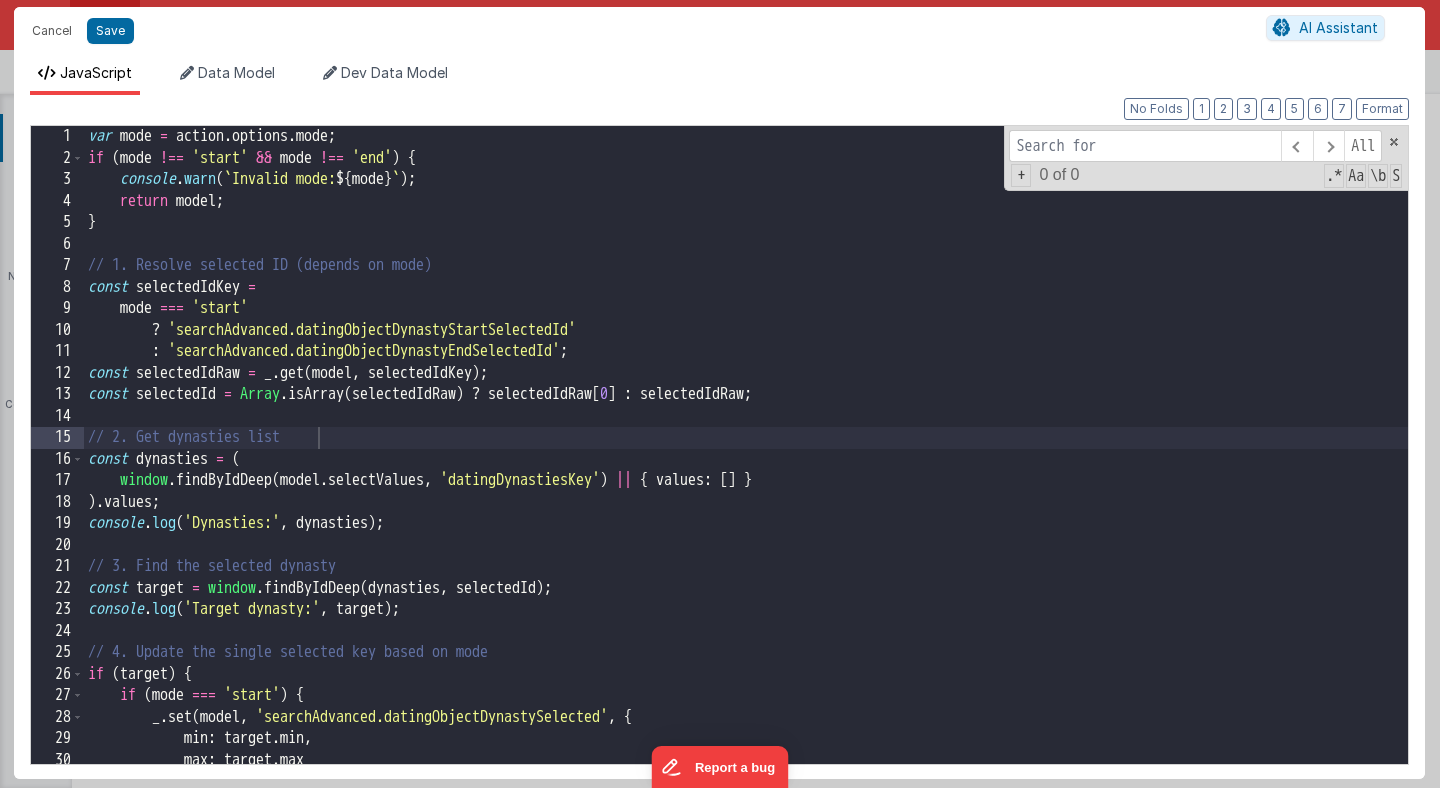 type on "value: null" 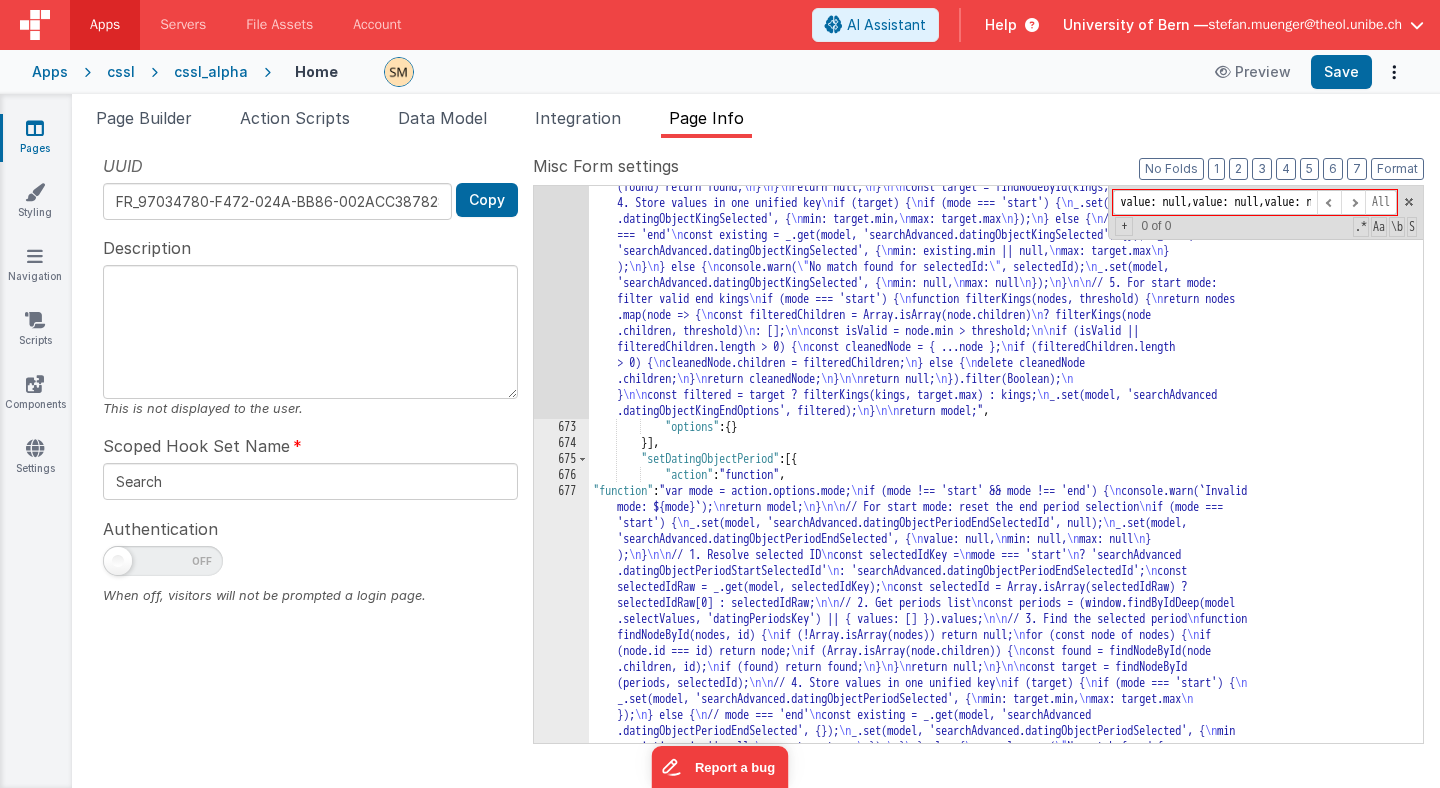 scroll, scrollTop: 2638, scrollLeft: 0, axis: vertical 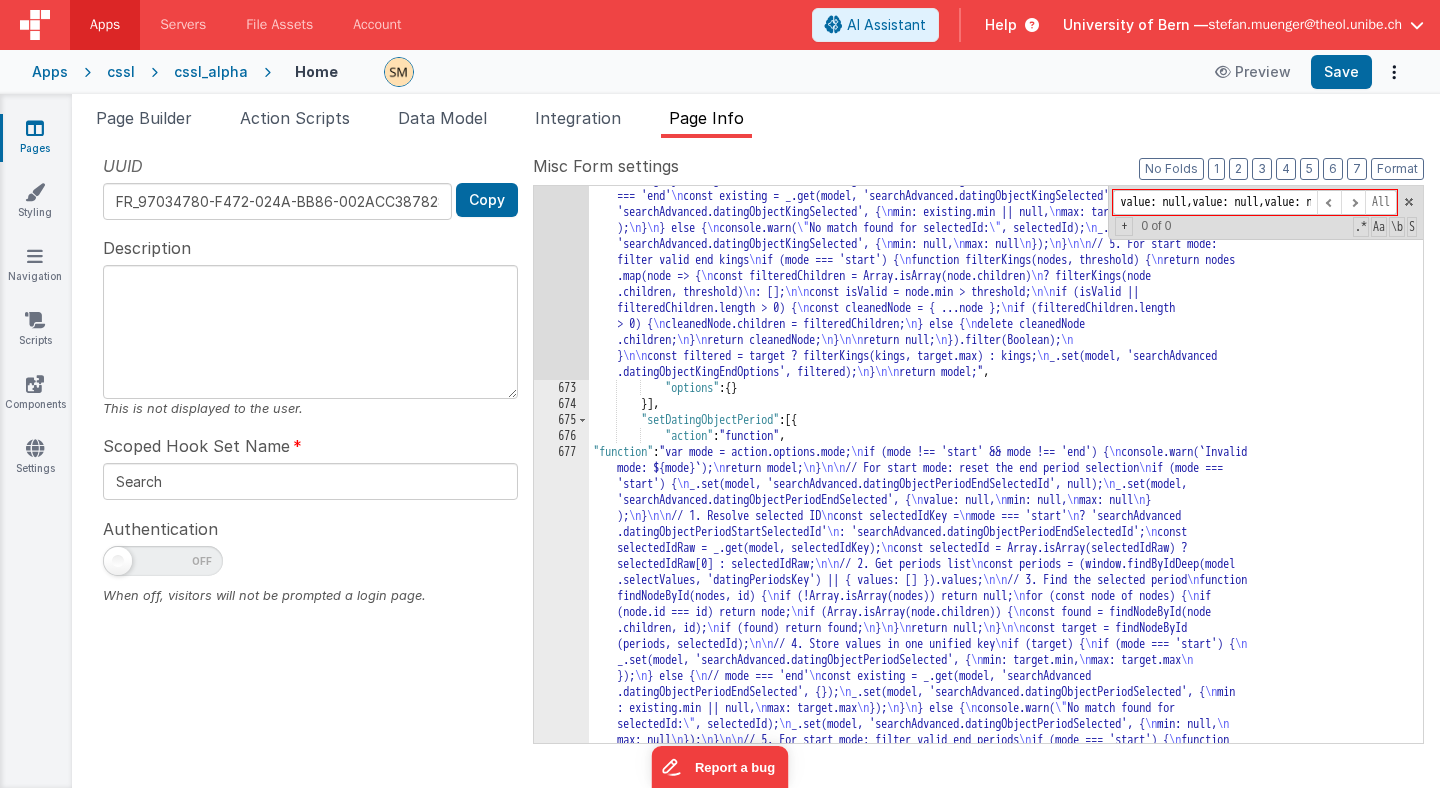 click on ""function" :  "var mode = action.options.mode; \n if (mode !== 'start' && mode !== 'end') { \n   console.warn(`Invalid       mode: ${mode}`); \n   return model; \n } \n\n // For start mode: reset the end king selection \n if (mode === 'start')       { \n   _.set(model, 'searchAdvanced.datingObjectKingEndSelectedId', null); \n   _.set(model, 'searchAdvanced      .datingObjectKingEndSelected', { \n     value: null, \n     min: null, \n     max: null \n   }); \n } \n\n // 1. Resolve       selected ID \n const selectedIdKey = \n   mode === 'start' \n     ? 'searchAdvanced      .datingObjectKingStartSelectedId' \n     : 'searchAdvanced.datingObjectKingEndSelectedId'; \n const selectedIdRaw       = _.get(model, selectedIdKey); \n const selectedId = Array.isArray(selectedIdRaw) ? selectedIdRaw[0] :       selectedIdRaw; \n\n // 2. Get kings list \n const kings = (window.findByIdDeep(model.selectValues,       'datingKingsKey') || { values: [] }).values; \n\n // 3. Find the selected king" at bounding box center (1006, 666) 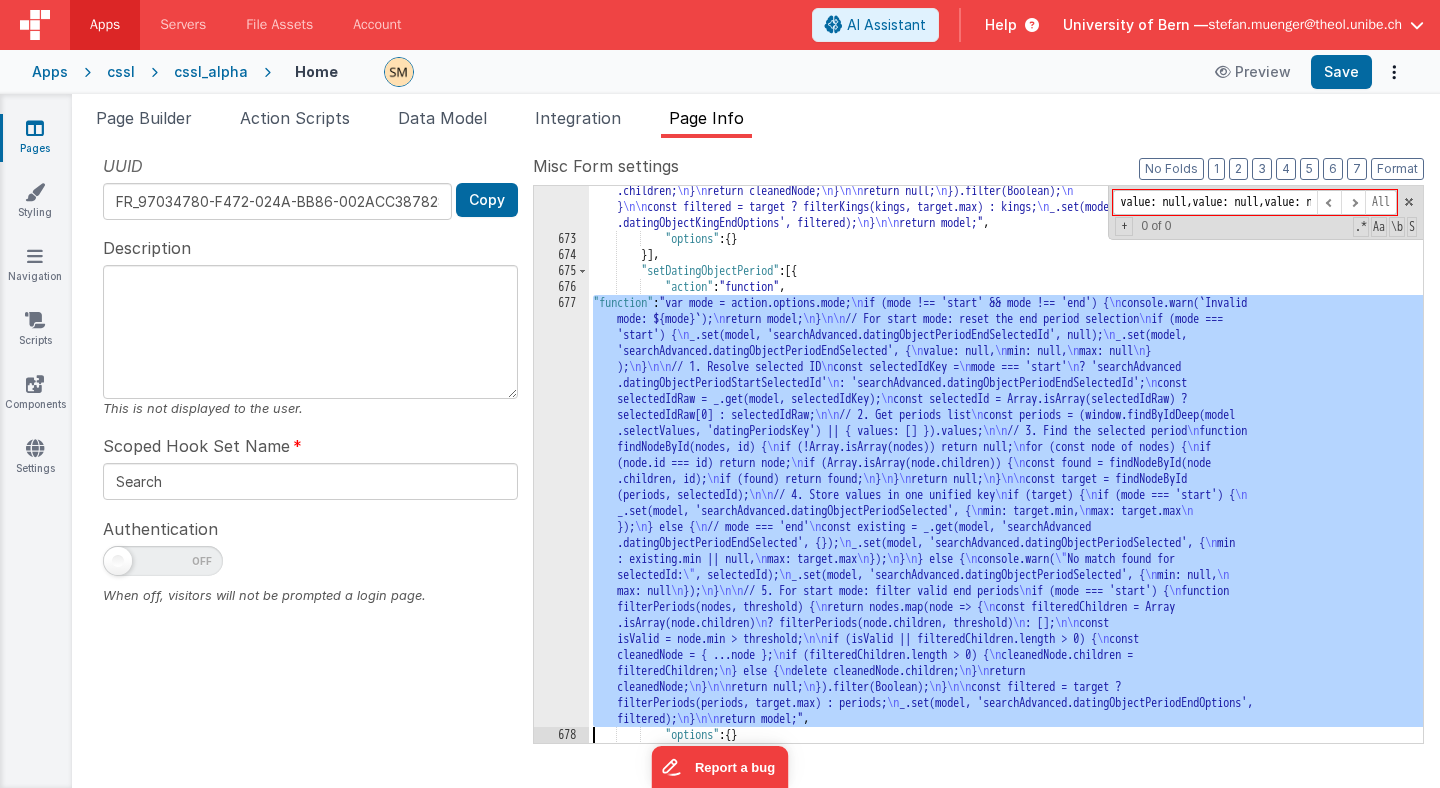 click on "677" at bounding box center (561, 511) 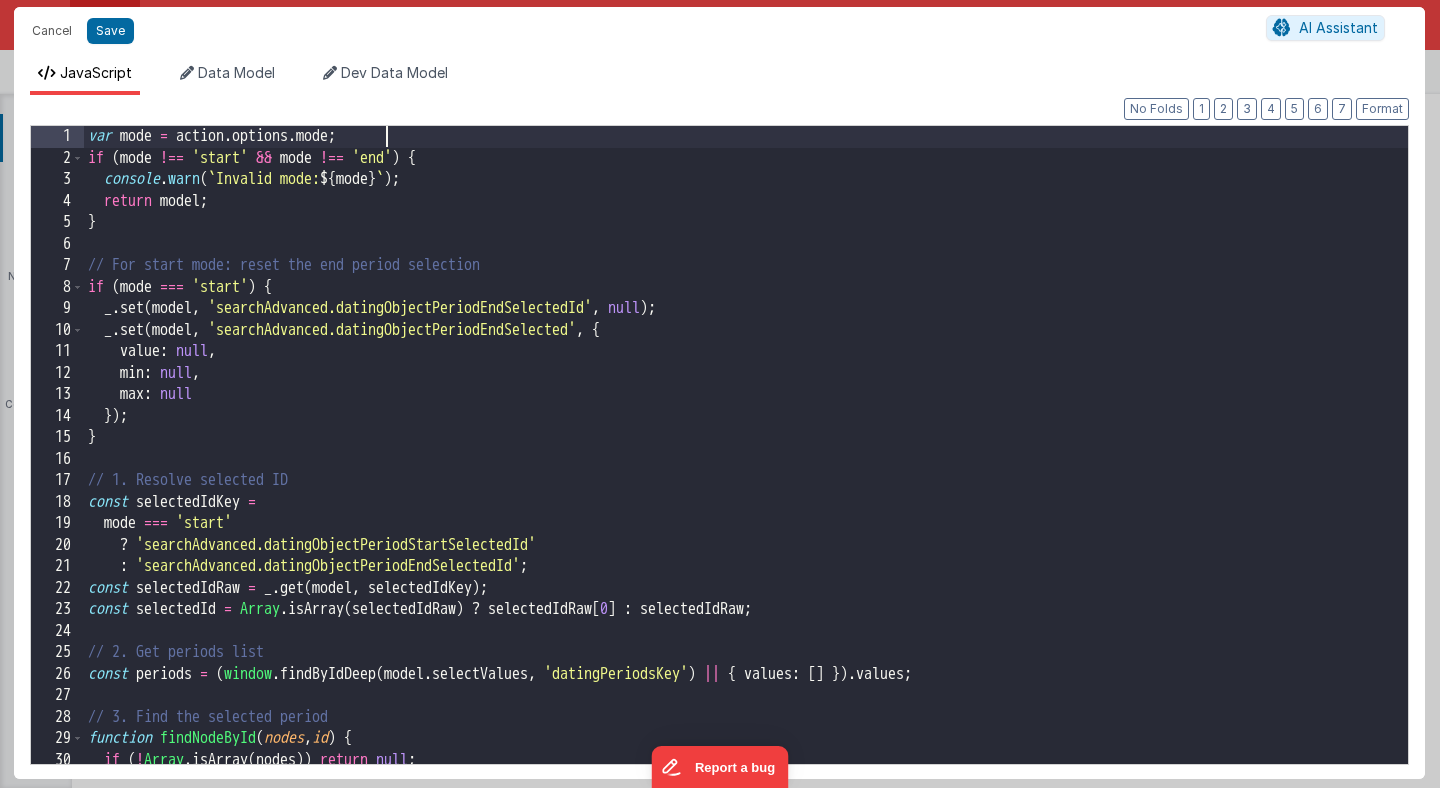 scroll, scrollTop: 0, scrollLeft: 0, axis: both 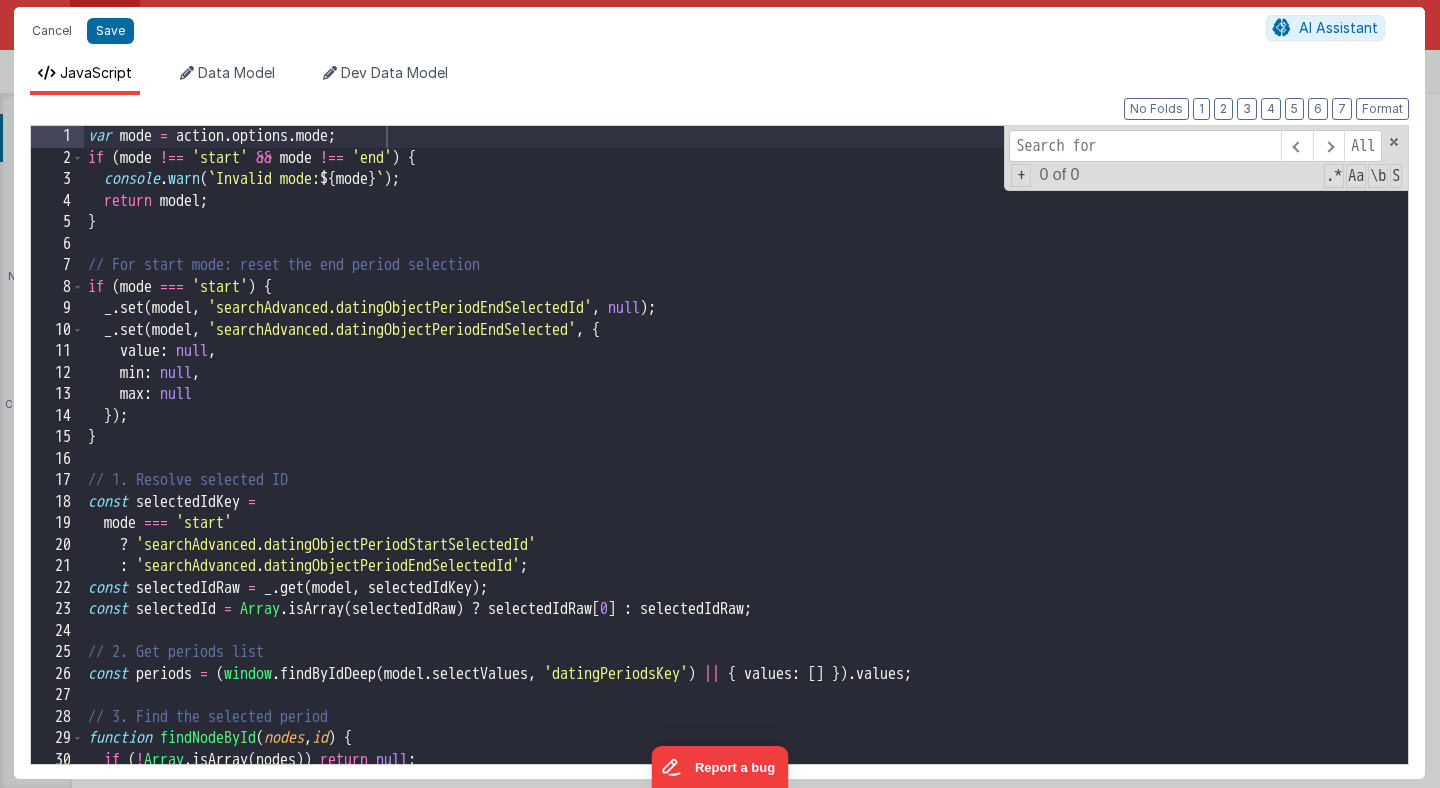 type on "value: null" 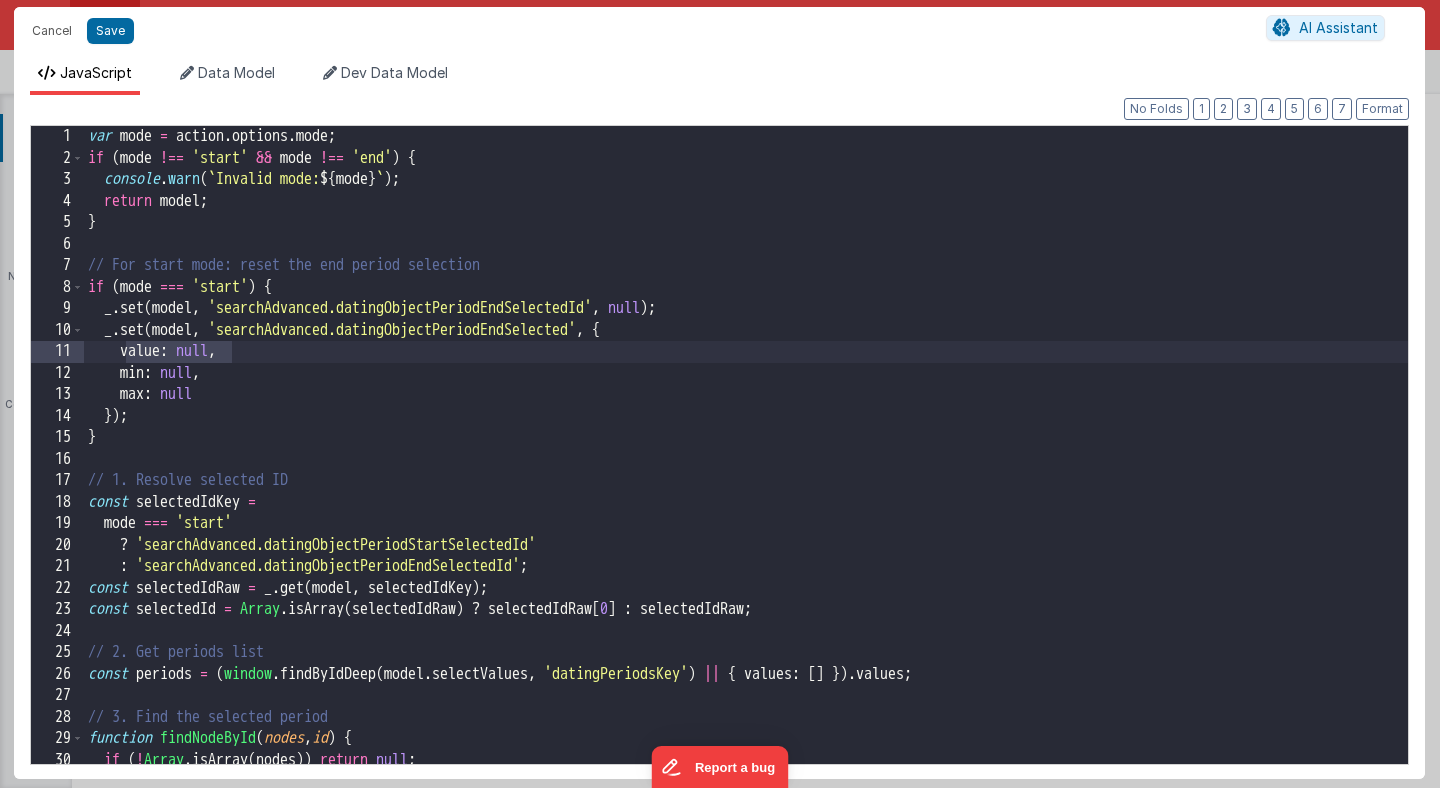 click on "var   mode   =   action . options . mode ; if   ( mode   !==   'start'   &&   mode   !==   'end' )   {    console . warn ( ` Invalid mode:  ${ mode } ` ) ;    return   model ; } // For start mode: reset the end period selection if   ( mode   ===   'start' )   {    _ . set ( model ,   'searchAdvanced.datingObjectPeriodEndSelectedId' ,   null ) ;    _ . set ( model ,   'searchAdvanced.datingObjectPeriodEndSelected' ,   {      value :   null ,      min :   null ,      max :   null    }) ; } // 1. Resolve selected ID const   selectedIdKey   =    mode   ===   'start'      ?   'searchAdvanced.datingObjectPeriodStartSelectedId'      :   'searchAdvanced.datingObjectPeriodEndSelectedId' ; const   selectedIdRaw   =   _ . get ( model ,   selectedIdKey ) ; const   selectedId   =   Array . isArray ( selectedIdRaw )   ?   selectedIdRaw [ 0 ]   :   selectedIdRaw ; // 2. Get periods list const   periods   =   ( window . findByIdDeep ( model . selectValues ,   'datingPeriodsKey' )   ||   {   values :   [ ]   }) . values ;   (" at bounding box center [746, 466] 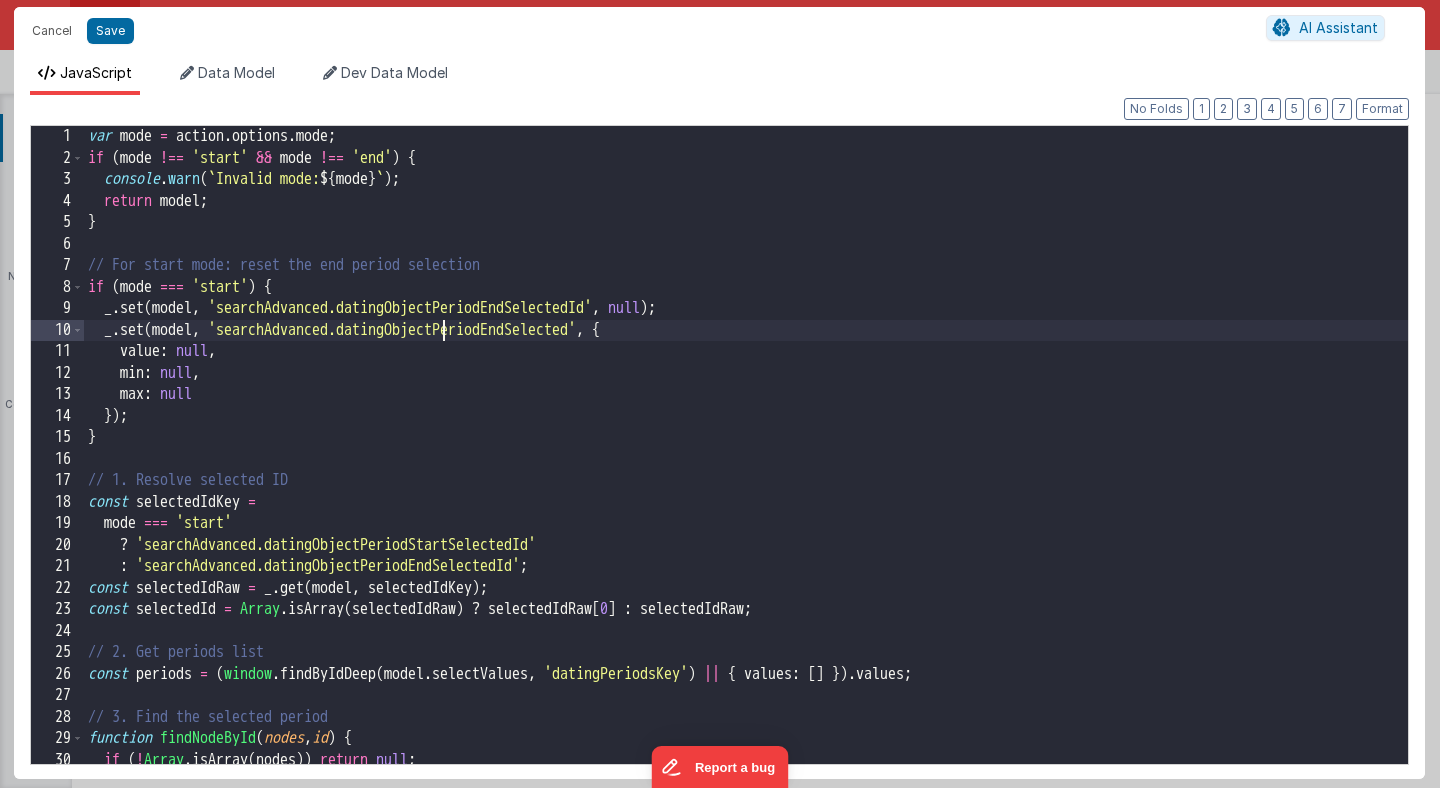 click on "var   mode   =   action . options . mode ; if   ( mode   !==   'start'   &&   mode   !==   'end' )   {    console . warn ( ` Invalid mode:  ${ mode } ` ) ;    return   model ; } // For start mode: reset the end period selection if   ( mode   ===   'start' )   {    _ . set ( model ,   'searchAdvanced.datingObjectPeriodEndSelectedId' ,   null ) ;    _ . set ( model ,   'searchAdvanced.datingObjectPeriodEndSelected' ,   {      value :   null ,      min :   null ,      max :   null    }) ; } // 1. Resolve selected ID const   selectedIdKey   =    mode   ===   'start'      ?   'searchAdvanced.datingObjectPeriodStartSelectedId'      :   'searchAdvanced.datingObjectPeriodEndSelectedId' ; const   selectedIdRaw   =   _ . get ( model ,   selectedIdKey ) ; const   selectedId   =   Array . isArray ( selectedIdRaw )   ?   selectedIdRaw [ 0 ]   :   selectedIdRaw ; // 2. Get periods list const   periods   =   ( window . findByIdDeep ( model . selectValues ,   'datingPeriodsKey' )   ||   {   values :   [ ]   }) . values ;   (" at bounding box center [746, 466] 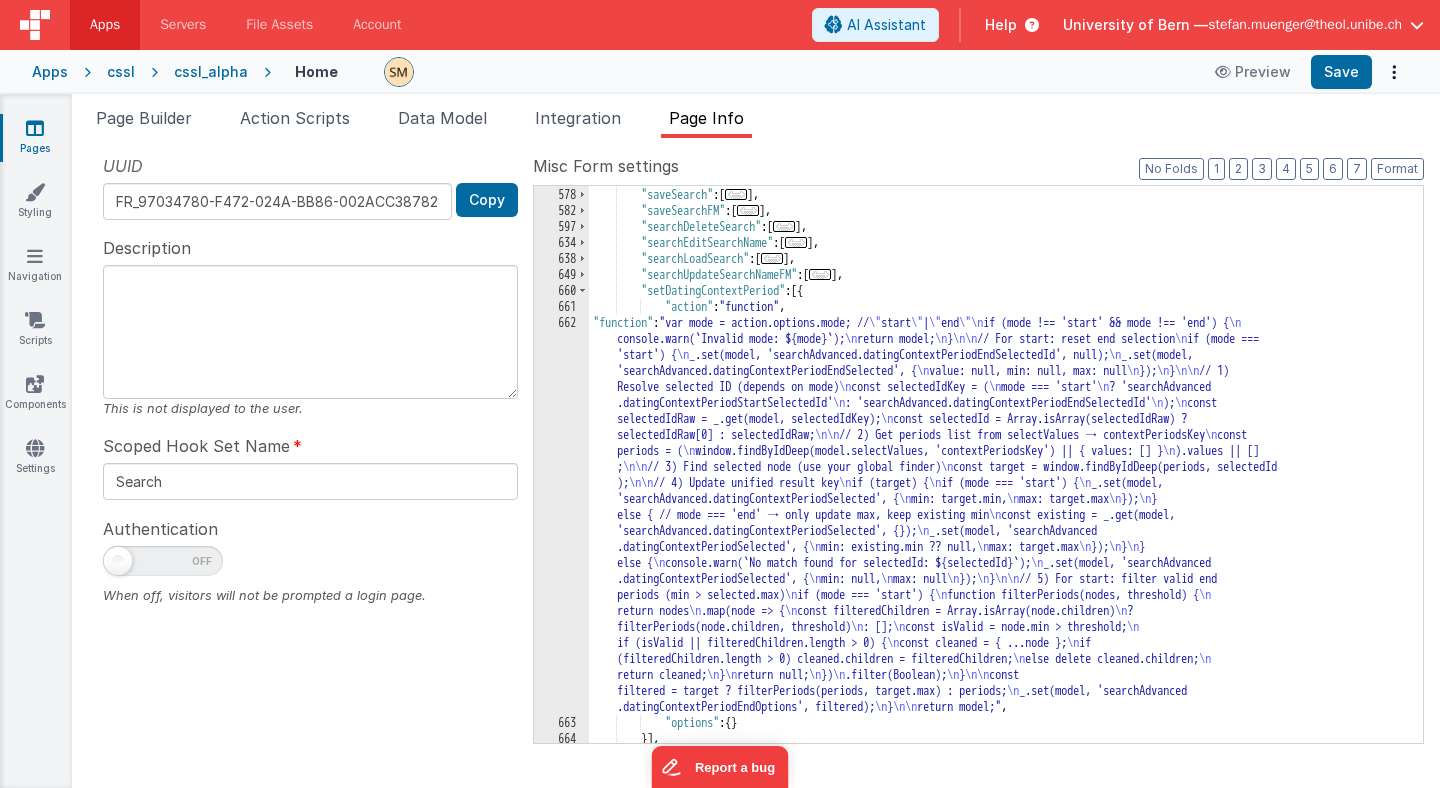 scroll, scrollTop: 1278, scrollLeft: 0, axis: vertical 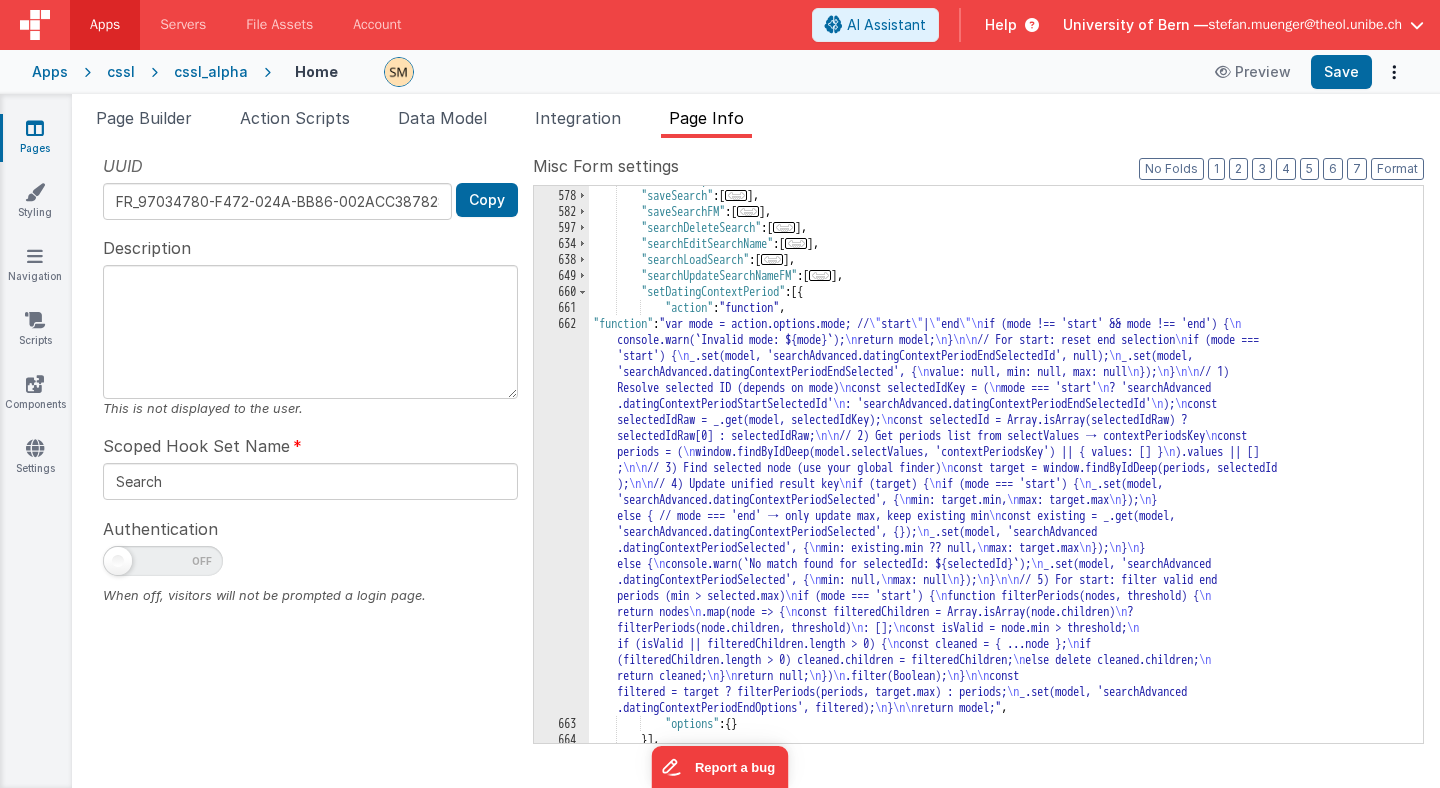 click on ""advand"" at bounding box center [1006, 466] 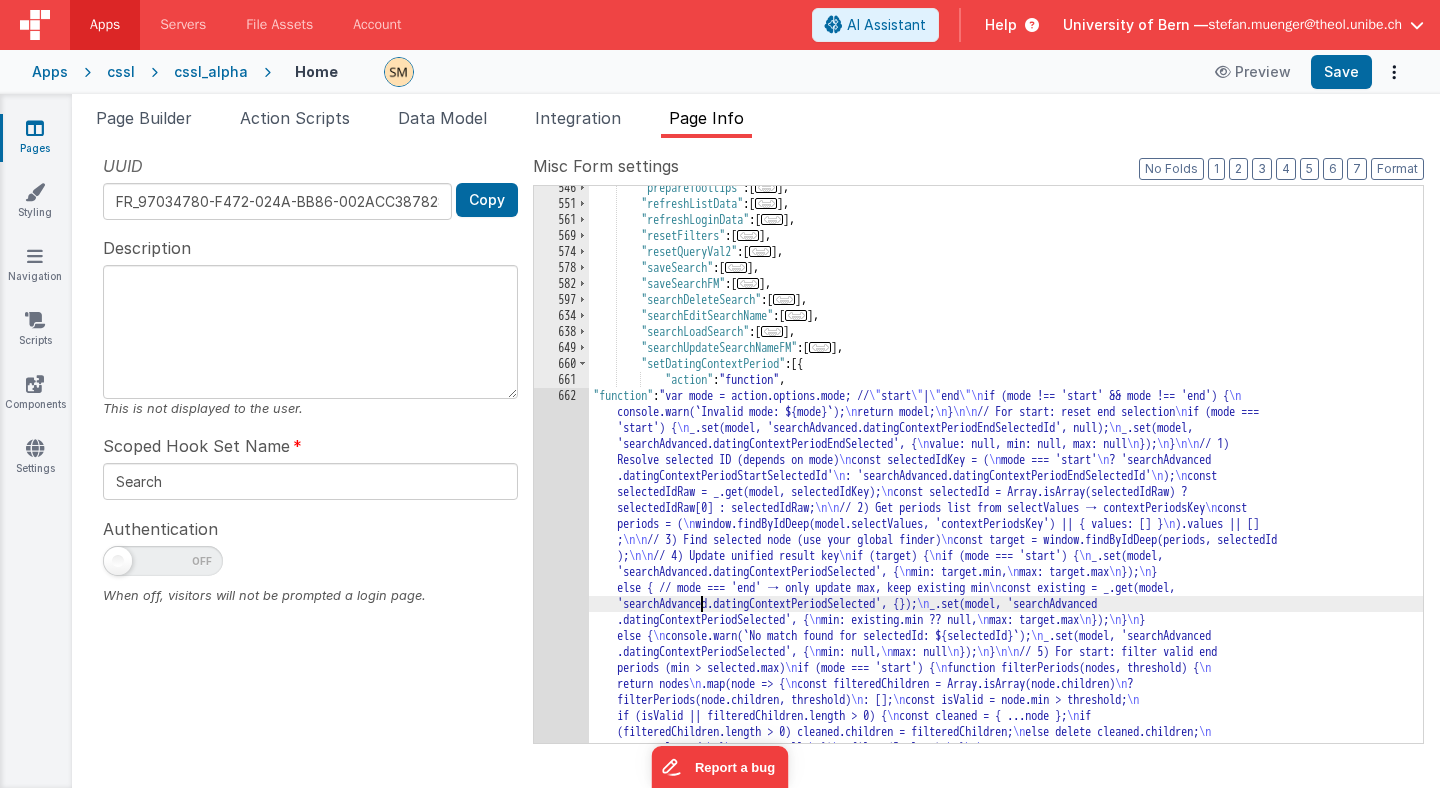 scroll, scrollTop: 1211, scrollLeft: 0, axis: vertical 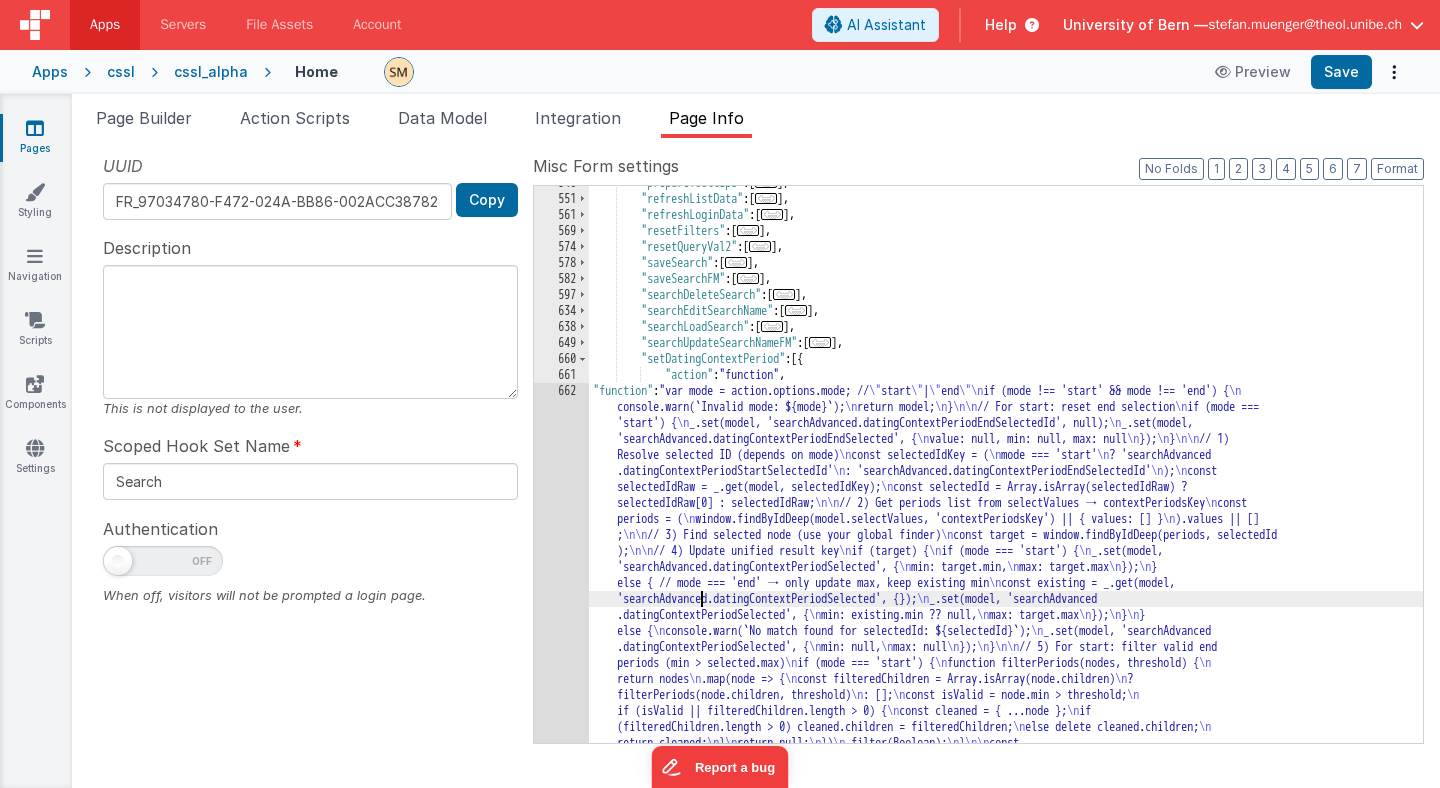 click on ""setDatingContextPeriod" :  [{                "action" :  "function" , "function" :  "var mode = action.options.mode; //  " start "  |  " end "\n if (mode !== 'start' && mode !== 'end') { \n         console.warn(`Invalid mode: ${mode}`); \n   return model; \n } \n\n // For start: reset end selection \n if (mode ===       'start') { \n   _.set(model, 'searchAdvanced.datingContextPeriodEndSelectedId', null); \n   _.set(model,       'searchAdvanced.datingContextPeriodEndSelected', { \n     value: null, min: null, max: null \n   }); \n }" at bounding box center (1006, 661) 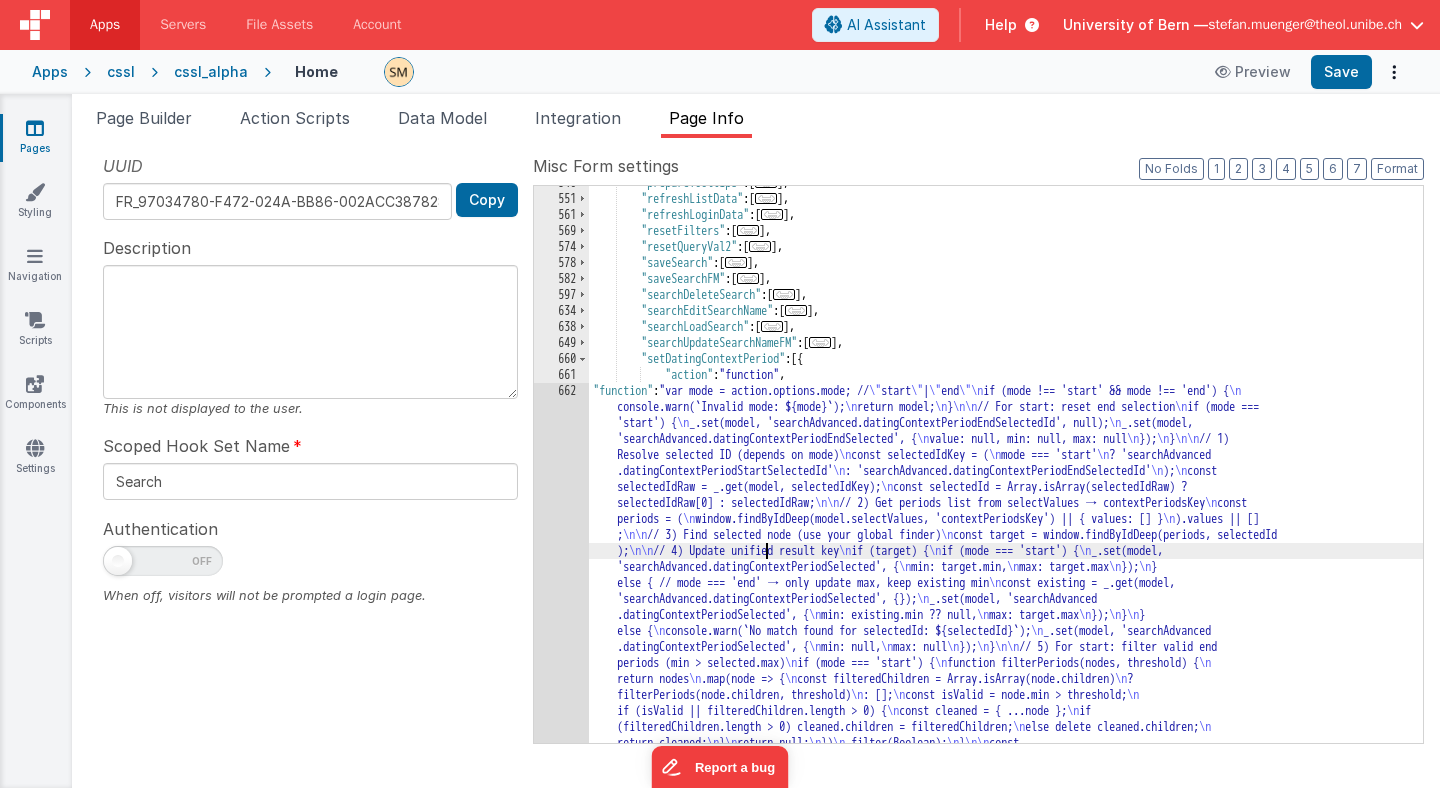 scroll, scrollTop: 1267, scrollLeft: 0, axis: vertical 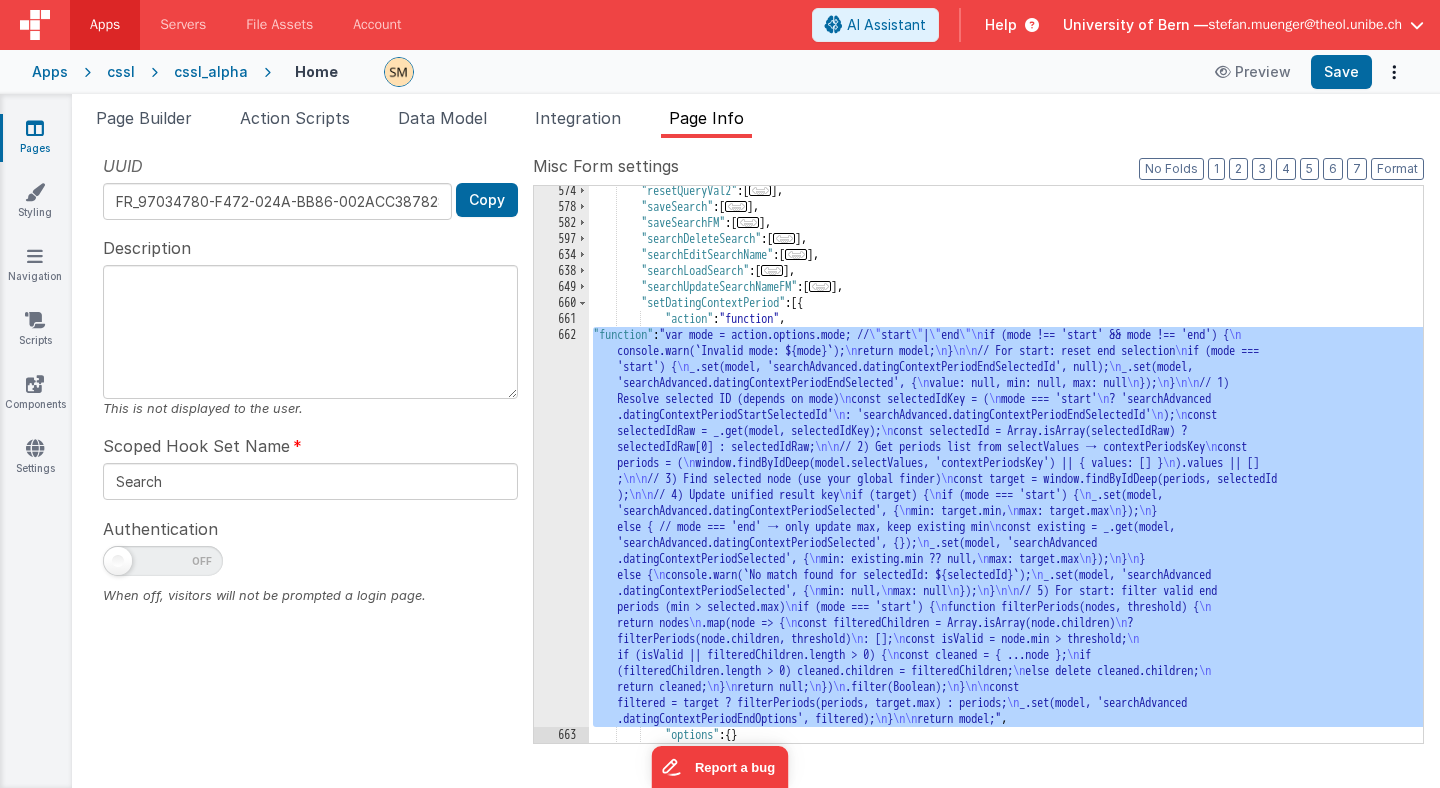 click on "662" at bounding box center [561, 527] 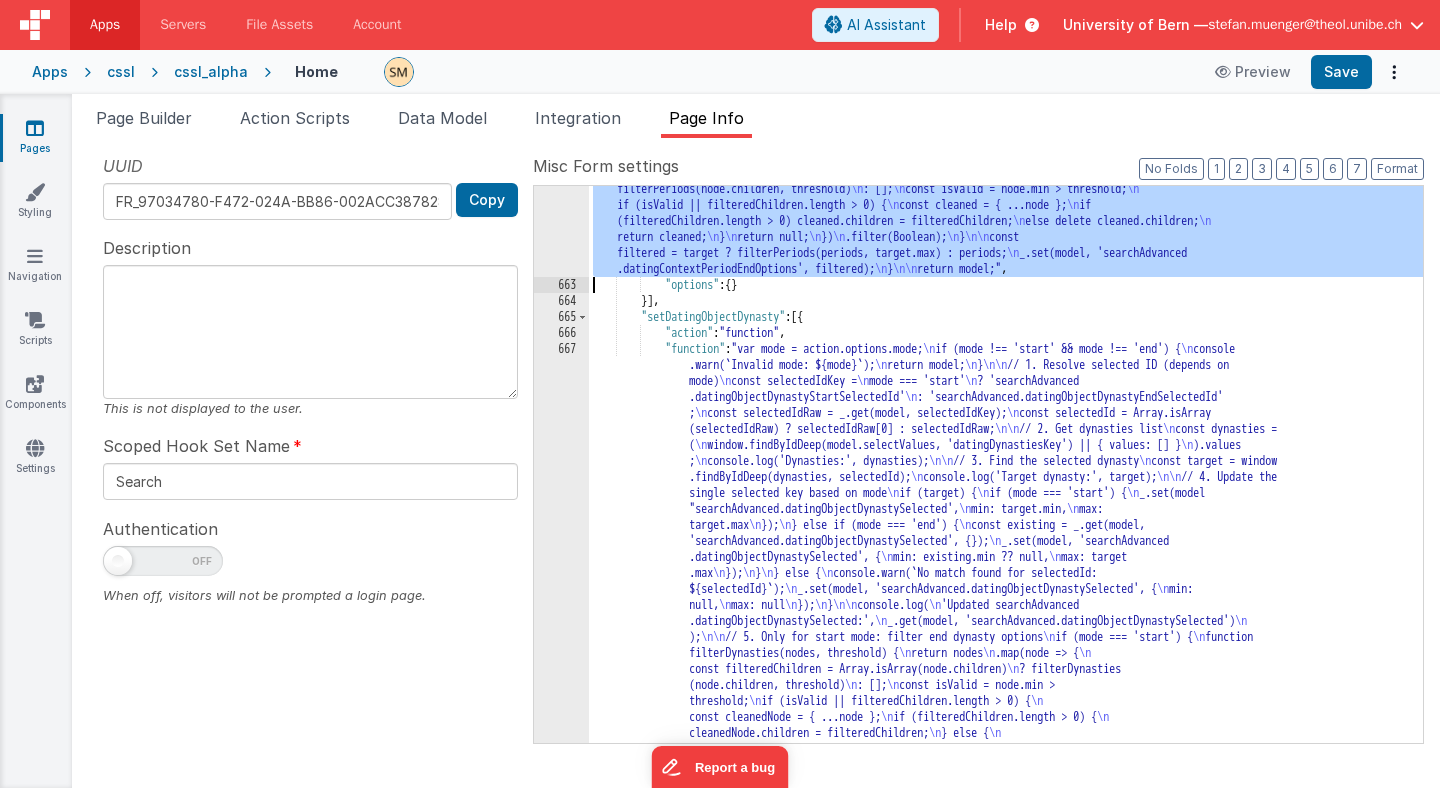 scroll, scrollTop: 1708, scrollLeft: 0, axis: vertical 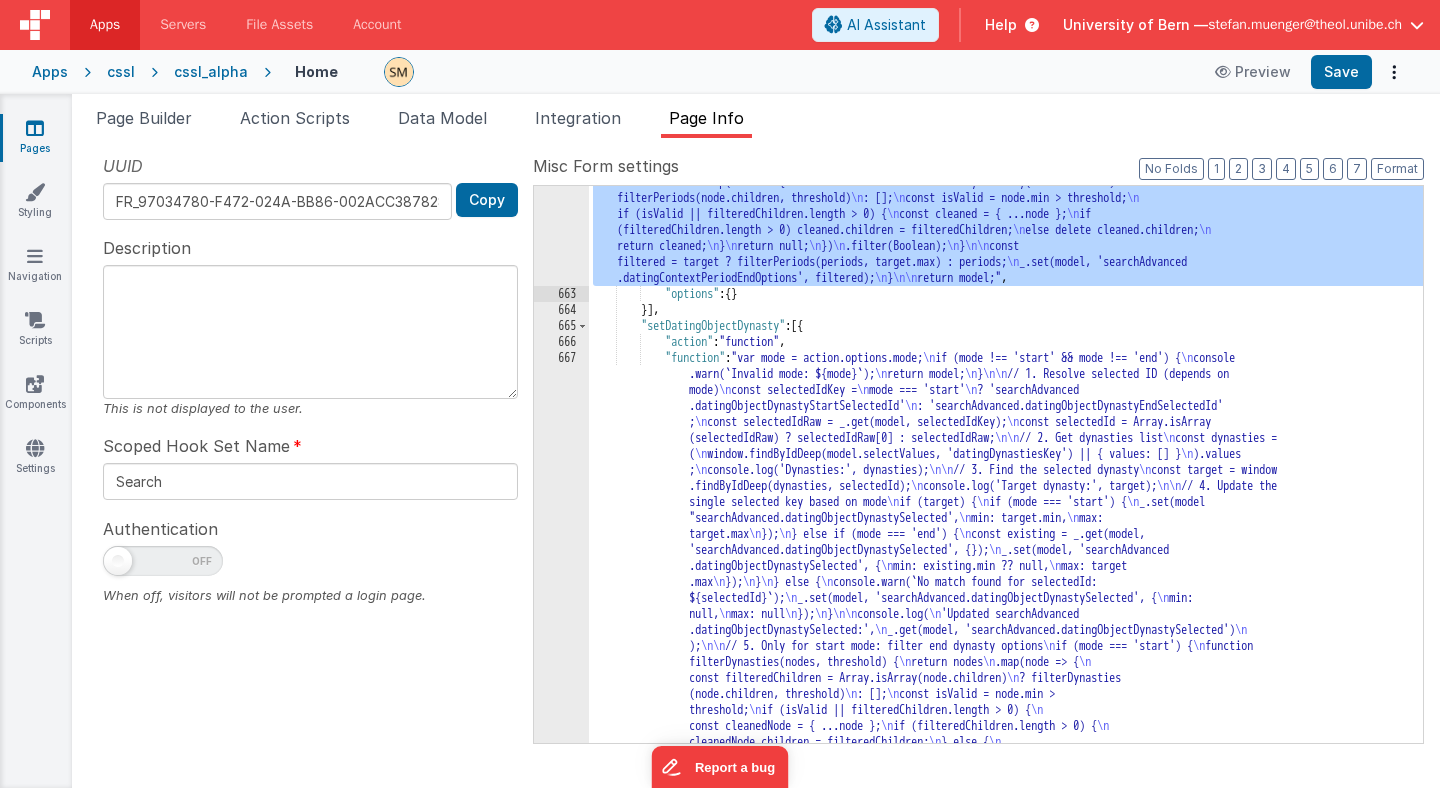 click on ""function" :  "var mode = action.options.mode; //  " start "  |  " end "\n if (mode !== 'start' && mode !== 'end') { \n         console.warn(`Invalid mode: ${mode}`); \n   return model; \n } \n\n // For start: reset end selection \n if (mode ===       'start') { \n   _.set(model, 'searchAdvanced.datingContextPeriodEndSelectedId', null); \n   _.set(model,       'searchAdvanced.datingContextPeriodEndSelected', { \n     value: null, min: null, max: null \n   }); \n } \n\n // 1)       Resolve selected ID (depends on mode) \n const selectedIdKey = ( \n   mode === 'start' \n     ? 'searchAdvanced      .datingContextPeriodStartSelectedId' \n     : 'searchAdvanced.datingContextPeriodEndSelectedId' \n ); \n const       selectedIdRaw = _.get(model, selectedIdKey); \n const selectedId = Array.isArray(selectedIdRaw) ?       selectedIdRaw[0] : selectedIdRaw; \n\n // 2) Get periods list from selectValues → contextPeriodsKey \n const       periods = ( \n \n ).values || []      ; \n" at bounding box center [1006, 604] 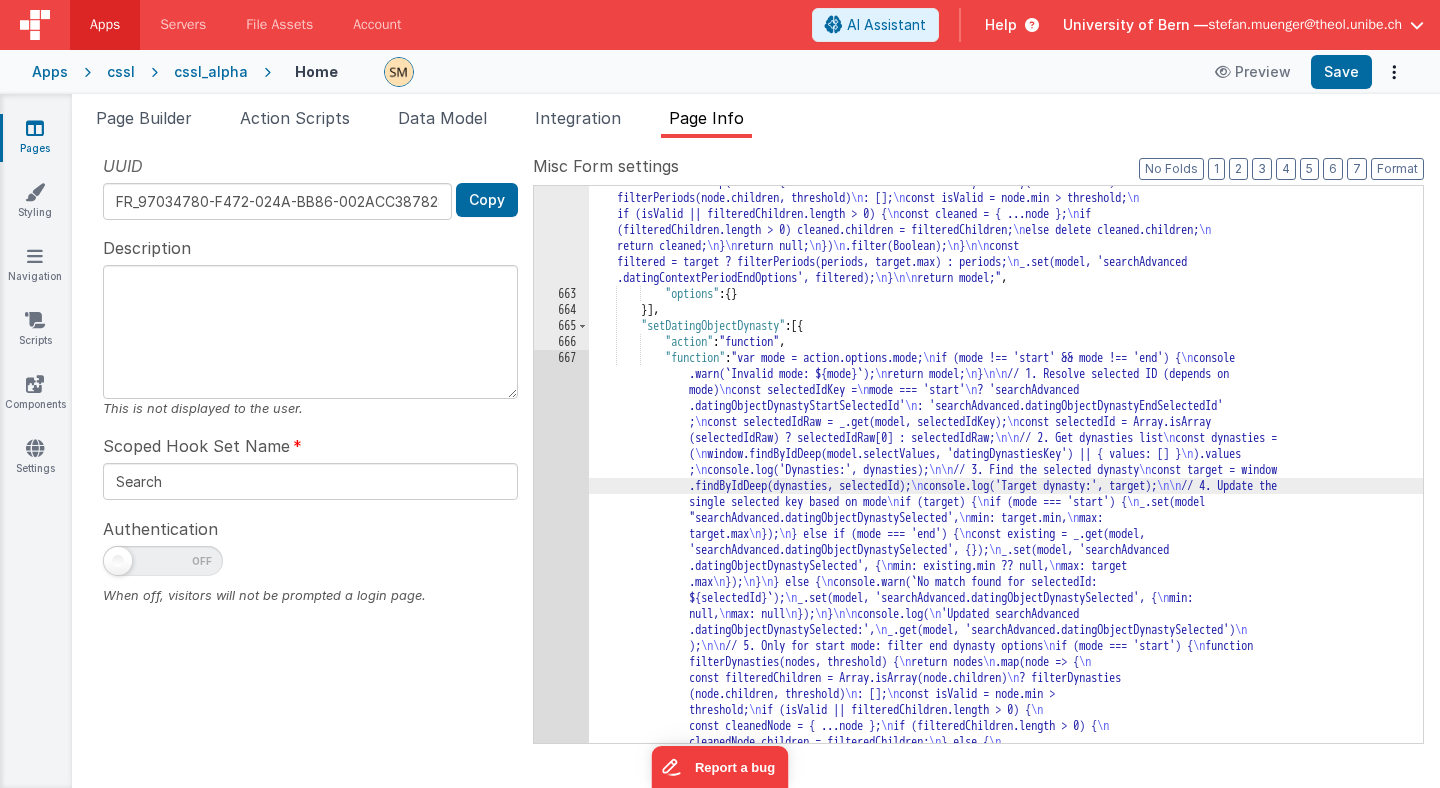 click on "662 663 664 665 666 667 668 669 670 671 672 673 674 675 676 677 678 679 680" at bounding box center (561, 604) 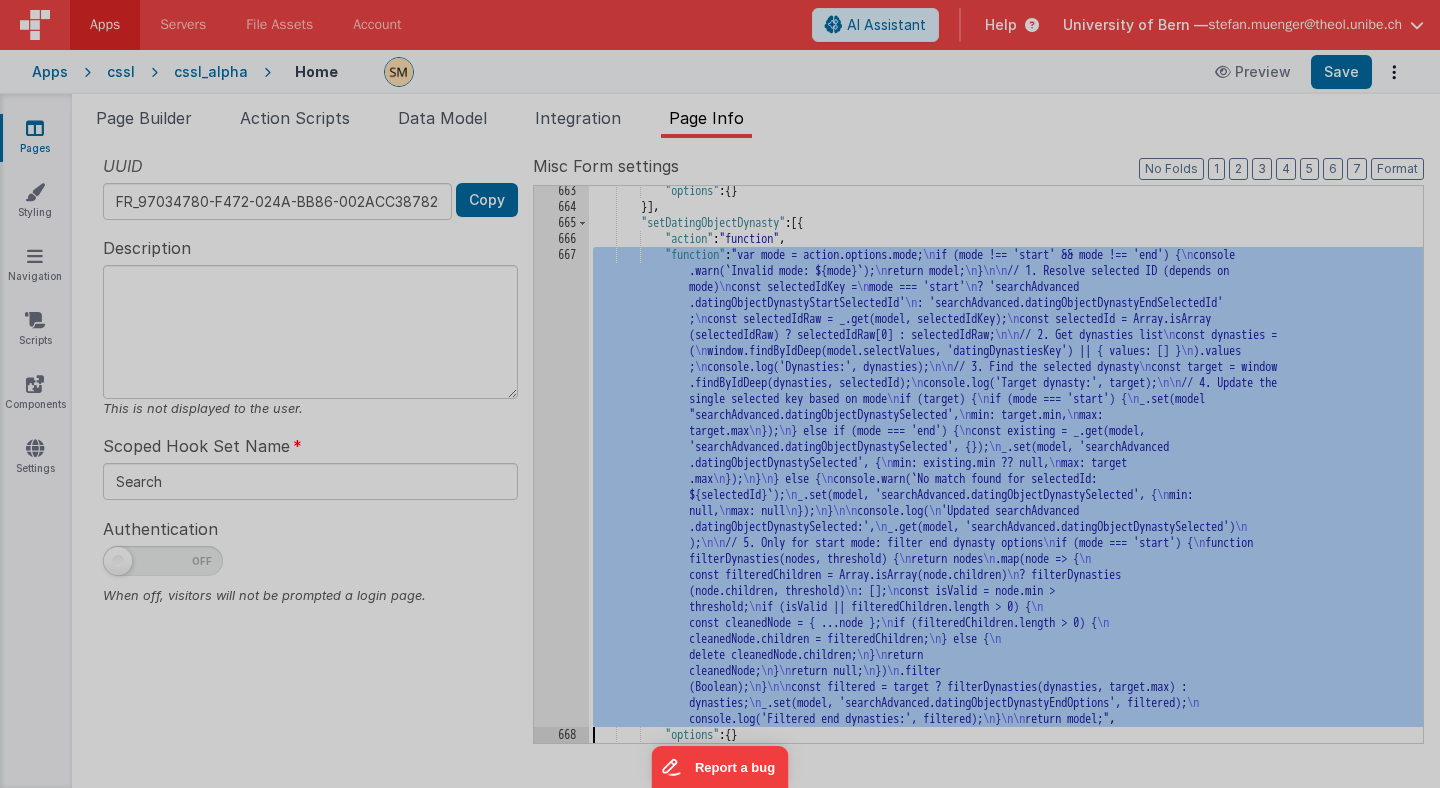 scroll, scrollTop: 1811, scrollLeft: 0, axis: vertical 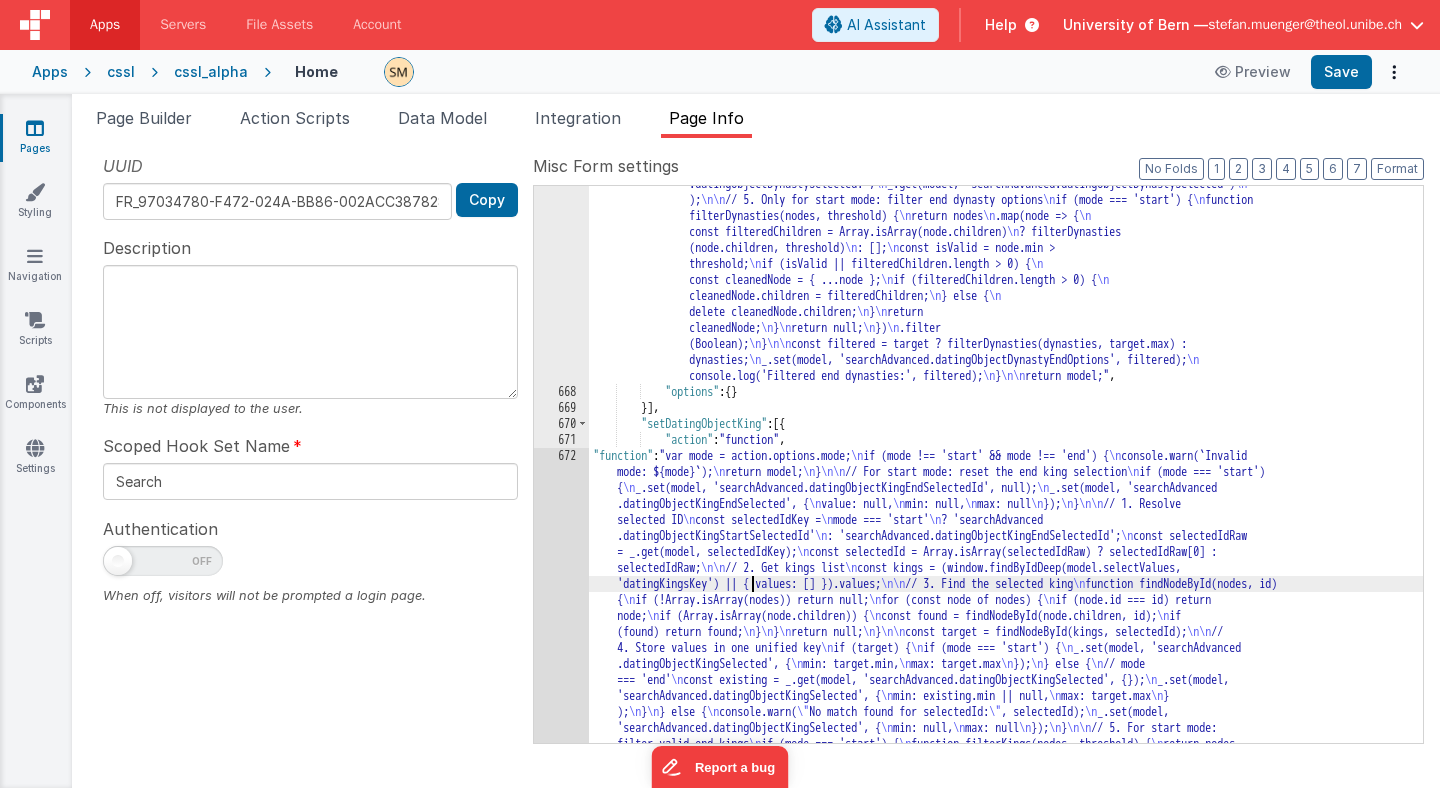 click on ""function" :  "var mode = action.options.mode; \n if (mode !== 'start' && mode !== 'end') { \n   console                  .warn(`Invalid mode: ${mode}`); \n   return model; \n } \n\n // 1. Resolve selected ID (depends on                   mode) \n const selectedIdKey =  \n     mode === 'start' \n         ? 'searchAdvanced                  .datingObjectDynastyStartSelectedId' \n         : 'searchAdvanced.datingObjectDynastyEndSelectedId'                  ; \n const selectedIdRaw = _.get(model, selectedIdKey); \n const selectedId = Array.isArray                  (selectedIdRaw) ? selectedIdRaw[0] : selectedIdRaw; \n\n // 2. Get dynasties list \n const dynasties =                   ( \n     window.findByIdDeep(model.selectValues, 'datingDynastiesKey') || { values: [] } \n ).values                  ; \n console.log('Dynasties:', dynasties); \n\n // 3. Find the selected dynasty \n \n }" at bounding box center [1006, 630] 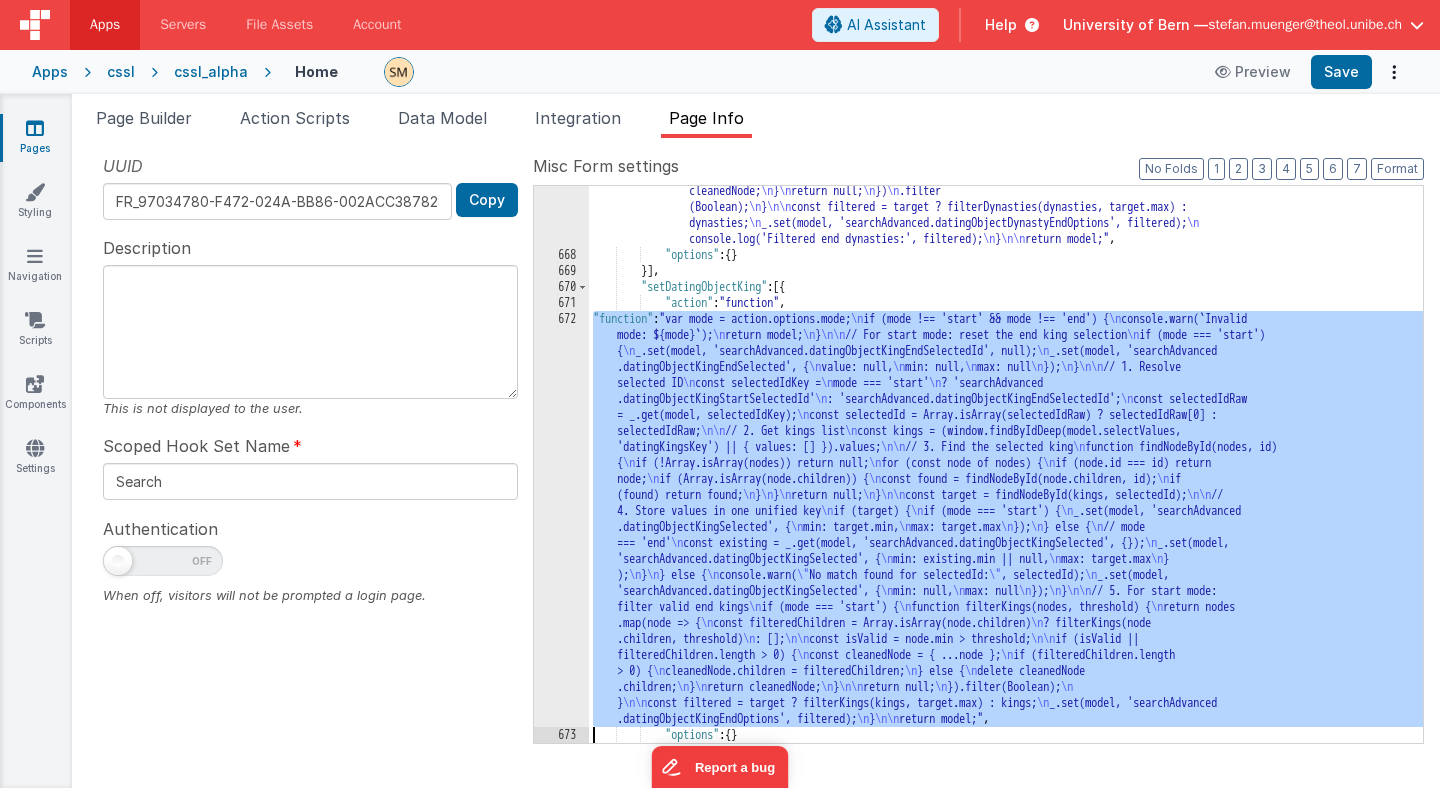 click on "672" at bounding box center [561, 519] 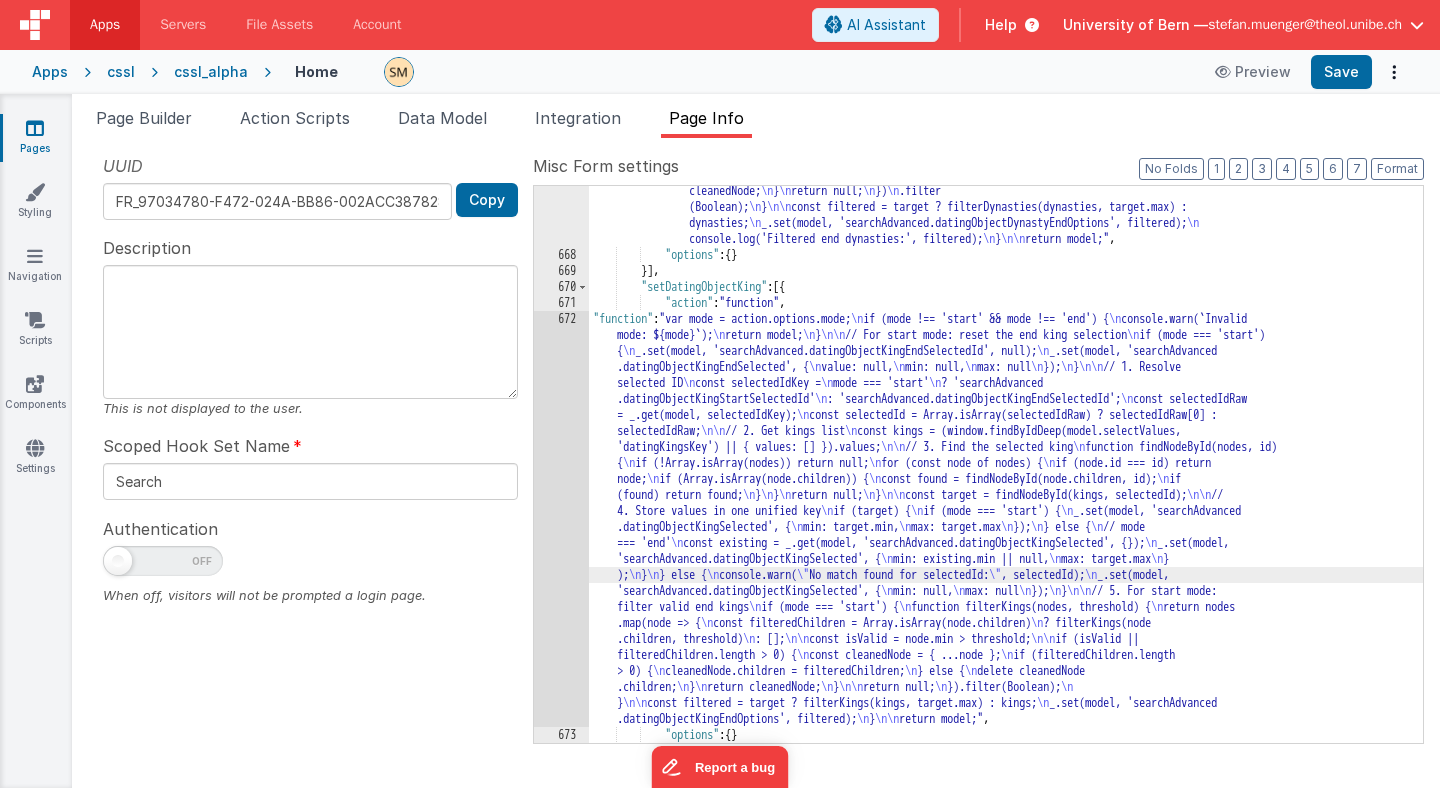 click on "672" at bounding box center [561, 519] 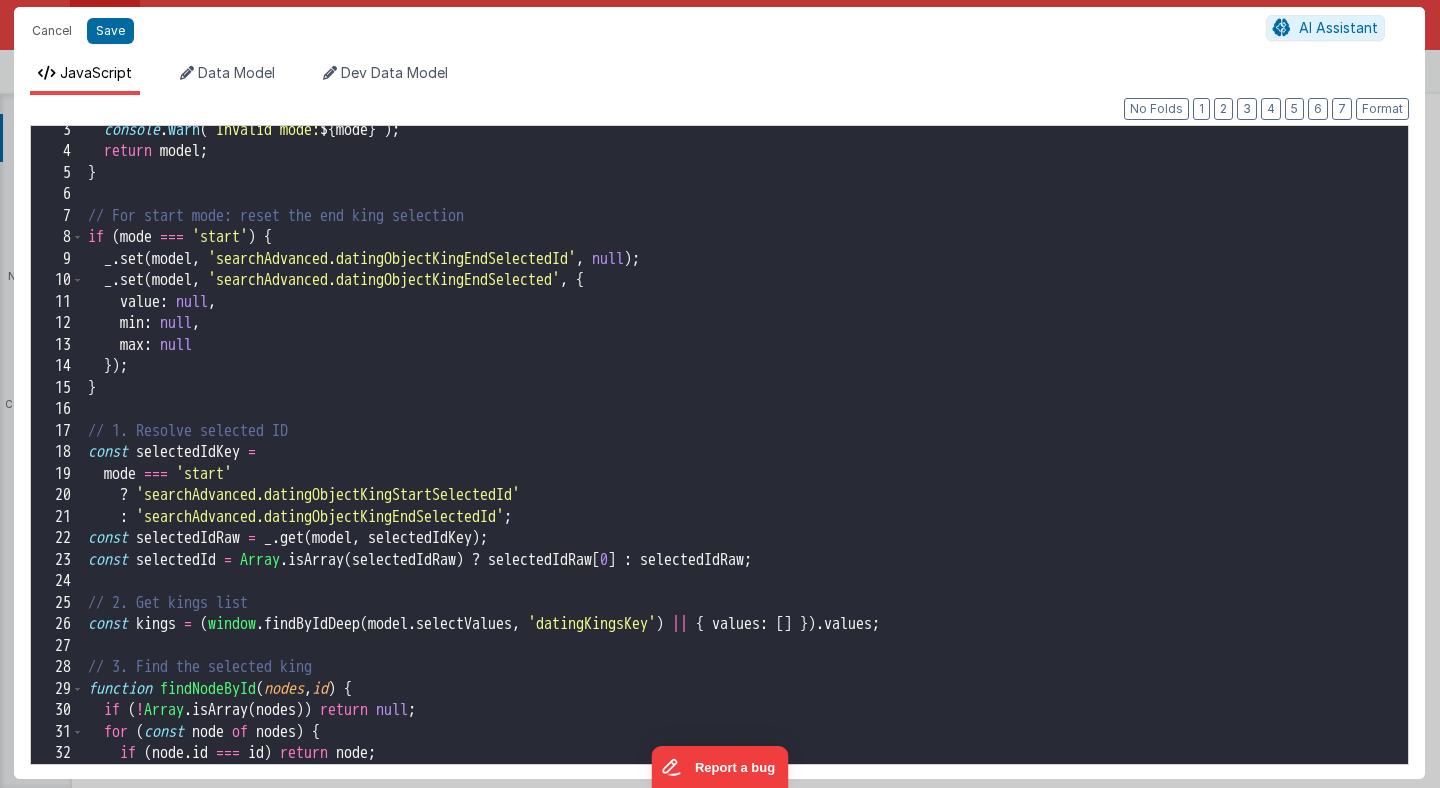 scroll, scrollTop: 0, scrollLeft: 0, axis: both 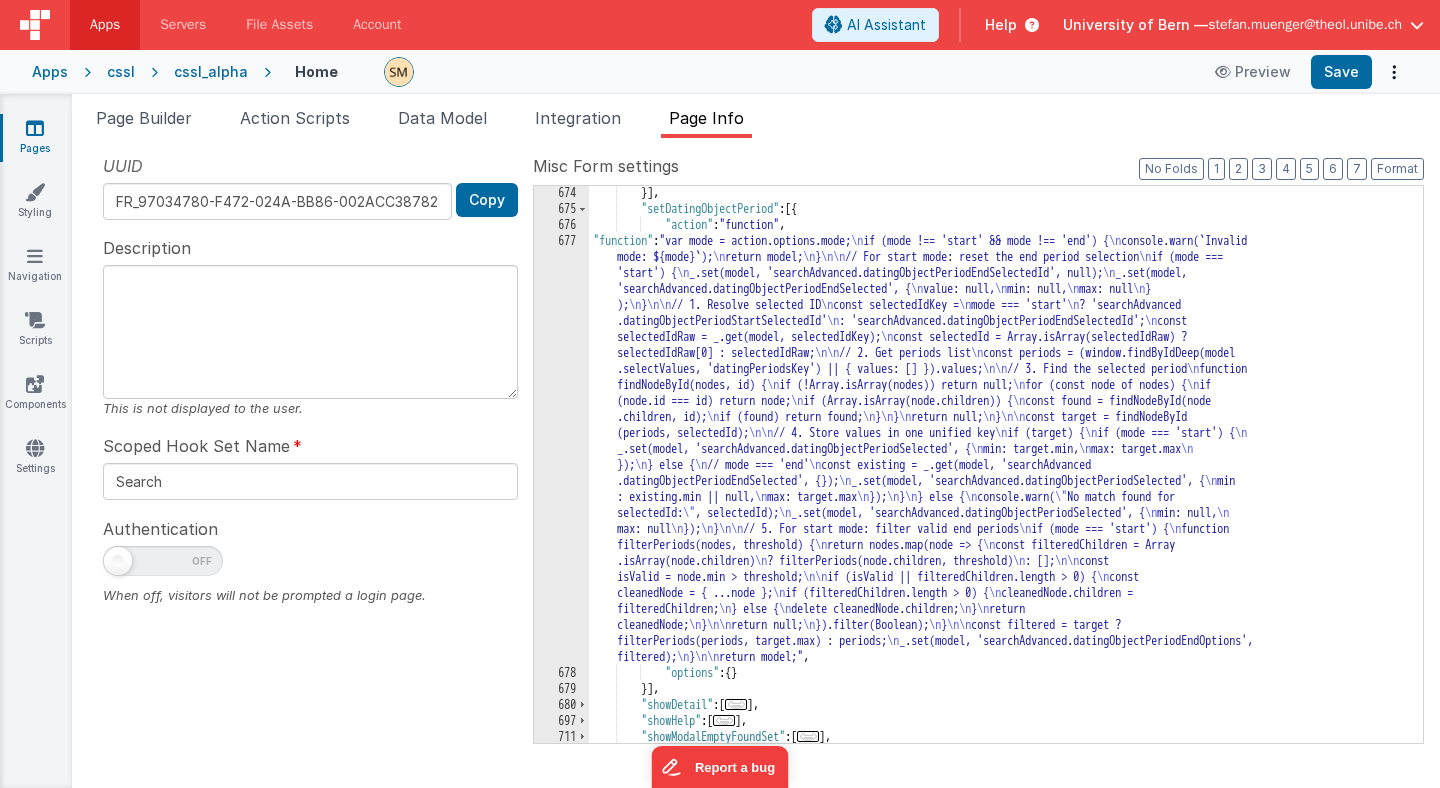 click on ""setDatingObjectPeriod" :  [{                "action" :  "function" , "function" :  "var mode = action.options.mode; \n if (mode !== 'start' && mode !== 'end') { \n   console.warn(`Invalid       mode: ${mode}`); \n   return model; \n } \n\n // For start mode: reset the end period selection \n if (mode ===       'start') { \n   _.set(model, 'searchAdvanced.datingObjectPeriodEndSelectedId', null); \n   _.set(model,       'searchAdvanced.datingObjectPeriodEndSelected', { \n     value: null, \n     min: null, \n     max: null \n   }      ); \n } \n\n // 1. Resolve selected ID \n const selectedIdKey = \n   mode === 'start' \n     ? 'searchAdvanced      .datingObjectPeriodStartSelectedId' \n     : 'searchAdvanced.datingObjectPeriodEndSelectedId'; \n const       selectedIdRaw = _.get(model, selectedIdKey); \n const selectedId = Array.isArray(selectedIdRaw) ?       selectedIdRaw[0] : selectedIdRaw; \n\n // 2. Get periods list \n      \n\n \n function" at bounding box center (1006, 479) 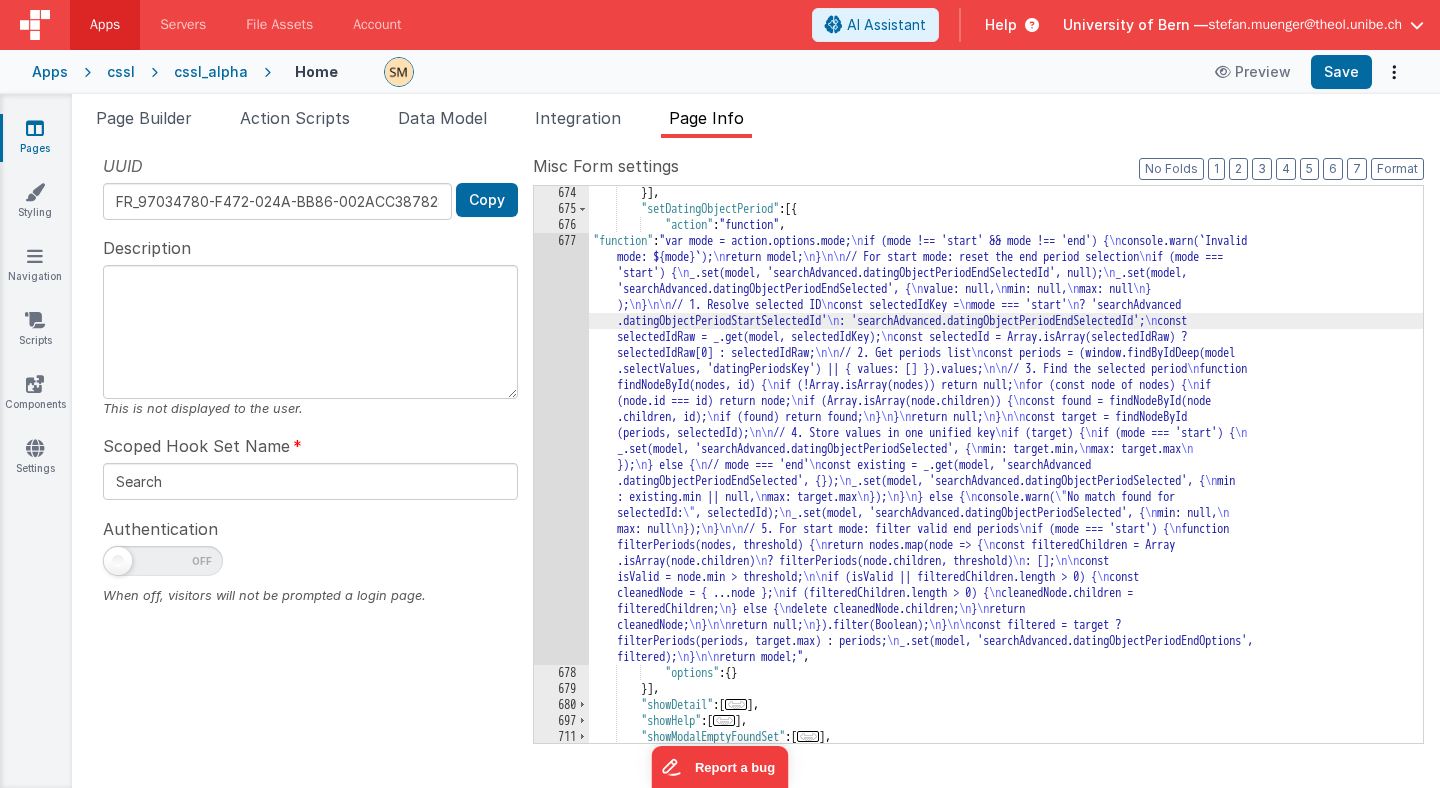 click on "677" at bounding box center (561, 449) 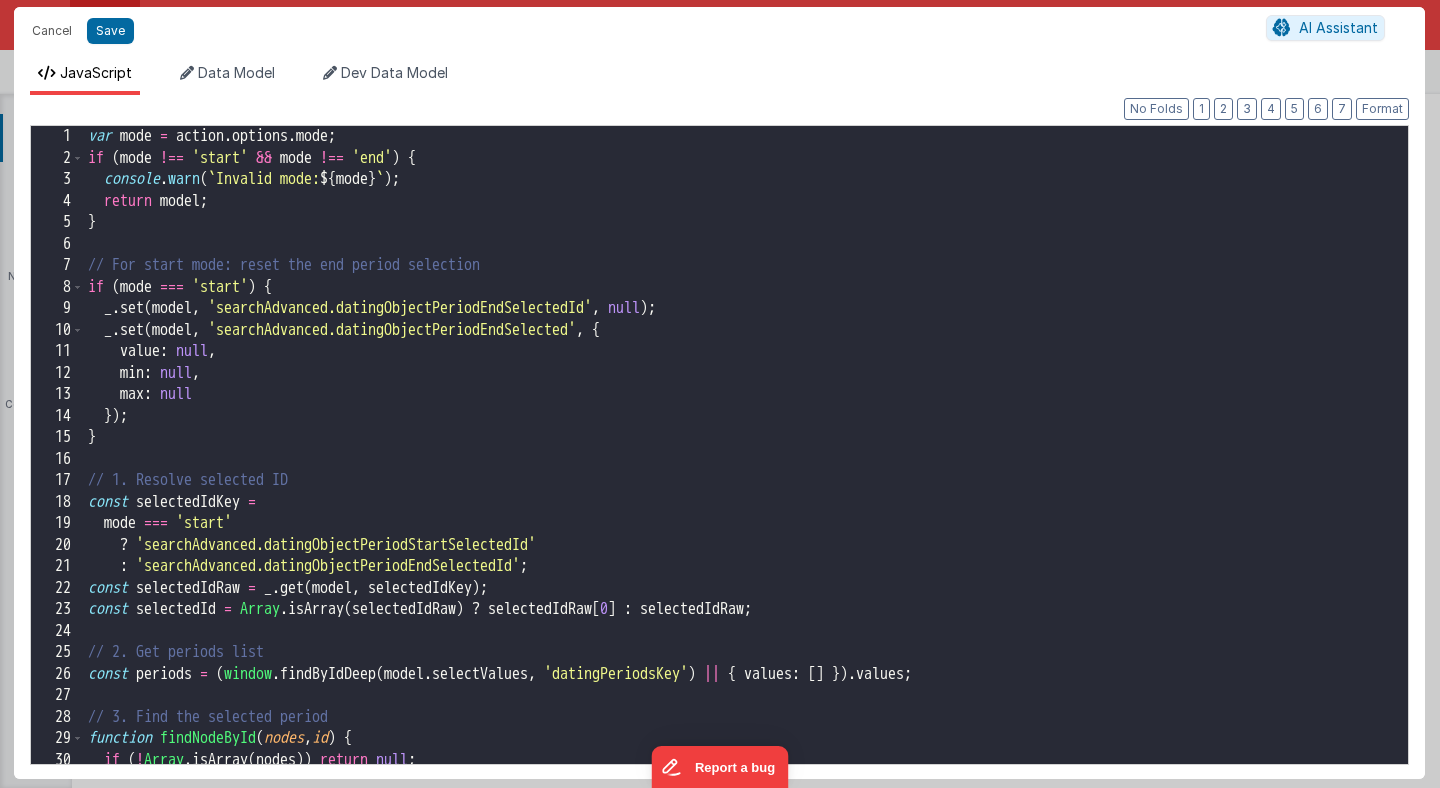 click on "var   mode   =   action . options . mode ; if   ( mode   !==   'start'   &&   mode   !==   'end' )   {    console . warn ( ` Invalid mode:  ${ mode } ` ) ;    return   model ; } // For start mode: reset the end period selection if   ( mode   ===   'start' )   {    _ . set ( model ,   'searchAdvanced.datingObjectPeriodEndSelectedId' ,   null ) ;    _ . set ( model ,   'searchAdvanced.datingObjectPeriodEndSelected' ,   {      value :   null ,      min :   null ,      max :   null    }) ; } // 1. Resolve selected ID const   selectedIdKey   =    mode   ===   'start'      ?   'searchAdvanced.datingObjectPeriodStartSelectedId'      :   'searchAdvanced.datingObjectPeriodEndSelectedId' ; const   selectedIdRaw   =   _ . get ( model ,   selectedIdKey ) ; const   selectedId   =   Array . isArray ( selectedIdRaw )   ?   selectedIdRaw [ 0 ]   :   selectedIdRaw ; // 2. Get periods list const   periods   =   ( window . findByIdDeep ( model . selectValues ,   'datingPeriodsKey' )   ||   {   values :   [ ]   }) . values ;   (" at bounding box center (746, 466) 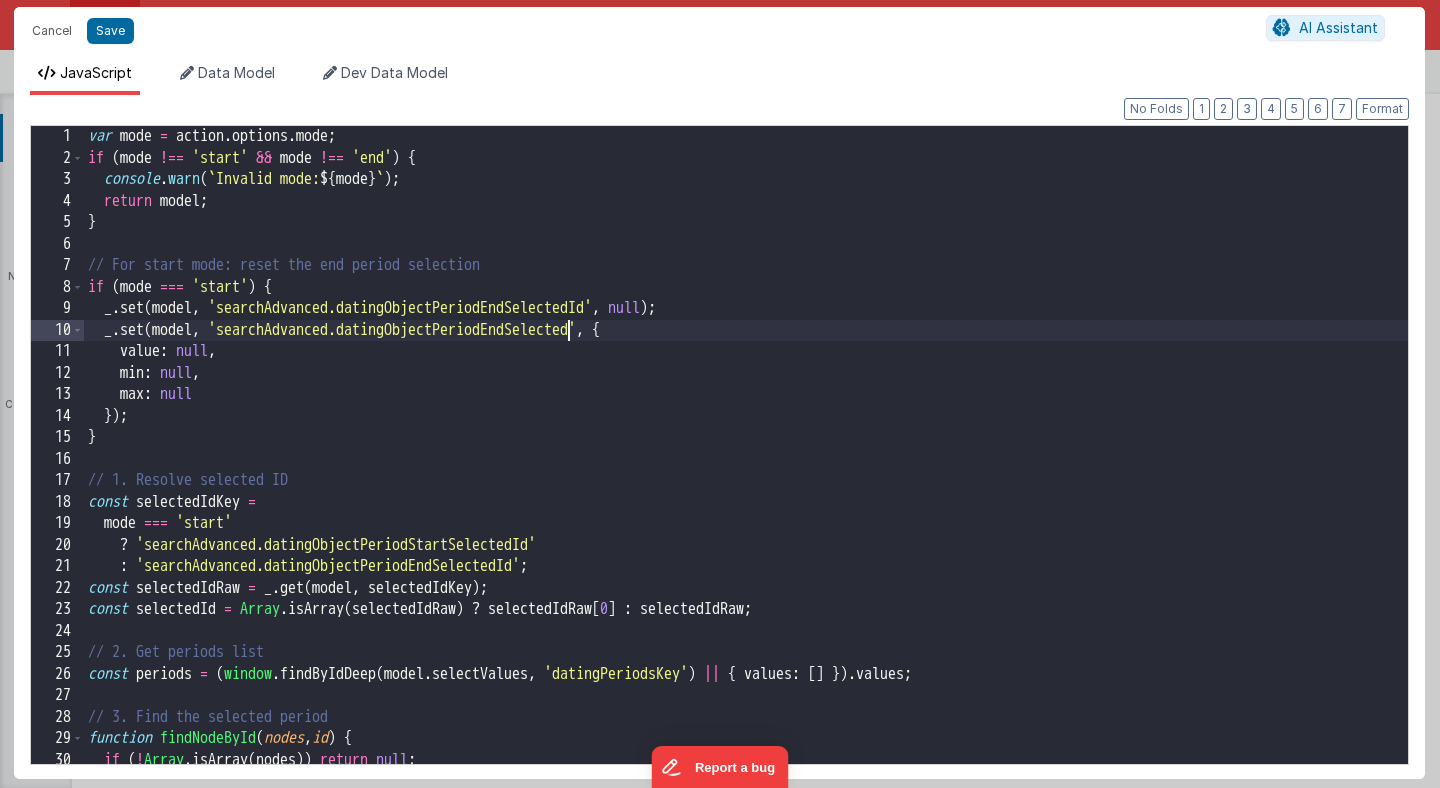 scroll, scrollTop: 0, scrollLeft: 0, axis: both 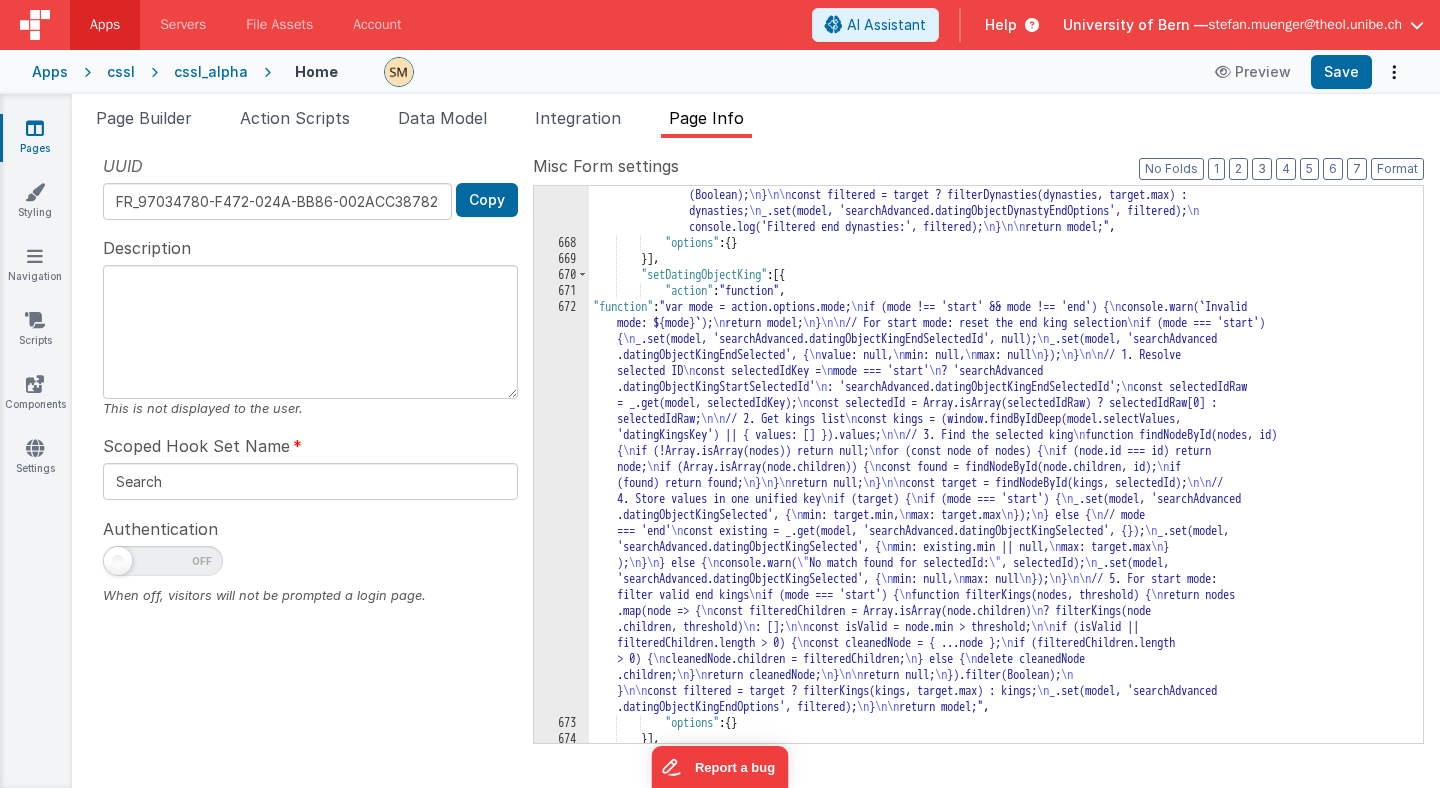 click on ""function" :  "var mode = action.options.mode; \n if (mode !== 'start' && mode !== 'end') { \n   console                  .warn(`Invalid mode: ${mode}`); \n   return model; \n } \n\n // 1. Resolve selected ID (depends on                   mode) \n const selectedIdKey =  \n     mode === 'start' \n         ? 'searchAdvanced                  .datingObjectDynastyStartSelectedId' \n         : 'searchAdvanced.datingObjectDynastyEndSelectedId'                  ; \n const selectedIdRaw = _.get(model, selectedIdKey); \n const selectedId = Array.isArray                  (selectedIdRaw) ? selectedIdRaw[0] : selectedIdRaw; \n\n // 2. Get dynasties list \n const dynasties =                   ( \n     window.findByIdDeep(model.selectValues, 'datingDynastiesKey') || { values: [] } \n ).values                  ; \n console.log('Dynasties:', dynasties); \n\n // 3. Find the selected dynasty \n \n }" at bounding box center [1006, 281] 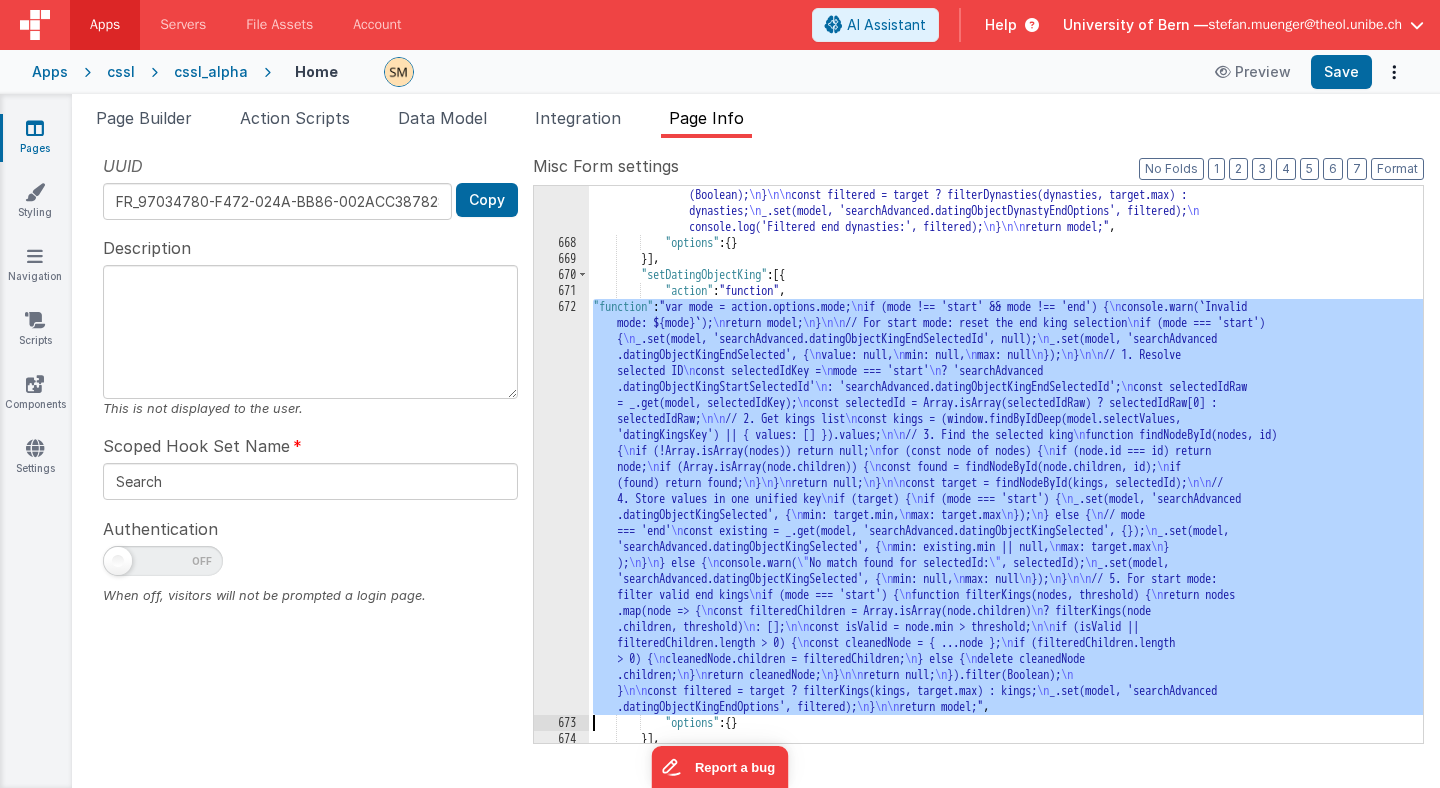 click on "672" at bounding box center (561, 507) 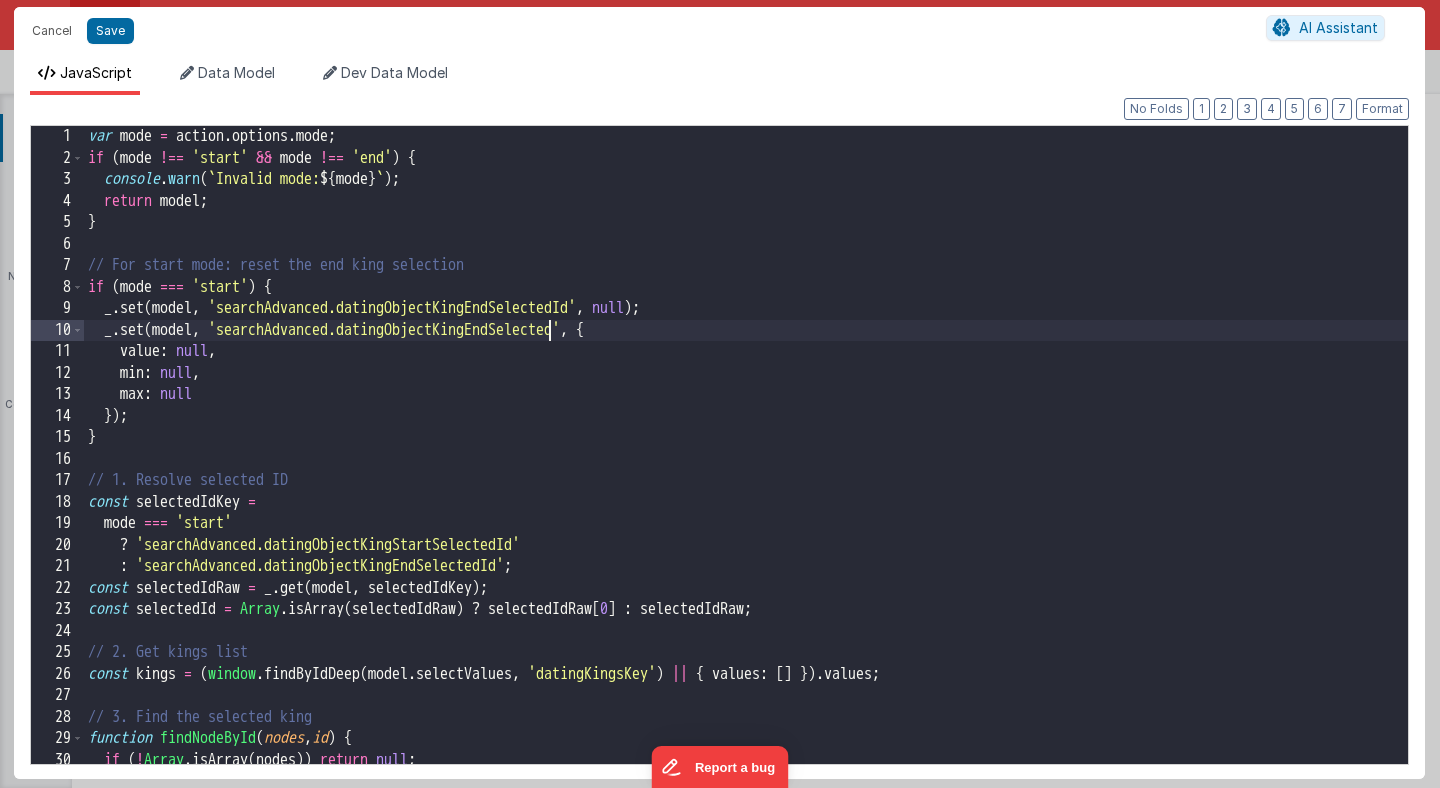 click on "var   mode   =   action . options . mode ; if   ( mode   !==   'start'   &&   mode   !==   'end' )   {    console . warn ( ` Invalid mode:  ${ mode } ` ) ;    return   model ; } // For start mode: reset the end king selection if   ( mode   ===   'start' )   {    _ . set ( model ,   'searchAdvanced.datingObjectKingEndSelectedId' ,   null ) ;    _ . set ( model ,   'searchAdvanced.datingObjectKingEndSelected' ,   {      value :   null ,      min :   null ,      max :   null    }) ; } // 1. Resolve selected ID const   selectedIdKey   =    mode   ===   'start'      ?   'searchAdvanced.datingObjectKingStartSelectedId'      :   'searchAdvanced.datingObjectKingEndSelectedId' ; const   selectedIdRaw   =   _ . get ( model ,   selectedIdKey ) ; const   selectedId   =   Array . isArray ( selectedIdRaw )   ?   selectedIdRaw [ 0 ]   :   selectedIdRaw ; // 2. Get kings list const   kings   =   ( window . findByIdDeep ( model . selectValues ,   'datingKingsKey' )   ||   {   values :   [ ]   }) . values ; function   filterKings ( nodes ,   threshold )   {    const   thr   =   threshold ||   Infinity ;    return   nodes . filter ( ( n ) =>   n . max ===   undefined ||   n . max   <=   thr ) ; } // 3. Find the selected king const   target   =   kings . find ( ( k ) =>   k . id ===   selectedId ) ; // Filter kings based on the max value of the selected king const   filteredKings   =   target ? filterKings ( kings ,   target . max ) : kings ; // Update unified result key _ . set ( model ,   'searchAdvanced.datingObjectKingSelected' ,   {      value :   selectedId ,      min :   target ? target . min :   null ,      max :   target ? target . max :   null    }) ; // Update end result key _ . set ( model ,   'searchAdvanced.datingObjectKingEndSelected' ,   {      value :   selectedId ,      min :   target ? target . min :   null ,      max :   target ? target . max :   null    }) ; // Update end options _ . set ( model ,   'searchAdvanced.datingObjectKingEndOptions' ,   filteredKings ) ; return   model ;" at bounding box center [746, 466] 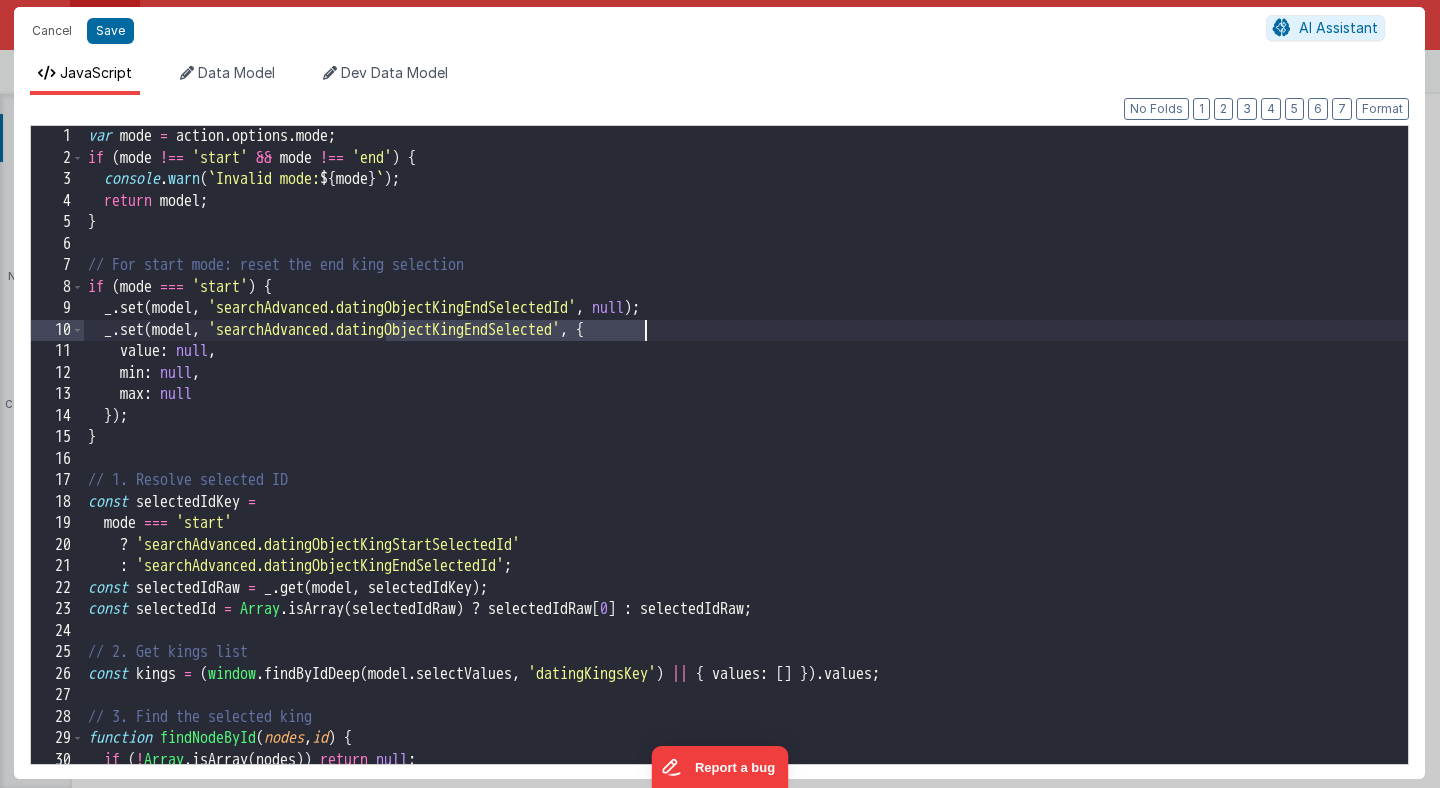 click on "var   mode   =   action . options . mode ; if   ( mode   !==   'start'   &&   mode   !==   'end' )   {    console . warn ( ` Invalid mode:  ${ mode } ` ) ;    return   model ; } // For start mode: reset the end king selection if   ( mode   ===   'start' )   {    _ . set ( model ,   'searchAdvanced.datingObjectKingEndSelectedId' ,   null ) ;    _ . set ( model ,   'searchAdvanced.datingObjectKingEndSelected' ,   {      value :   null ,      min :   null ,      max :   null    }) ; } // 1. Resolve selected ID const   selectedIdKey   =    mode   ===   'start'      ?   'searchAdvanced.datingObjectKingStartSelectedId'      :   'searchAdvanced.datingObjectKingEndSelectedId' ; const   selectedIdRaw   =   _ . get ( model ,   selectedIdKey ) ; const   selectedId   =   Array . isArray ( selectedIdRaw )   ?   selectedIdRaw [ 0 ]   :   selectedIdRaw ; // 2. Get kings list const   kings   =   ( window . findByIdDeep ( model . selectValues ,   'datingKingsKey' )   ||   {   values :   [ ]   }) . values ; function   filterKings ( nodes ,   threshold )   {    const   thr   =   threshold ||   Infinity ;    return   nodes . filter ( ( n ) =>   n . max ===   undefined ||   n . max   <=   thr ) ; } // 3. Find the selected king const   target   =   kings . find ( ( k ) =>   k . id ===   selectedId ) ; // Filter kings based on the max value of the selected king const   filteredKings   =   target ? filterKings ( kings ,   target . max ) : kings ; // Update unified result key _ . set ( model ,   'searchAdvanced.datingObjectKingSelected' ,   {      value :   selectedId ,      min :   target ? target . min :   null ,      max :   target ? target . max :   null    }) ; // Update end result key _ . set ( model ,   'searchAdvanced.datingObjectKingEndSelected' ,   {      value :   selectedId ,      min :   target ? target . min :   null ,      max :   target ? target . max :   null    }) ; // Update end options _ . set ( model ,   'searchAdvanced.datingObjectKingEndOptions' ,   filteredKings ) ; return   model ;" at bounding box center (746, 466) 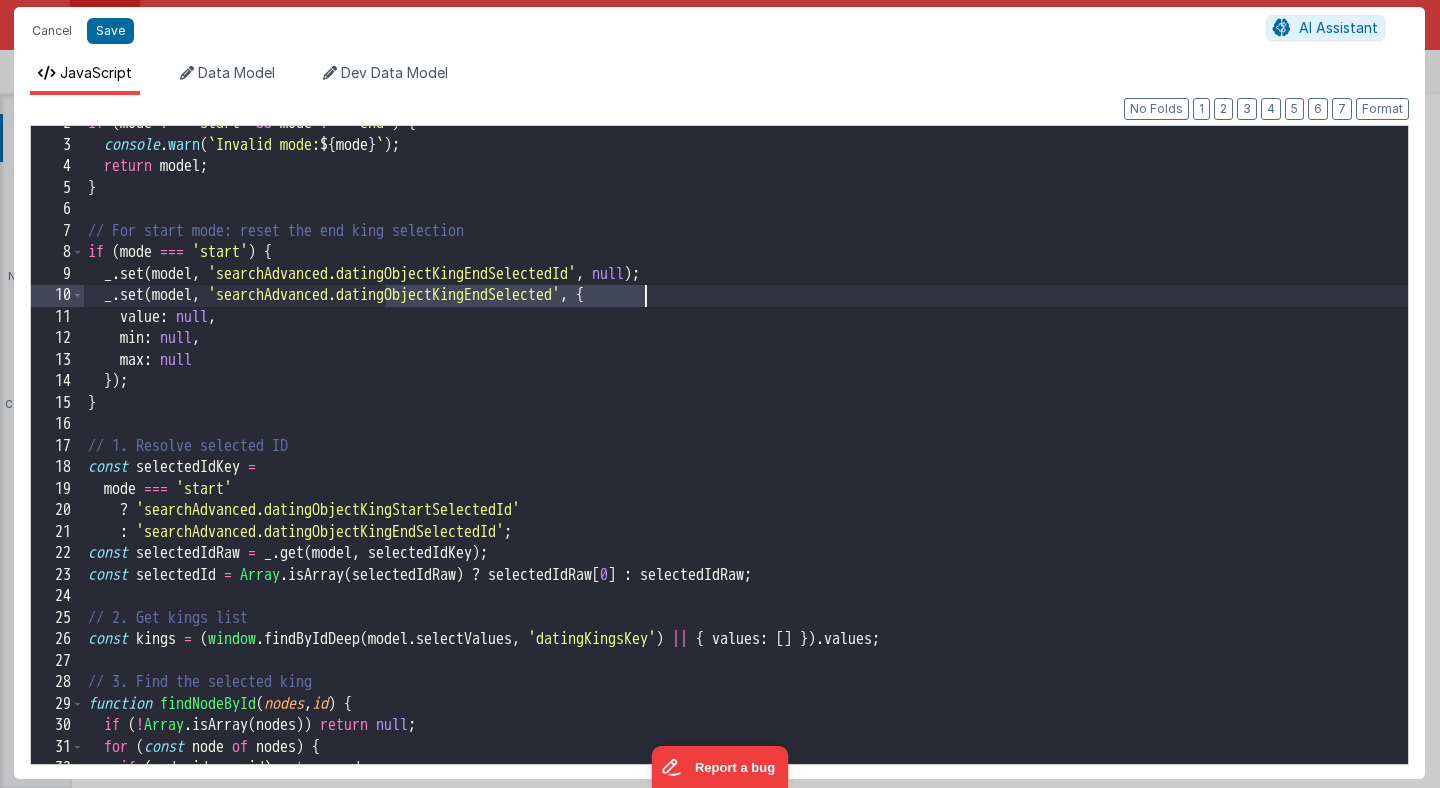 scroll, scrollTop: 34, scrollLeft: 0, axis: vertical 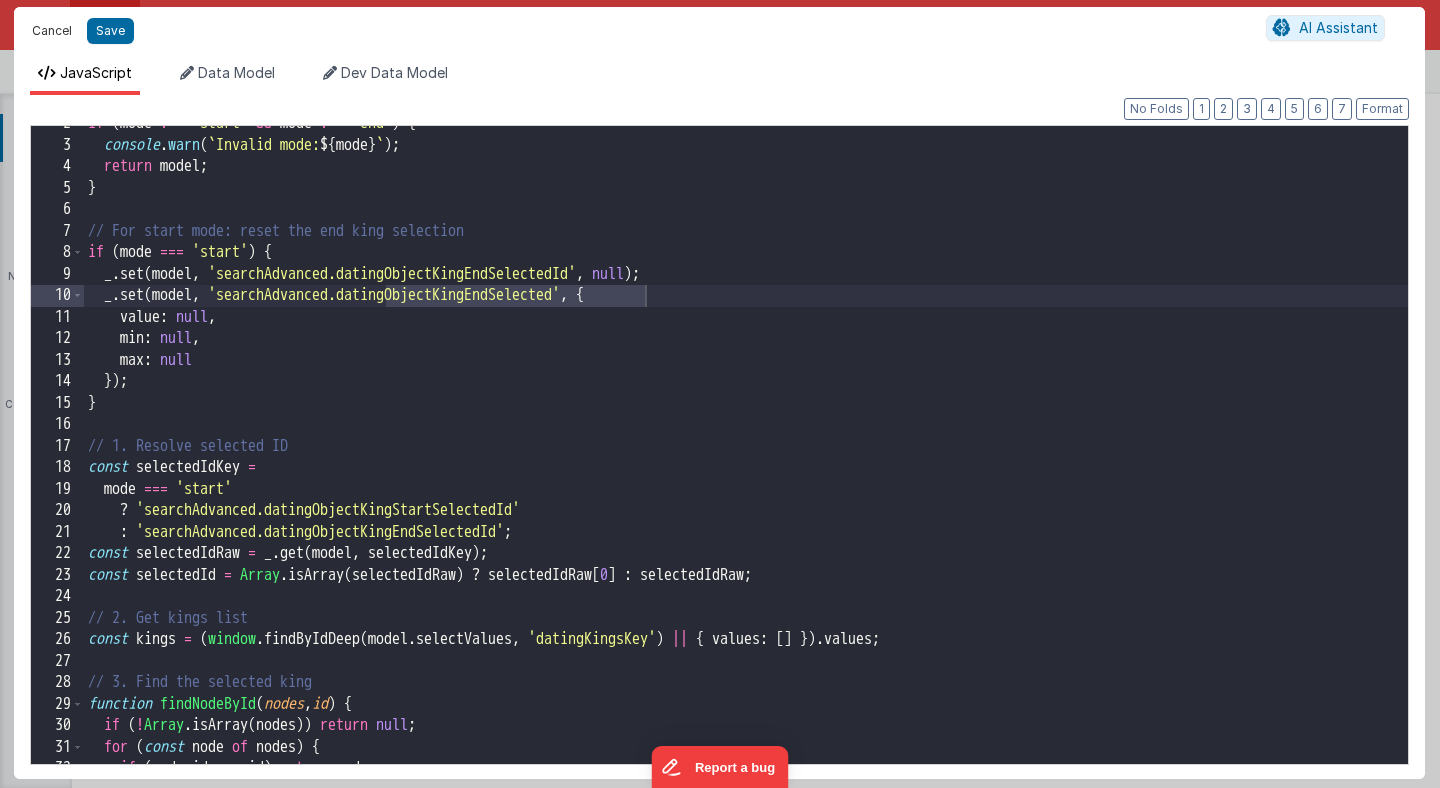 click on "Cancel" at bounding box center (52, 31) 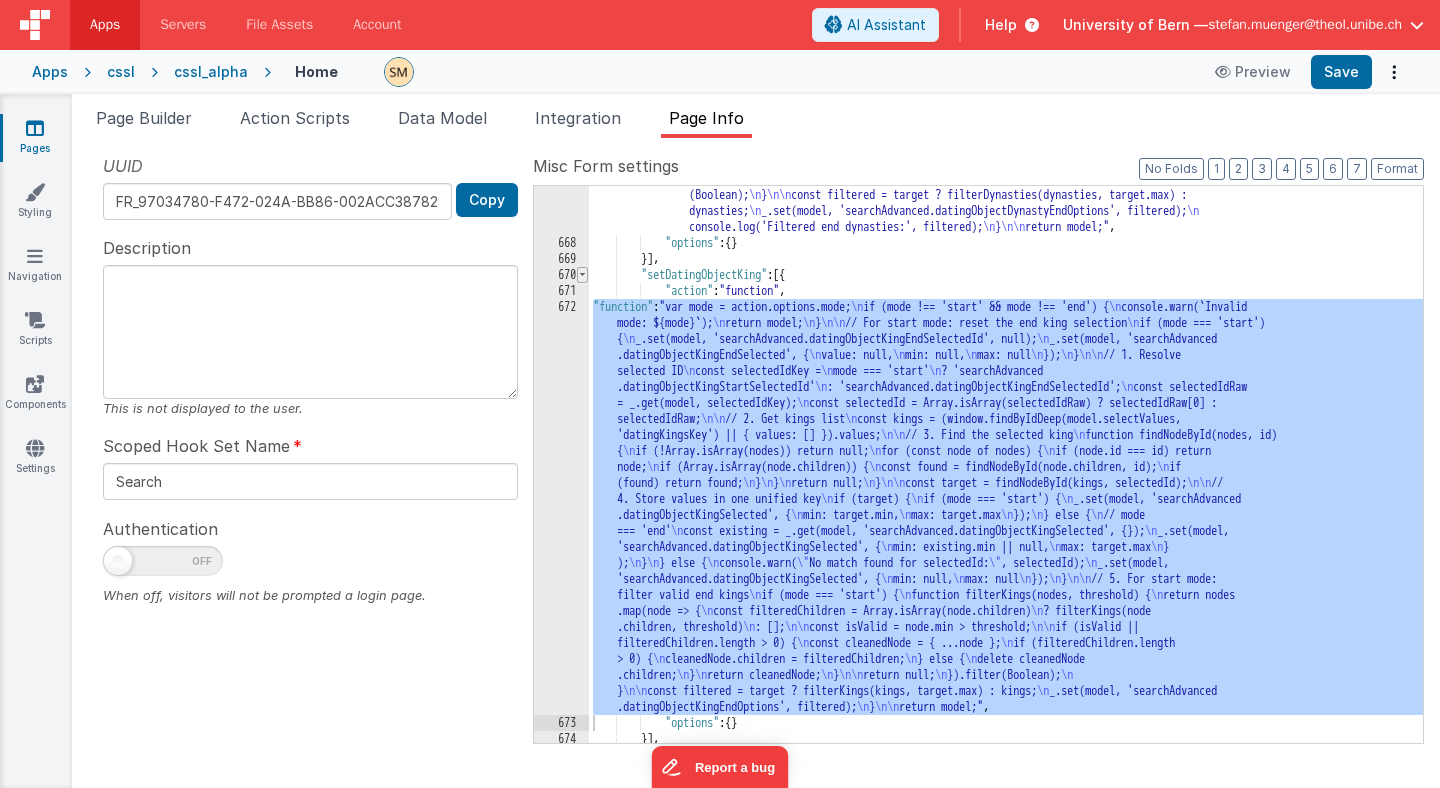 click at bounding box center (582, 275) 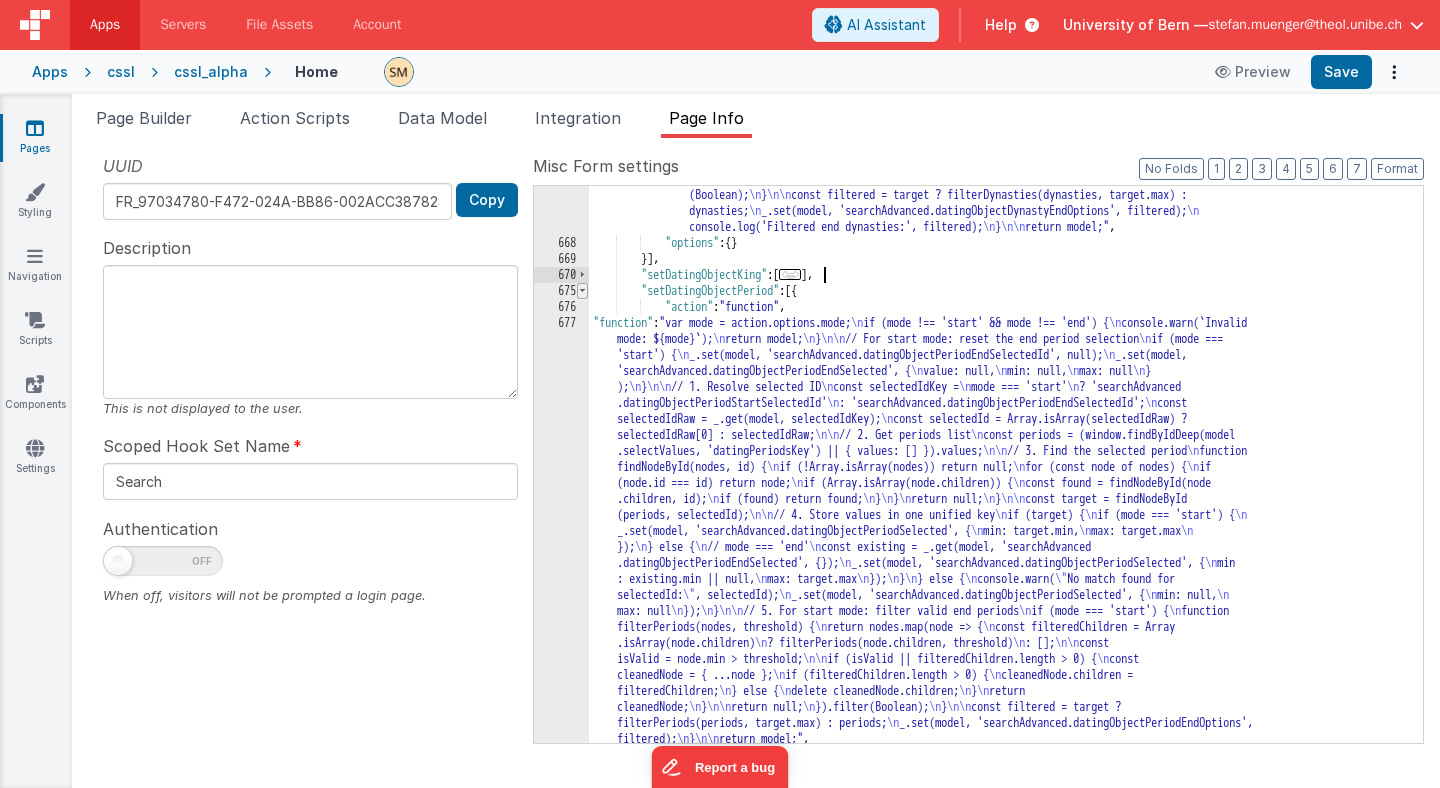 click at bounding box center (582, 291) 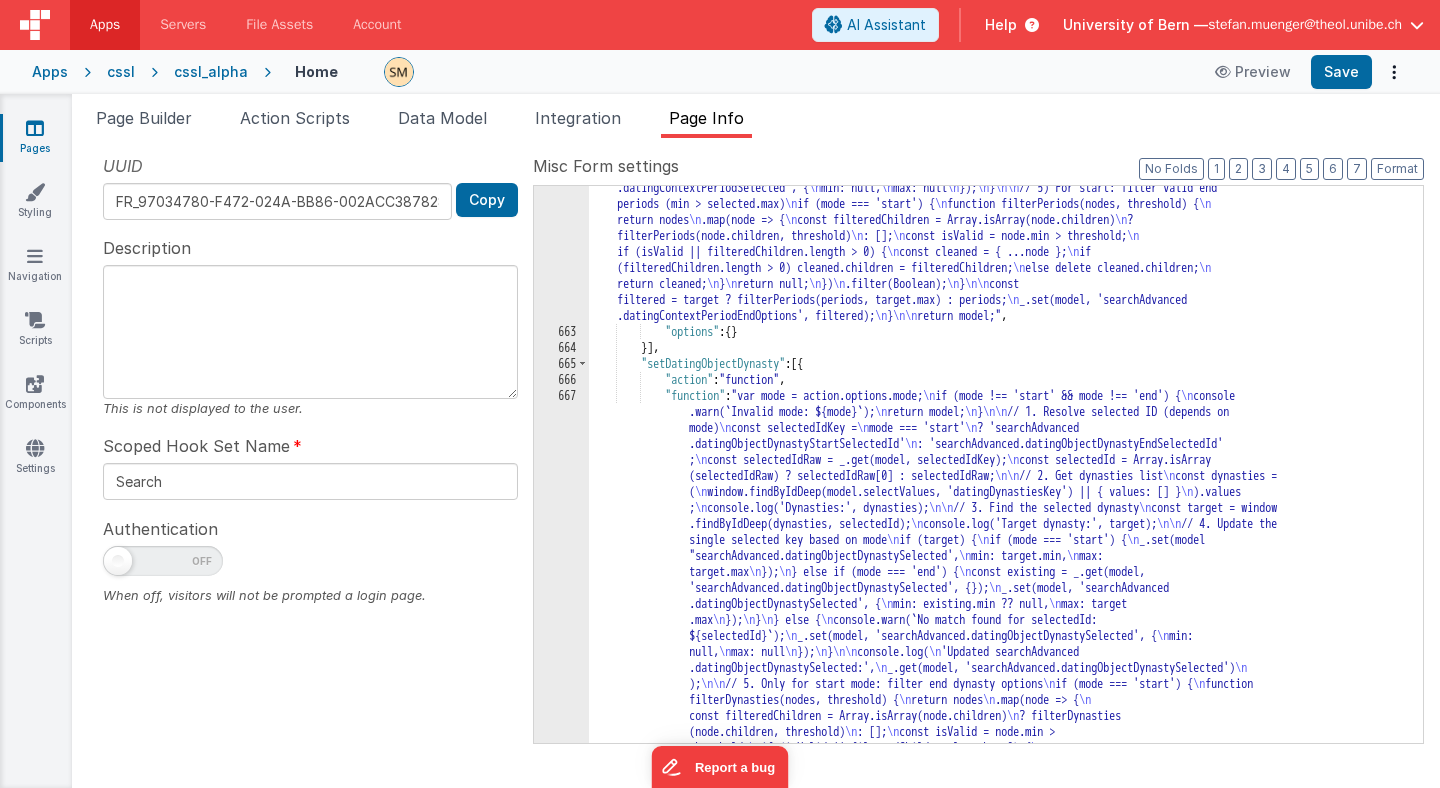scroll, scrollTop: 1652, scrollLeft: 0, axis: vertical 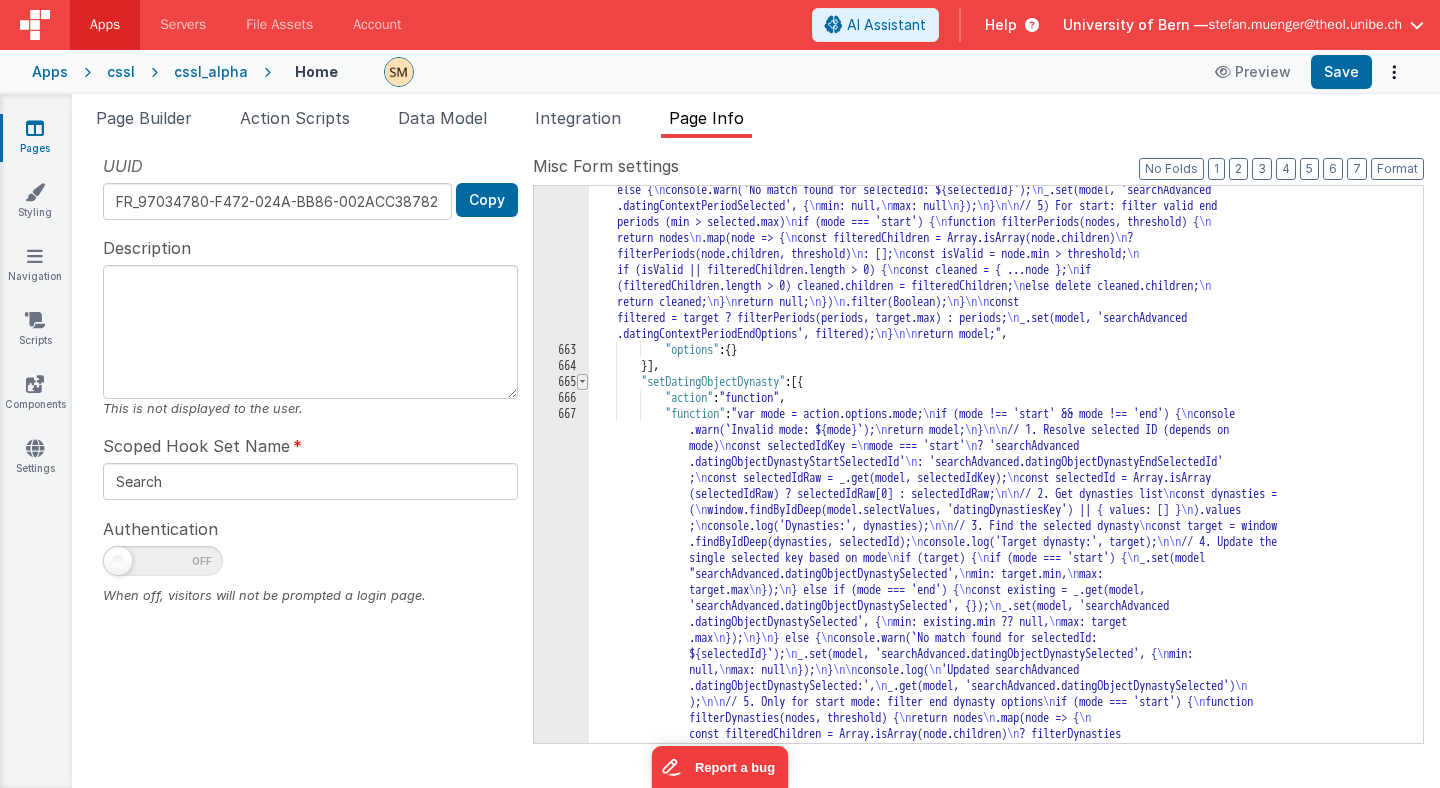 click at bounding box center (582, 382) 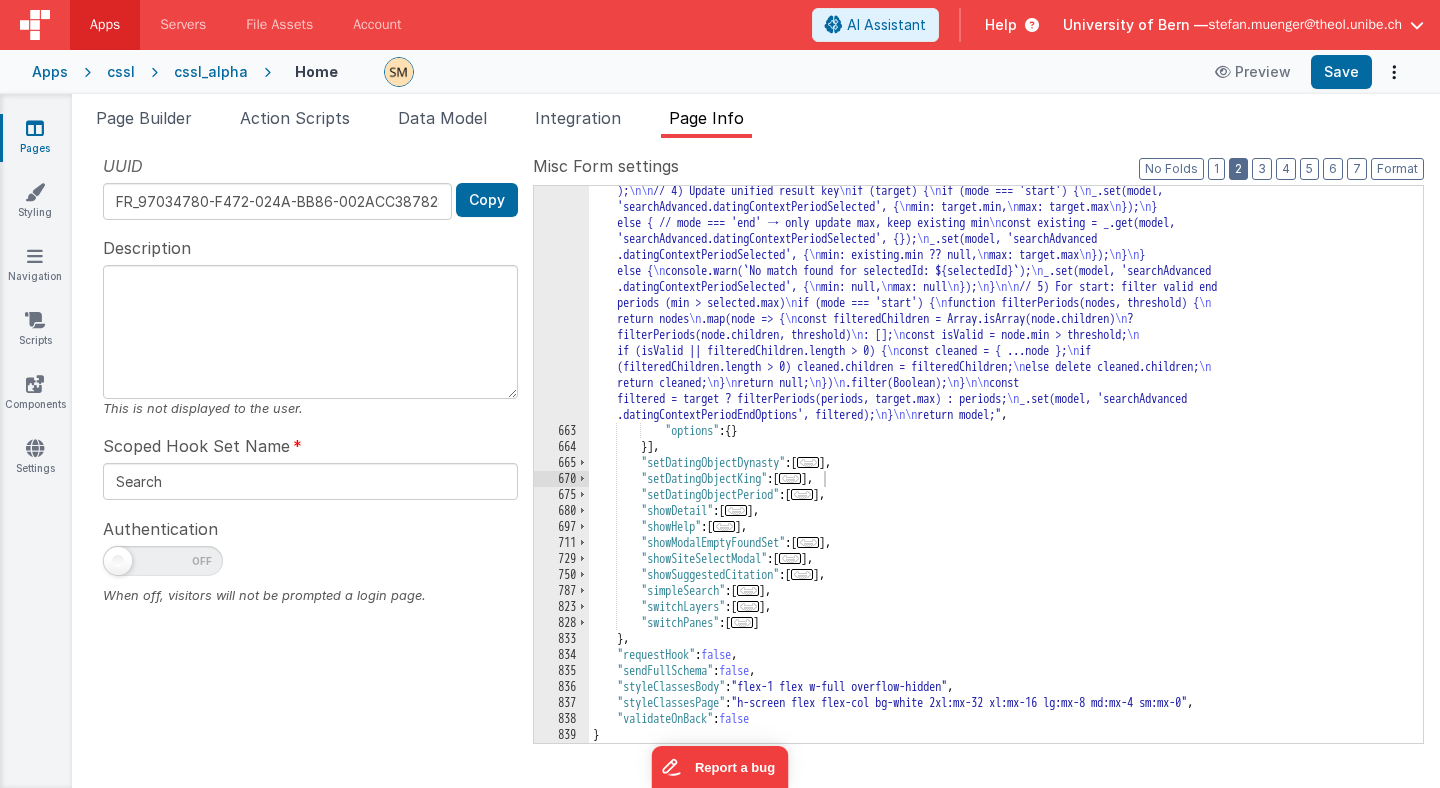 click on "2" at bounding box center [1238, 169] 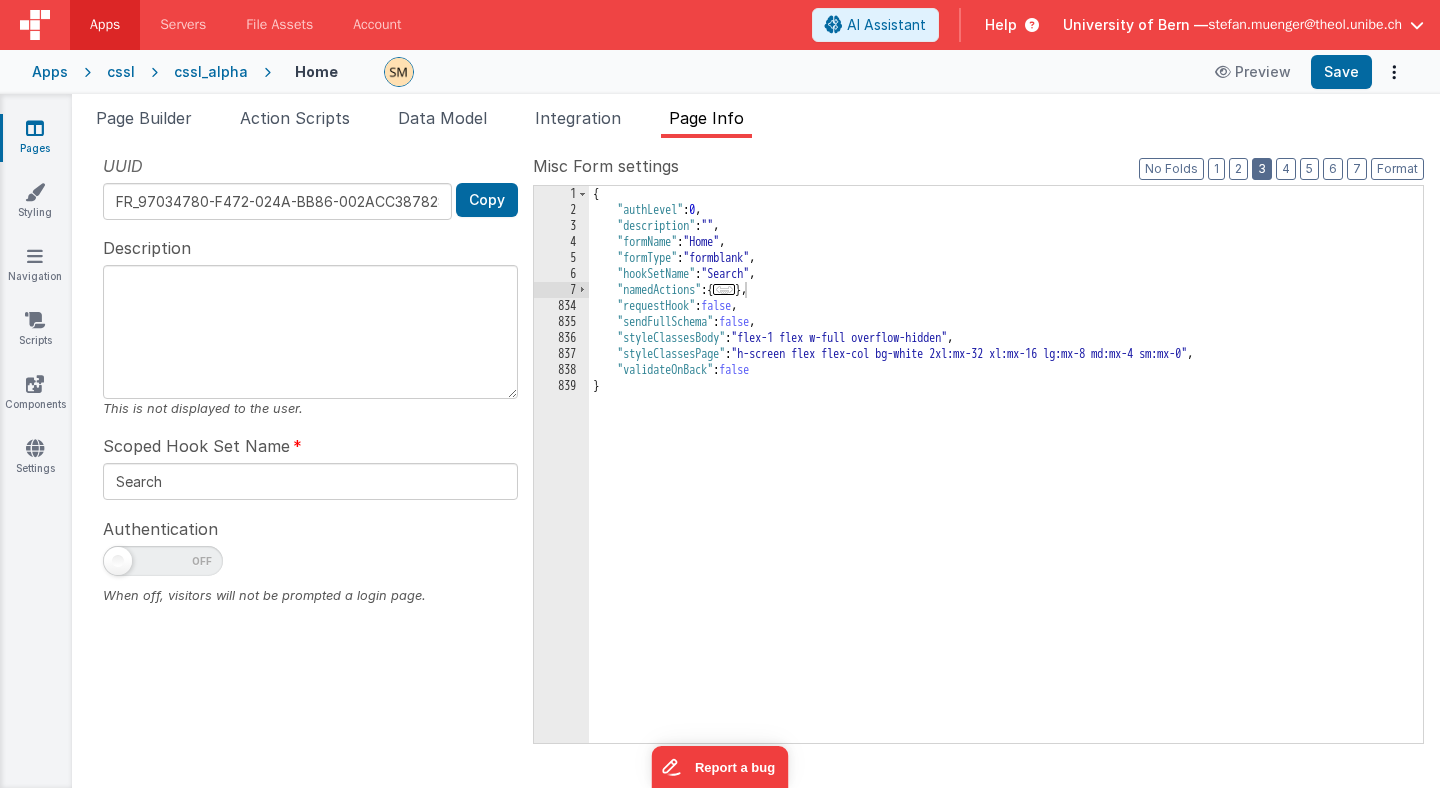 click on "3" at bounding box center [1262, 169] 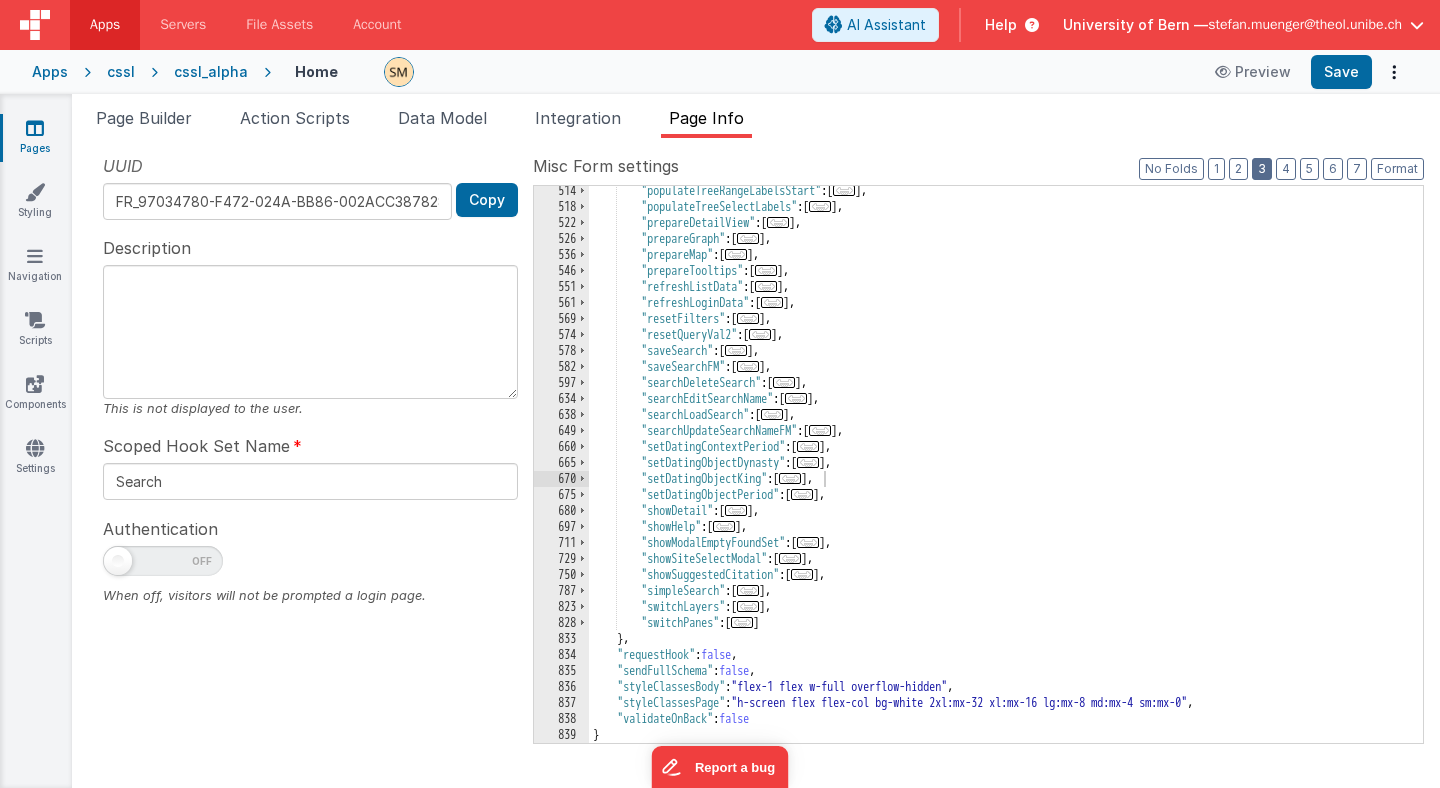 scroll, scrollTop: 707, scrollLeft: 0, axis: vertical 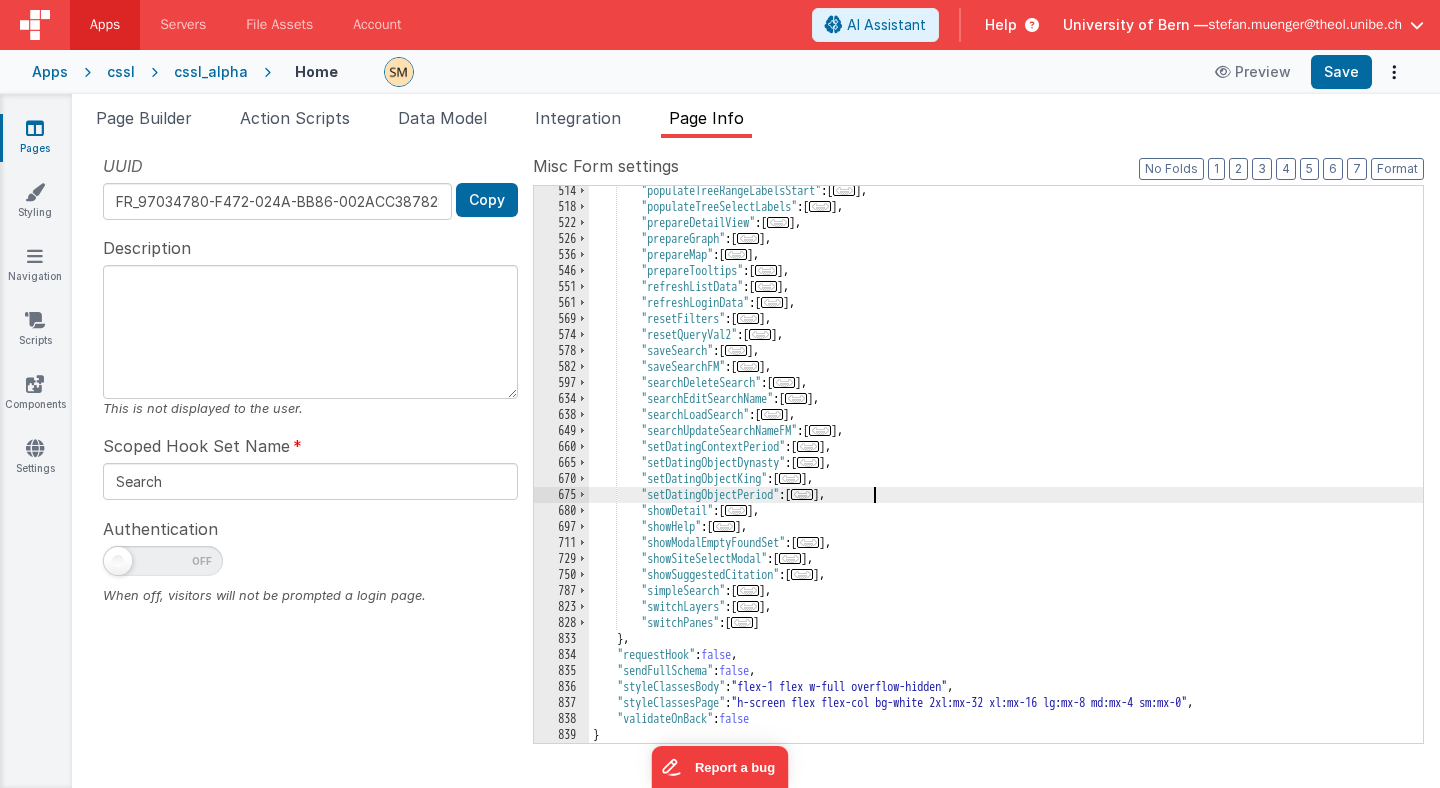 click on ""advand" "advancedSearchSetR" "advancedSearchSetRan" "advancedSearchSetSealTypeOptions" "advancedSearchSetRanges" "advancedSearchSetRange" "advancedSearchSetClassOptions" "populateTreeRangeLabelsStart" :  [ ... ] ,           "populateTreeSelectLabels" :  [ ... ] ,           "prepareDetailView" :  [ ... ] ,           "prepareGraph" :  [ ... ] ,           "prepareMap" :  [ ... ] ,           "prepareTooltips" :  [ ... ] ,           "refreshListData" :  [ ... ] ,           "refreshLoginData" :  [ ... ] ,           "resetFilters" :  [ ... ] ,           "resetQueryVal2" :  [ ... ] ,           "saveSearch" :  [ ... ] ,           "saveSearchFM" :  [ ... ] ,           "searchDeleteSearch" :  [ ... ] ,           "searchEditSearchName" :  [ ... ] ,           "searchLoadSearch" :  [ ... ] ,           "searchUpdateSearchNameFM" :  [ ... ] ,           "setDatingContextPeriod" :  [ ... ] ,           "setDatingObjectDynasty" :  [ ... ] ,           "setDatingObjectKing" :  [ ... ] ,           "setDatingObjectPeriod" :  [ ... ] ,           "showDetail" :  [ ... ] ,           "showHelp" :  [ ... ] ,           "showModalEmptyFoundSet" :  [ ... ] ,           "showSiteSelectModal" :  [ ]" at bounding box center (1006, 477) 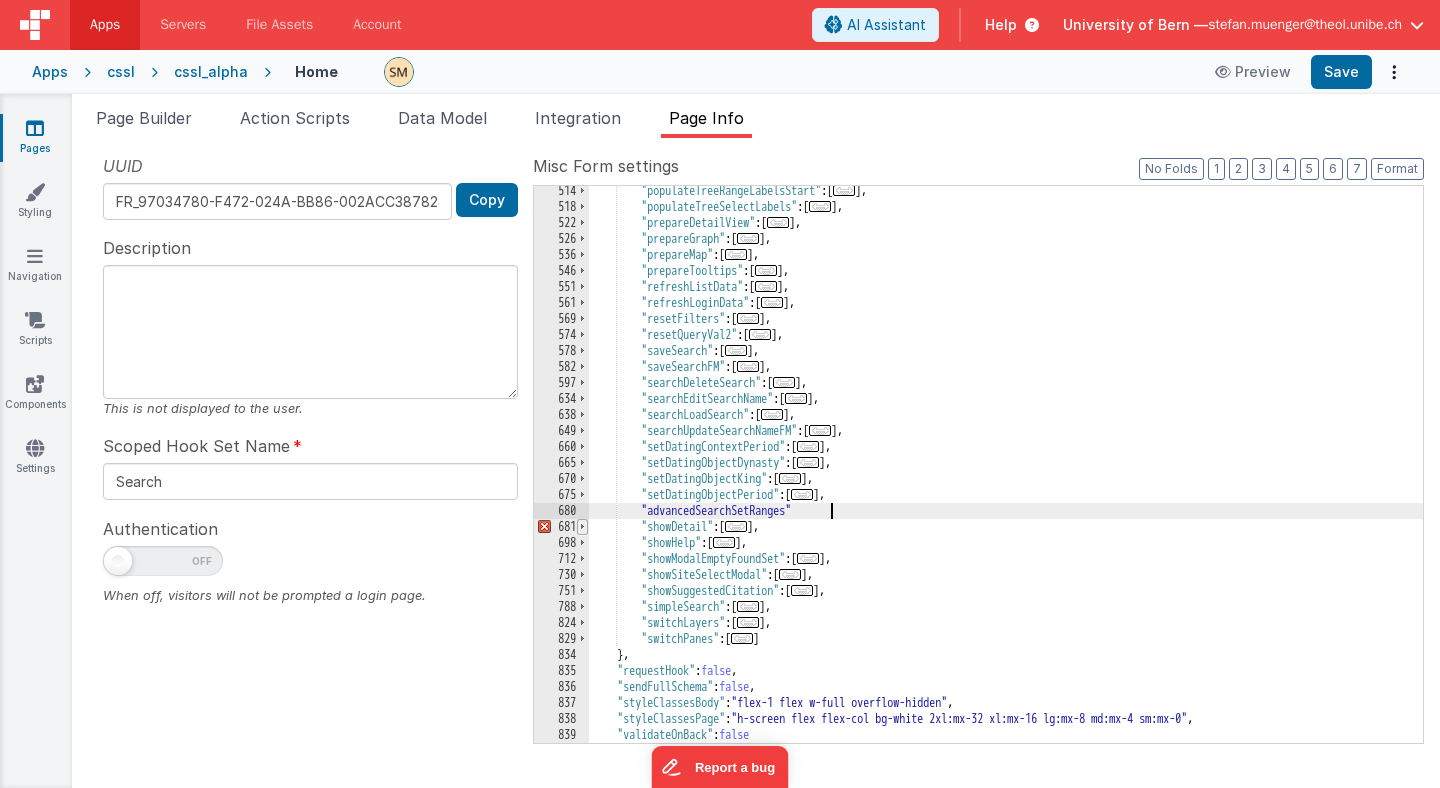 click at bounding box center (582, 527) 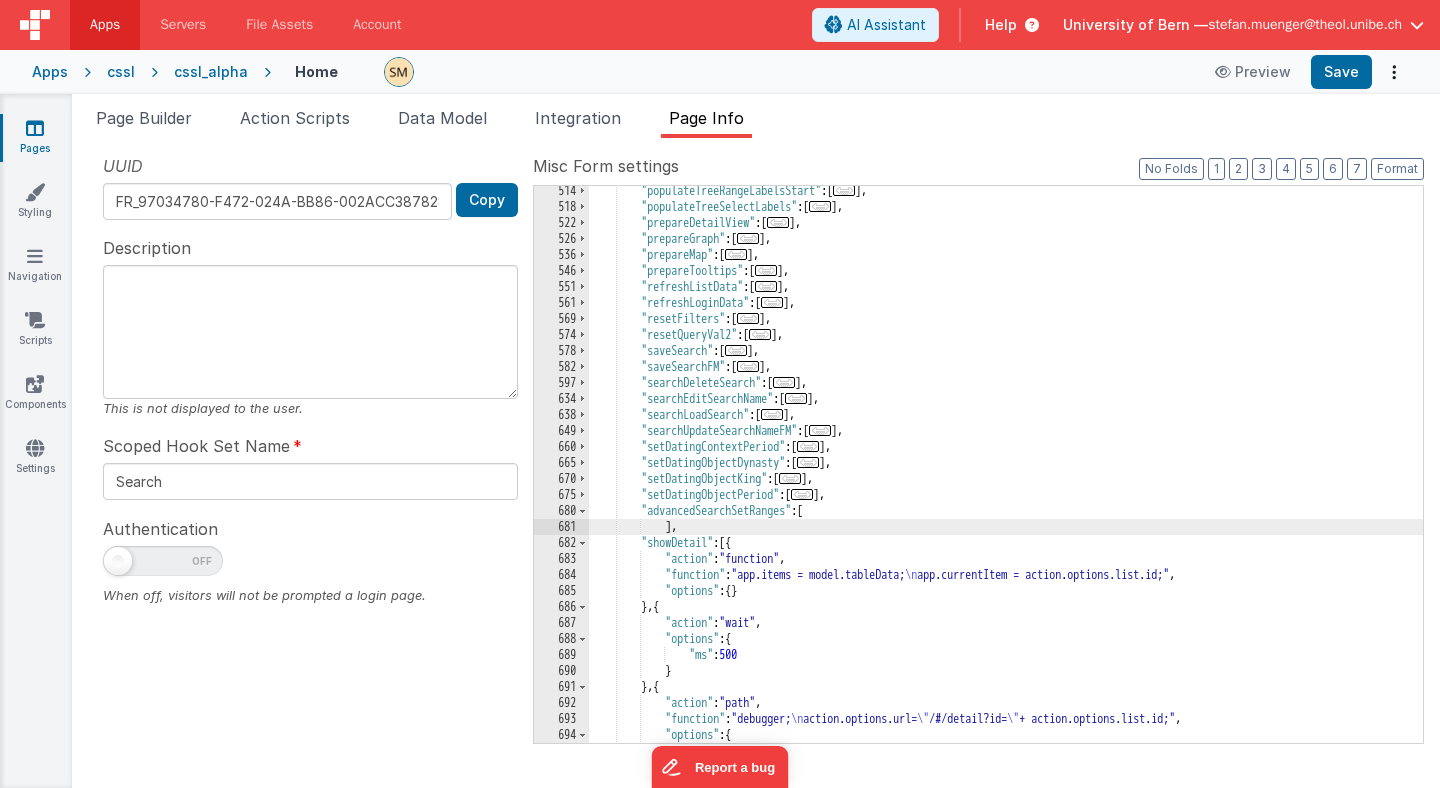 click on "675" at bounding box center [561, 495] 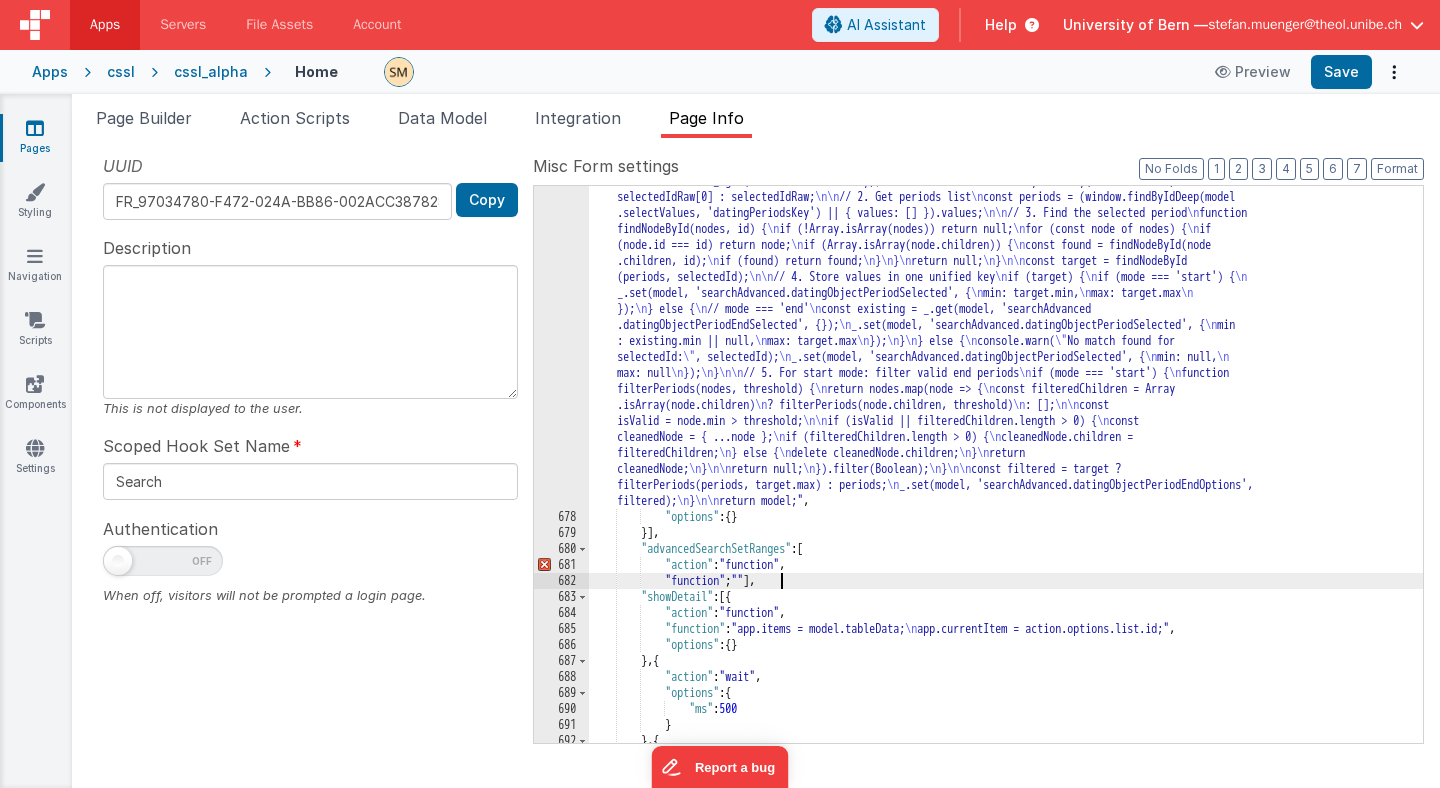 scroll, scrollTop: 1149, scrollLeft: 0, axis: vertical 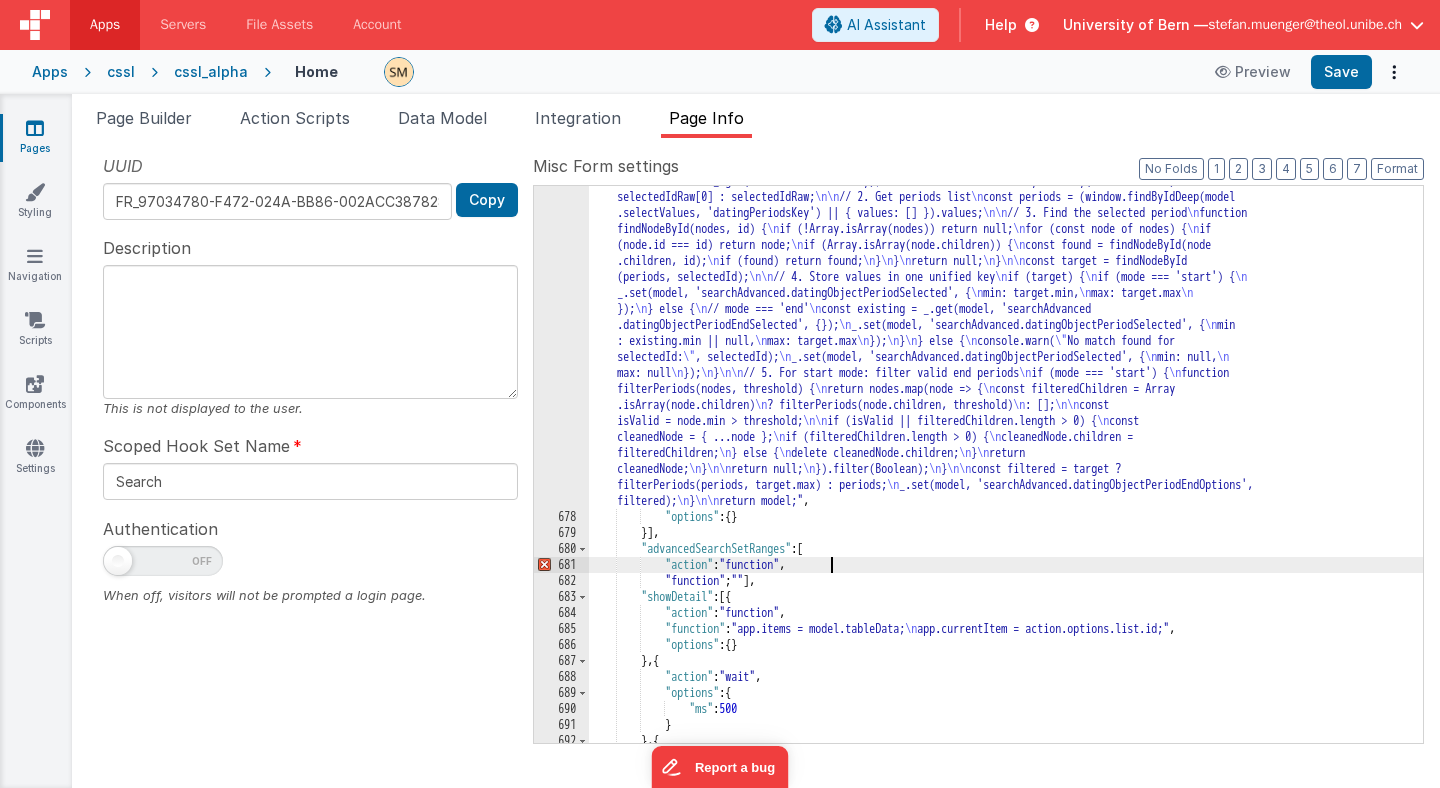 click on ""function" :  "var mode = action.options.mode; \n if (mode !== 'start' && mode !== 'end') { \n   console.warn(`Invalid       mode: ${mode}`); \n   return model; \n } \n\n // For start mode: reset the end period selection \n if (mode ===       'start') { \n   _.set(model, 'searchAdvanced.datingObjectPeriodEndSelectedId', null); \n   _.set(model,       'searchAdvanced.datingObjectPeriodEndSelected', { \n     value: null, \n     min: null, \n     max: null \n   }      ); \n } \n\n // 1. Resolve selected ID \n const selectedIdKey = \n   mode === 'start' \n     ? 'searchAdvanced      .datingObjectPeriodStartSelectedId' \n     : 'searchAdvanced.datingObjectPeriodEndSelectedId'; \n const       selectedIdRaw = _.get(model, selectedIdKey); \n const selectedId = Array.isArray(selectedIdRaw) ?       selectedIdRaw[0] : selectedIdRaw; \n\n // 2. Get periods list \n const periods = (window.findByIdDeep(model      .selectValues, 'datingPeriodsKey') || { values: [] }).values; \n\n \n function" at bounding box center (1006, 579) 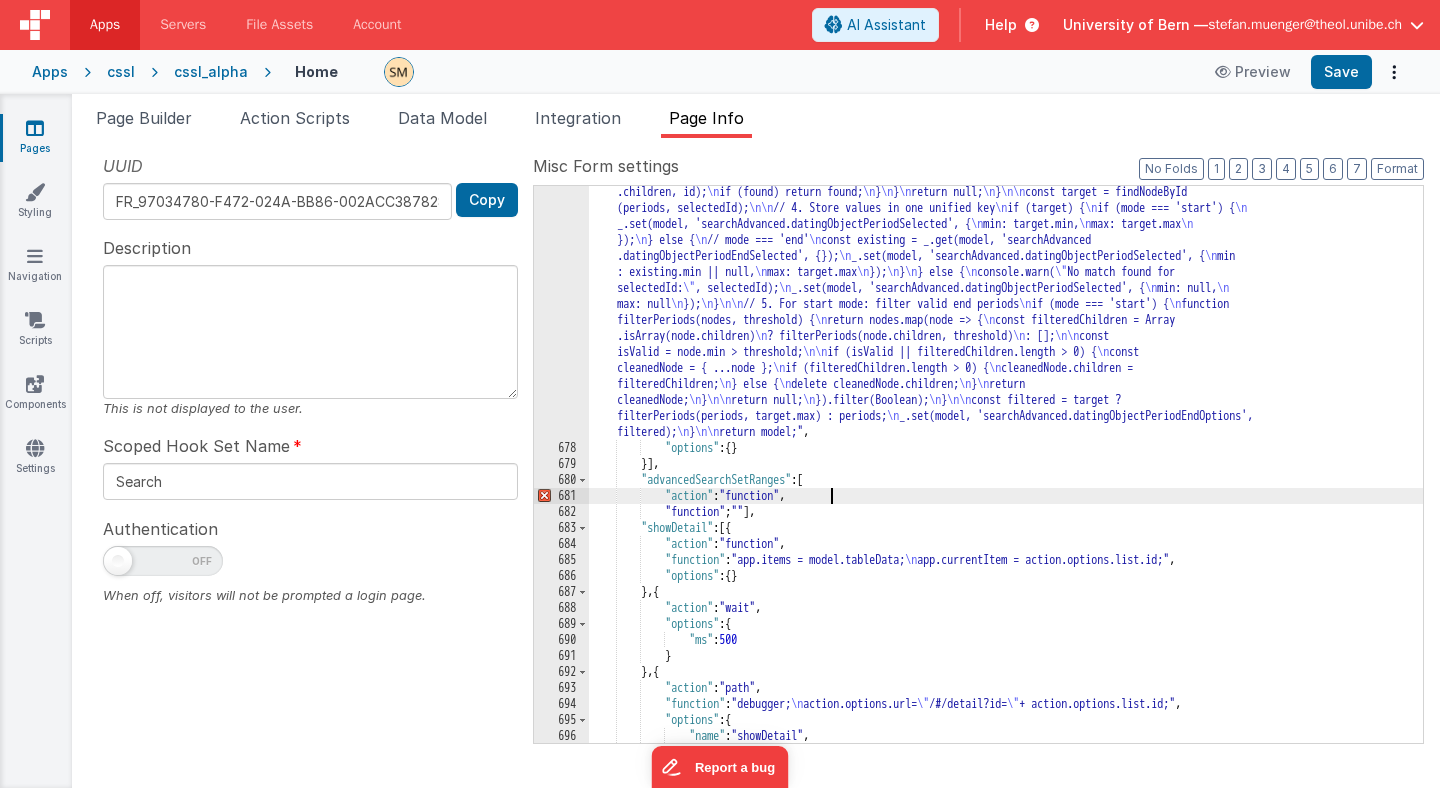 scroll, scrollTop: 1224, scrollLeft: 0, axis: vertical 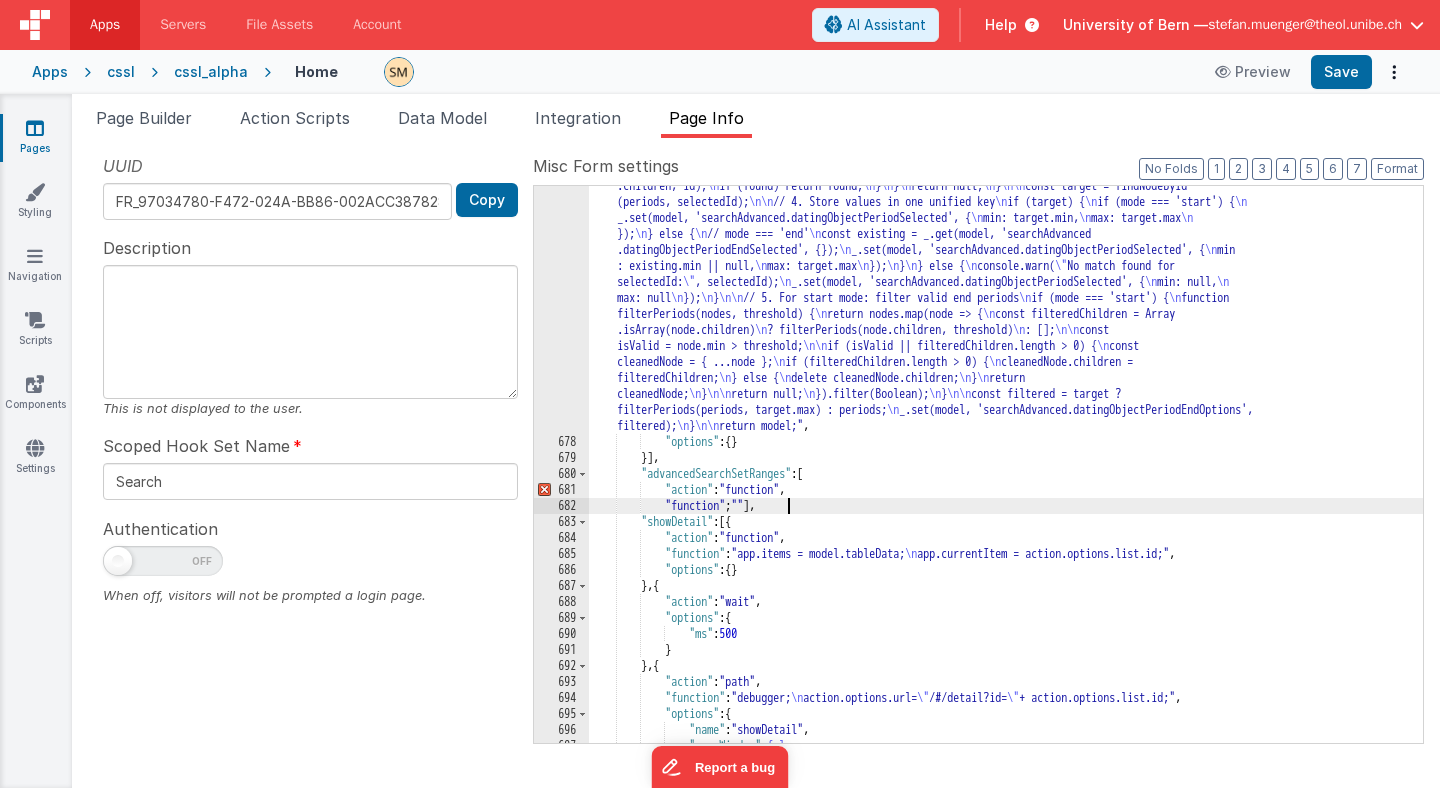 click on ""function" :  "var mode = action.options.mode; \n if (mode !== 'start' && mode !== 'end') { \n   console.warn(`Invalid       mode: ${mode}`); \n   return model; \n } \n\n // For start mode: reset the end period selection \n if (mode ===       'start') { \n   _.set(model, 'searchAdvanced.datingObjectPeriodEndSelectedId', null); \n   _.set(model,       'searchAdvanced.datingObjectPeriodEndSelected', { \n     value: null, \n     min: null, \n     max: null \n   }      ); \n } \n\n // 1. Resolve selected ID \n const selectedIdKey = \n   mode === 'start' \n     ? 'searchAdvanced      .datingObjectPeriodStartSelectedId' \n     : 'searchAdvanced.datingObjectPeriodEndSelectedId'; \n const       selectedIdRaw = _.get(model, selectedIdKey); \n const selectedId = Array.isArray(selectedIdRaw) ?       selectedIdRaw[0] : selectedIdRaw; \n\n // 2. Get periods list \n const periods = (window.findByIdDeep(model      .selectValues, 'datingPeriodsKey') || { values: [] }).values; \n\n \n function" at bounding box center (1006, 504) 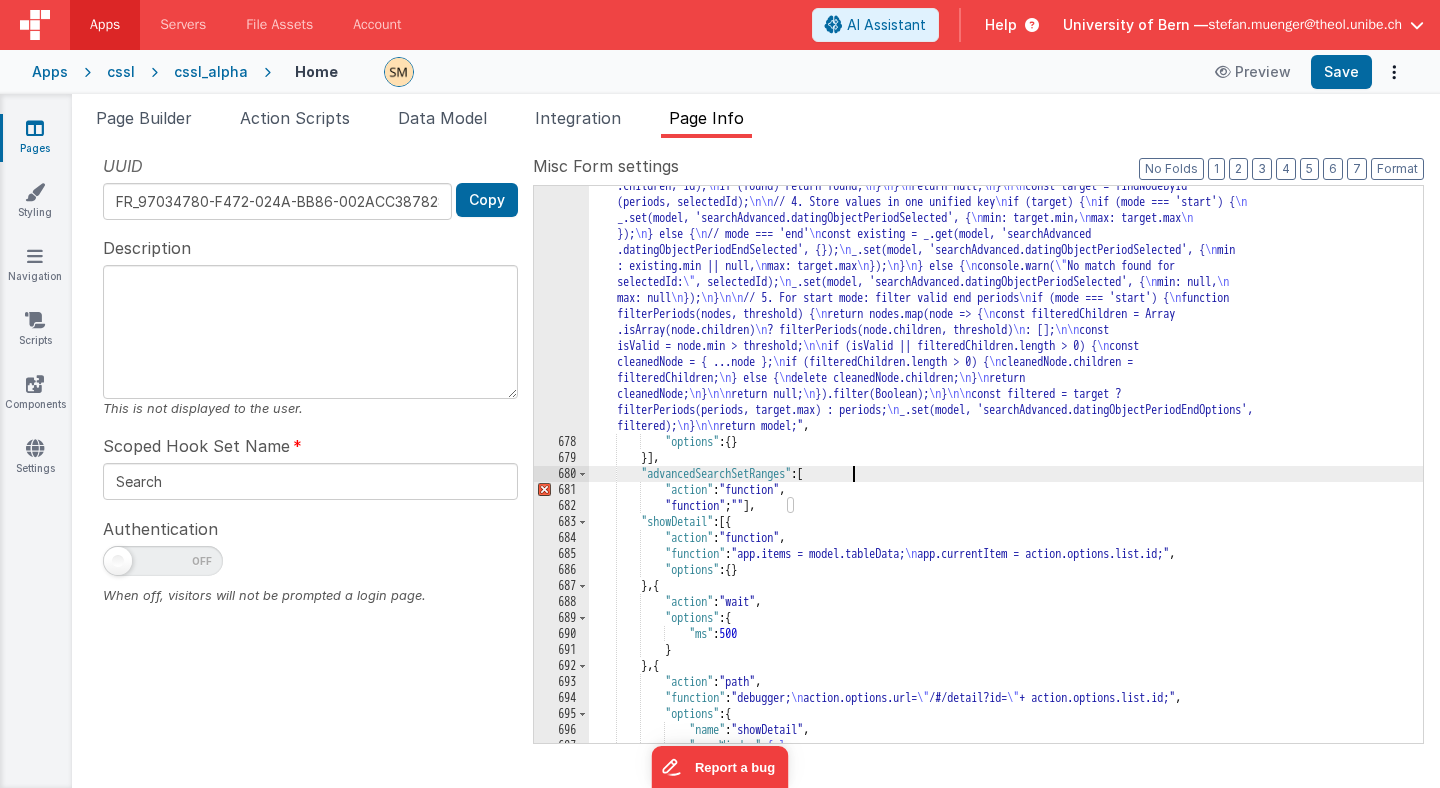 click on ""function" :  "var mode = action.options.mode; \n if (mode !== 'start' && mode !== 'end') { \n   console.warn(`Invalid       mode: ${mode}`); \n   return model; \n } \n\n // For start mode: reset the end period selection \n if (mode ===       'start') { \n   _.set(model, 'searchAdvanced.datingObjectPeriodEndSelectedId', null); \n   _.set(model,       'searchAdvanced.datingObjectPeriodEndSelected', { \n     value: null, \n     min: null, \n     max: null \n   }      ); \n } \n\n // 1. Resolve selected ID \n const selectedIdKey = \n   mode === 'start' \n     ? 'searchAdvanced      .datingObjectPeriodStartSelectedId' \n     : 'searchAdvanced.datingObjectPeriodEndSelectedId'; \n const       selectedIdRaw = _.get(model, selectedIdKey); \n const selectedId = Array.isArray(selectedIdRaw) ?       selectedIdRaw[0] : selectedIdRaw; \n\n // 2. Get periods list \n const periods = (window.findByIdDeep(model      .selectValues, 'datingPeriodsKey') || { values: [] }).values; \n\n \n function" at bounding box center [1006, 504] 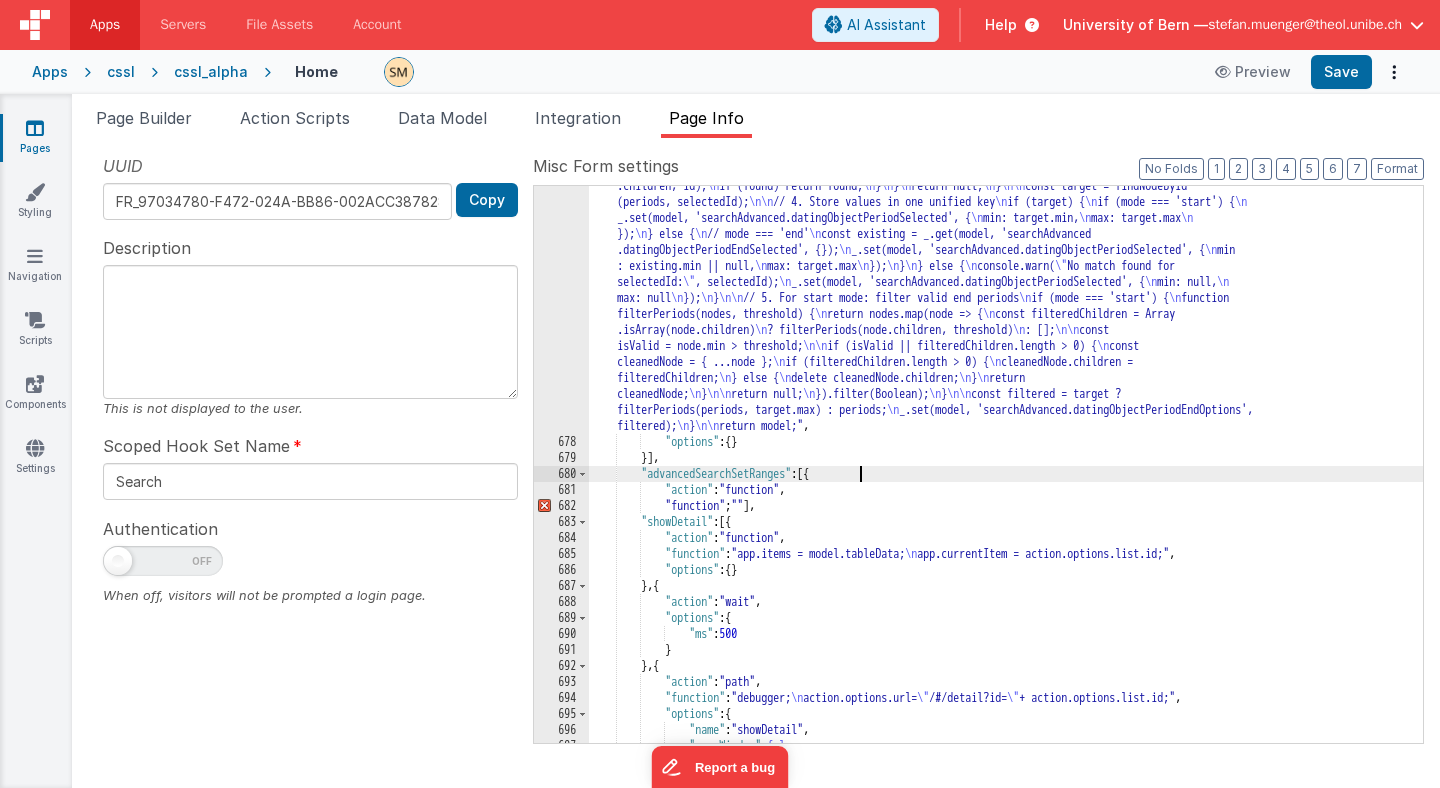 click on ""function" :  "var mode = action.options.mode; \n if (mode !== 'start' && mode !== 'end') { \n   console.warn(`Invalid       mode: ${mode}`); \n   return model; \n } \n\n // For start mode: reset the end period selection \n if (mode ===       'start') { \n   _.set(model, 'searchAdvanced.datingObjectPeriodEndSelectedId', null); \n   _.set(model,       'searchAdvanced.datingObjectPeriodEndSelected', { \n     value: null, \n     min: null, \n     max: null \n   }      ); \n } \n\n // 1. Resolve selected ID \n const selectedIdKey = \n   mode === 'start' \n     ? 'searchAdvanced      .datingObjectPeriodStartSelectedId' \n     : 'searchAdvanced.datingObjectPeriodEndSelectedId'; \n const       selectedIdRaw = _.get(model, selectedIdKey); \n const selectedId = Array.isArray(selectedIdRaw) ?       selectedIdRaw[0] : selectedIdRaw; \n\n // 2. Get periods list \n const periods = (window.findByIdDeep(model      .selectValues, 'datingPeriodsKey') || { values: [] }).values; \n\n \n function" at bounding box center [1006, 504] 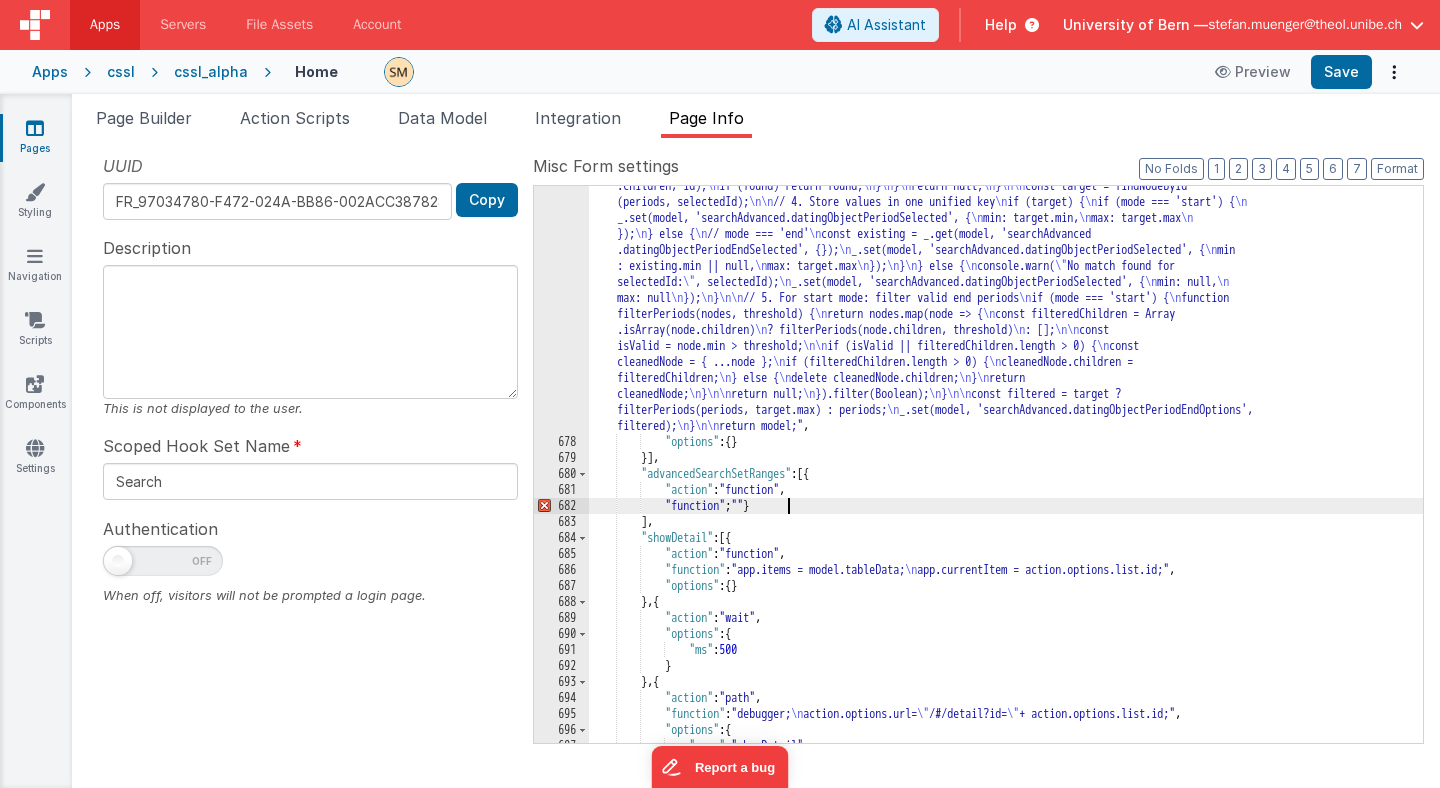 click on ""function" :  "var mode = action.options.mode; \n if (mode !== 'start' && mode !== 'end') { \n   console.warn(`Invalid       mode: ${mode}`); \n   return model; \n } \n\n // For start mode: reset the end period selection \n if (mode ===       'start') { \n   _.set(model, 'searchAdvanced.datingObjectPeriodEndSelectedId', null); \n   _.set(model,       'searchAdvanced.datingObjectPeriodEndSelected', { \n     value: null, \n     min: null, \n     max: null \n   }      ); \n } \n\n // 1. Resolve selected ID \n const selectedIdKey = \n   mode === 'start' \n     ? 'searchAdvanced      .datingObjectPeriodStartSelectedId' \n     : 'searchAdvanced.datingObjectPeriodEndSelectedId'; \n const       selectedIdRaw = _.get(model, selectedIdKey); \n const selectedId = Array.isArray(selectedIdRaw) ?       selectedIdRaw[0] : selectedIdRaw; \n\n // 2. Get periods list \n const periods = (window.findByIdDeep(model      .selectValues, 'datingPeriodsKey') || { values: [] }).values; \n\n \n function" at bounding box center (1006, 504) 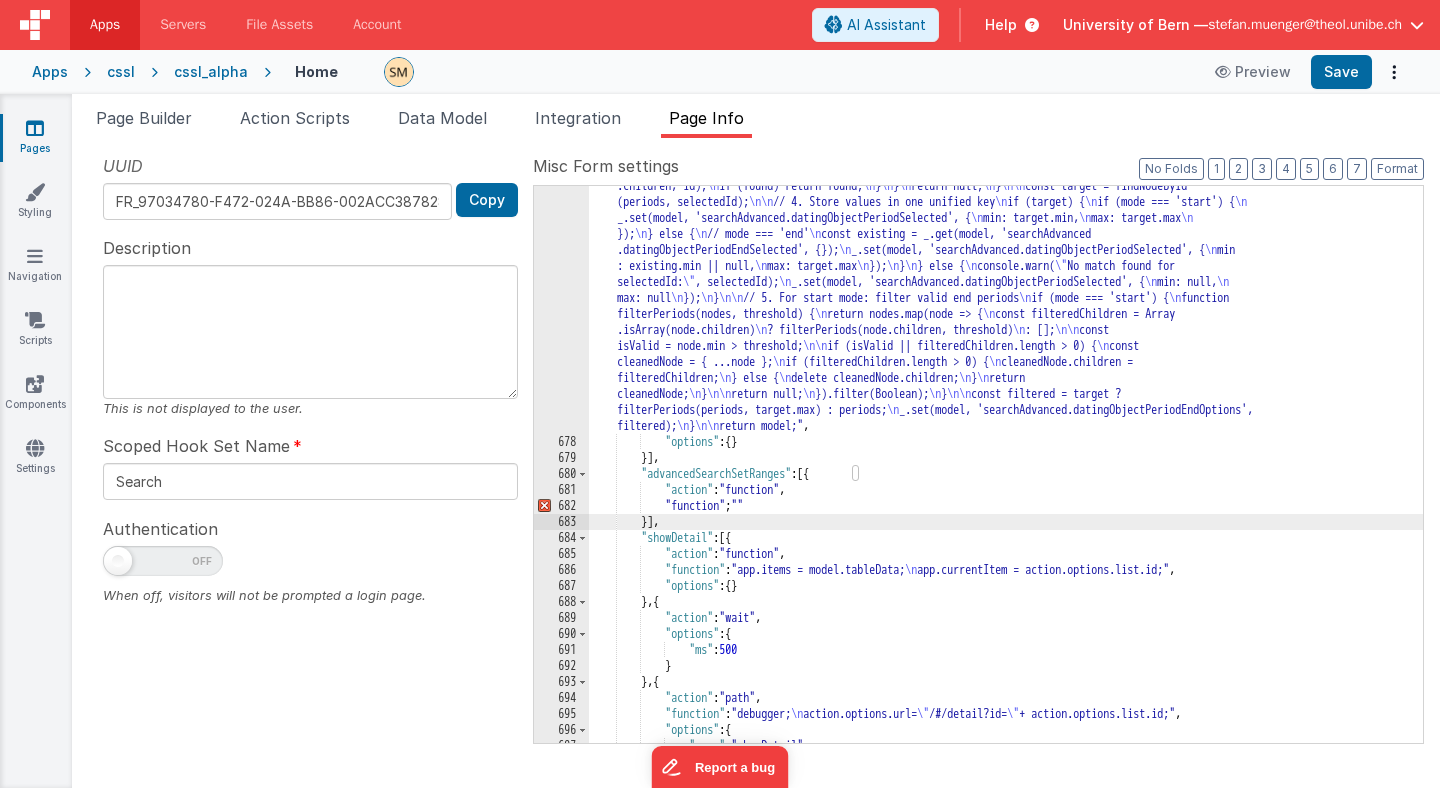 click on ""function" :  "var mode = action.options.mode; \n if (mode !== 'start' && mode !== 'end') { \n   console.warn(`Invalid       mode: ${mode}`); \n   return model; \n } \n\n // For start mode: reset the end period selection \n if (mode ===       'start') { \n   _.set(model, 'searchAdvanced.datingObjectPeriodEndSelectedId', null); \n   _.set(model,       'searchAdvanced.datingObjectPeriodEndSelected', { \n     value: null, \n     min: null, \n     max: null \n   }      ); \n } \n\n // 1. Resolve selected ID \n const selectedIdKey = \n   mode === 'start' \n     ? 'searchAdvanced      .datingObjectPeriodStartSelectedId' \n     : 'searchAdvanced.datingObjectPeriodEndSelectedId'; \n const       selectedIdRaw = _.get(model, selectedIdKey); \n const selectedId = Array.isArray(selectedIdRaw) ?       selectedIdRaw[0] : selectedIdRaw; \n\n // 2. Get periods list \n const periods = (window.findByIdDeep(model      .selectValues, 'datingPeriodsKey') || { values: [] }).values; \n\n \n function" at bounding box center (1006, 504) 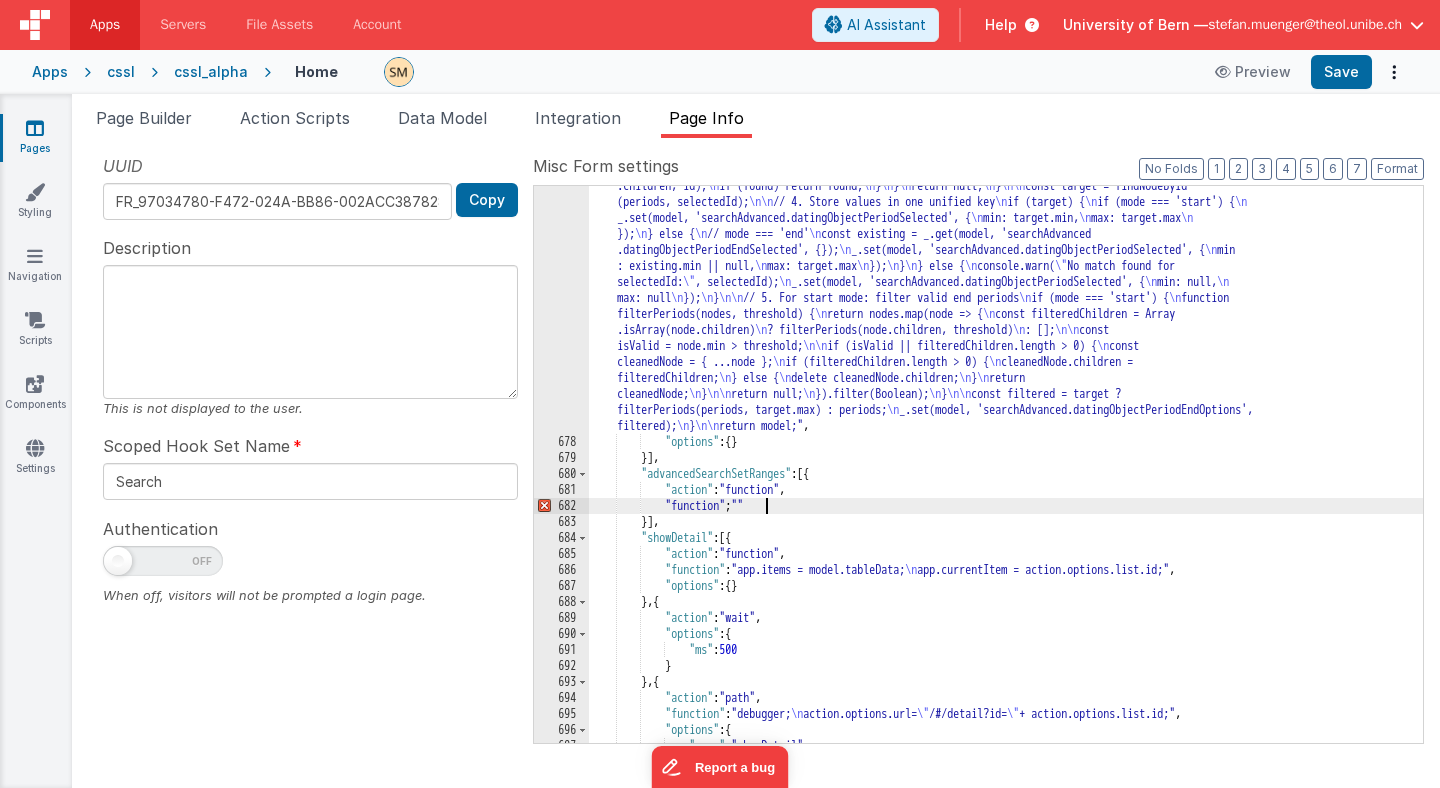 click on ""function" :  "var mode = action.options.mode; \n if (mode !== 'start' && mode !== 'end') { \n   console.warn(`Invalid       mode: ${mode}`); \n   return model; \n } \n\n // For start mode: reset the end period selection \n if (mode ===       'start') { \n   _.set(model, 'searchAdvanced.datingObjectPeriodEndSelectedId', null); \n   _.set(model,       'searchAdvanced.datingObjectPeriodEndSelected', { \n     value: null, \n     min: null, \n     max: null \n   }      ); \n } \n\n // 1. Resolve selected ID \n const selectedIdKey = \n   mode === 'start' \n     ? 'searchAdvanced      .datingObjectPeriodStartSelectedId' \n     : 'searchAdvanced.datingObjectPeriodEndSelectedId'; \n const       selectedIdRaw = _.get(model, selectedIdKey); \n const selectedId = Array.isArray(selectedIdRaw) ?       selectedIdRaw[0] : selectedIdRaw; \n\n // 2. Get periods list \n const periods = (window.findByIdDeep(model      .selectValues, 'datingPeriodsKey') || { values: [] }).values; \n\n \n function" at bounding box center [1006, 504] 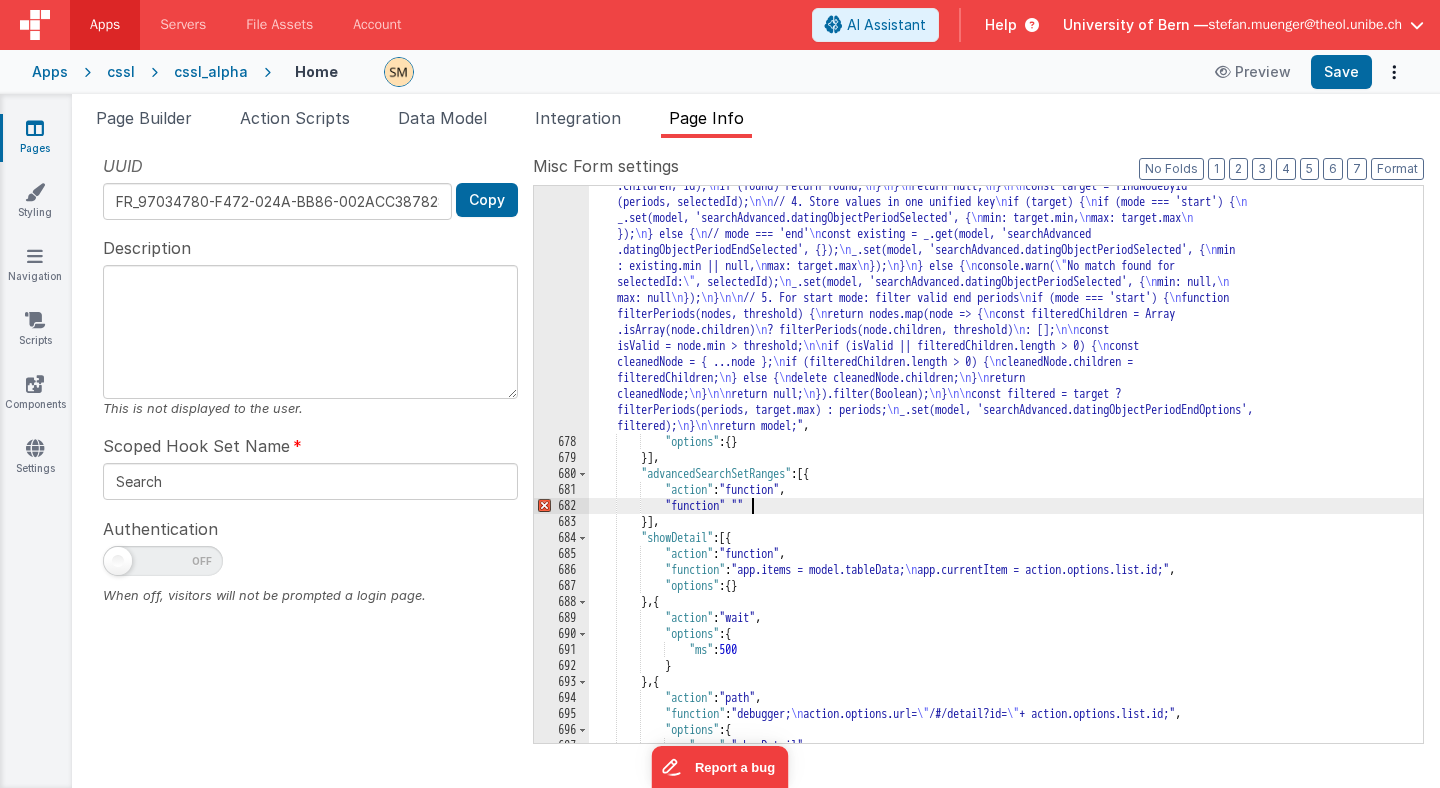 type 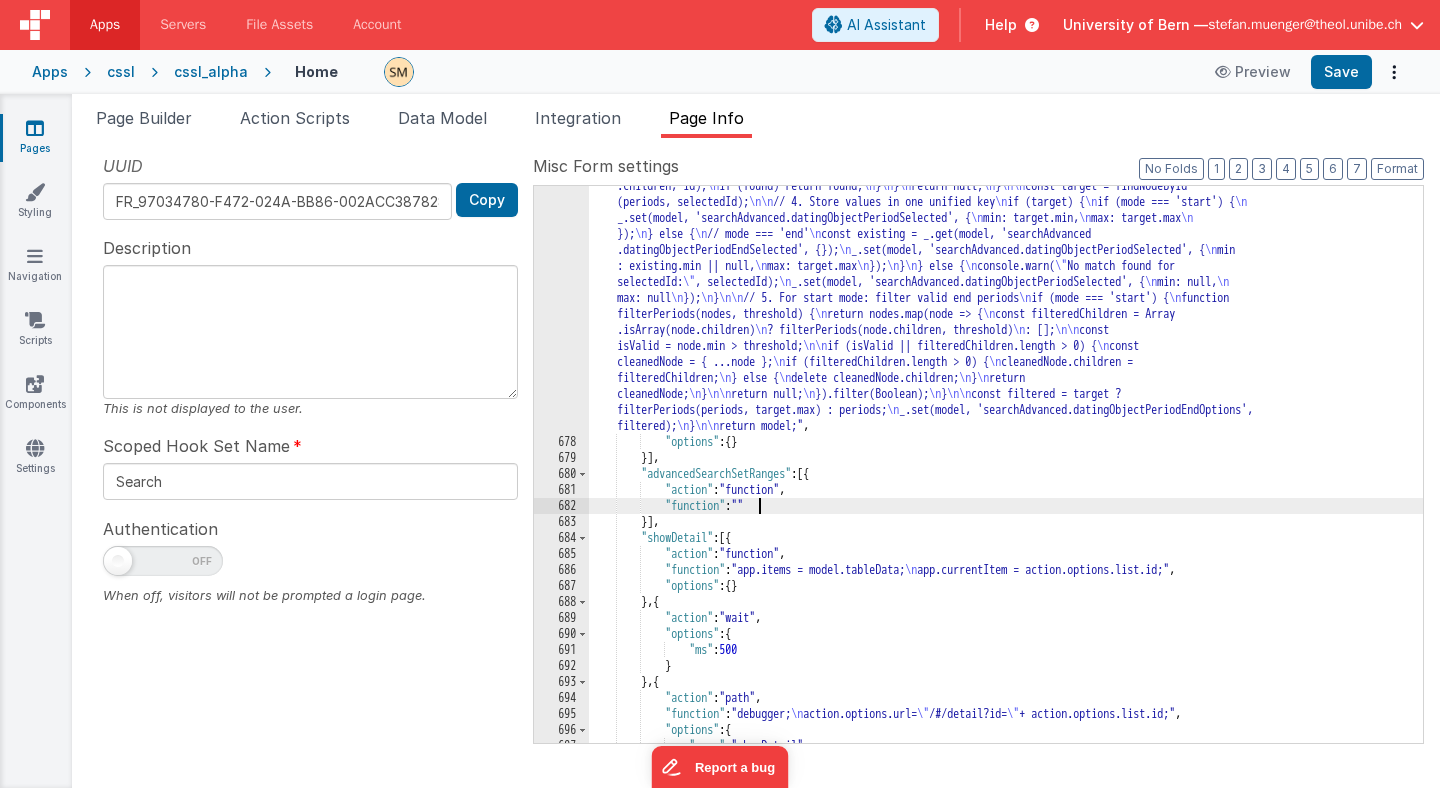 click on ""function" :  "var mode = action.options.mode; \n if (mode !== 'start' && mode !== 'end') { \n   console.warn(`Invalid       mode: ${mode}`); \n   return model; \n } \n\n // For start mode: reset the end period selection \n if (mode ===       'start') { \n   _.set(model, 'searchAdvanced.datingObjectPeriodEndSelectedId', null); \n   _.set(model,       'searchAdvanced.datingObjectPeriodEndSelected', { \n     value: null, \n     min: null, \n     max: null \n   }      ); \n } \n\n // 1. Resolve selected ID \n const selectedIdKey = \n   mode === 'start' \n     ? 'searchAdvanced      .datingObjectPeriodStartSelectedId' \n     : 'searchAdvanced.datingObjectPeriodEndSelectedId'; \n const       selectedIdRaw = _.get(model, selectedIdKey); \n const selectedId = Array.isArray(selectedIdRaw) ?       selectedIdRaw[0] : selectedIdRaw; \n\n // 2. Get periods list \n const periods = (window.findByIdDeep(model      .selectValues, 'datingPeriodsKey') || { values: [] }).values; \n\n \n function" at bounding box center (1006, 504) 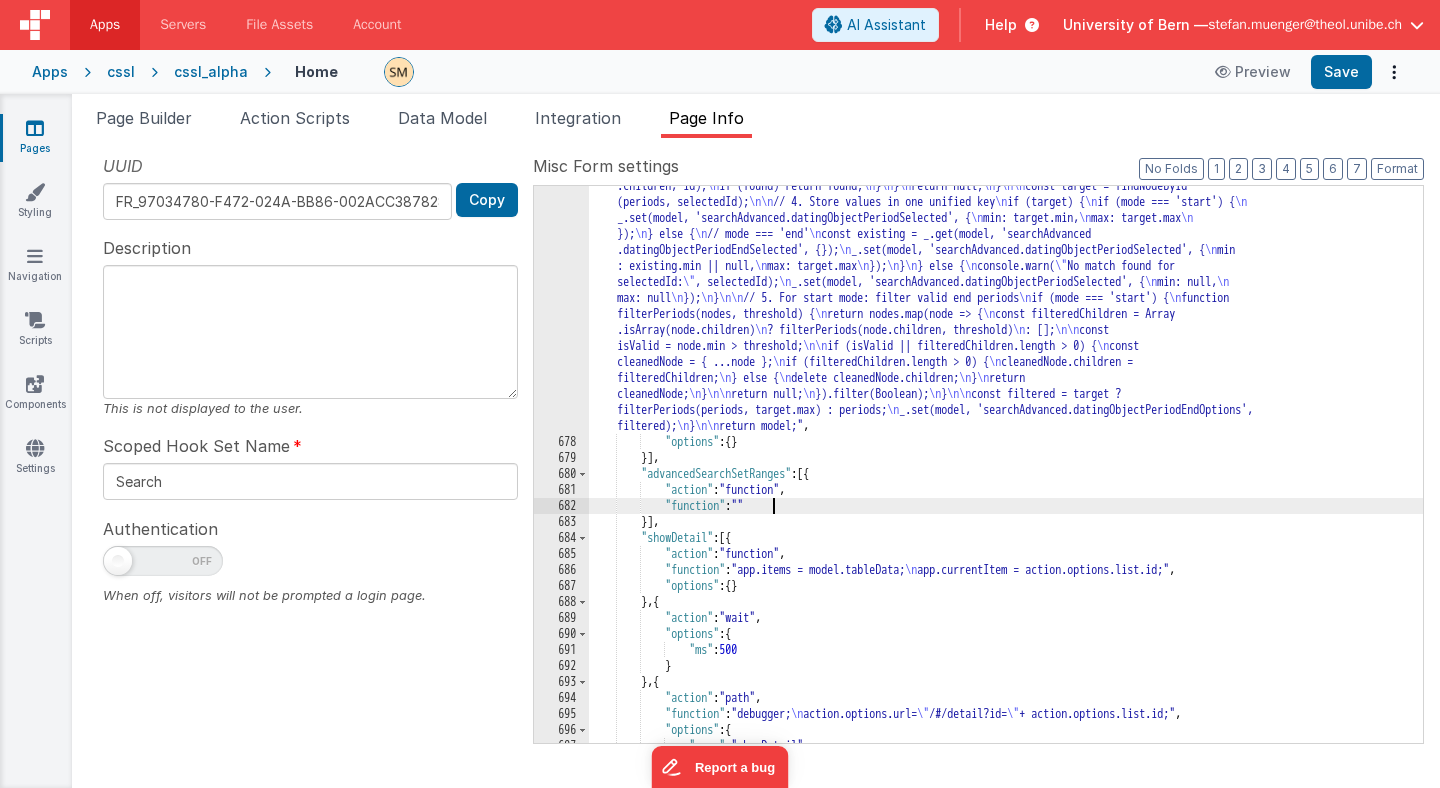 click on "682" at bounding box center [561, 506] 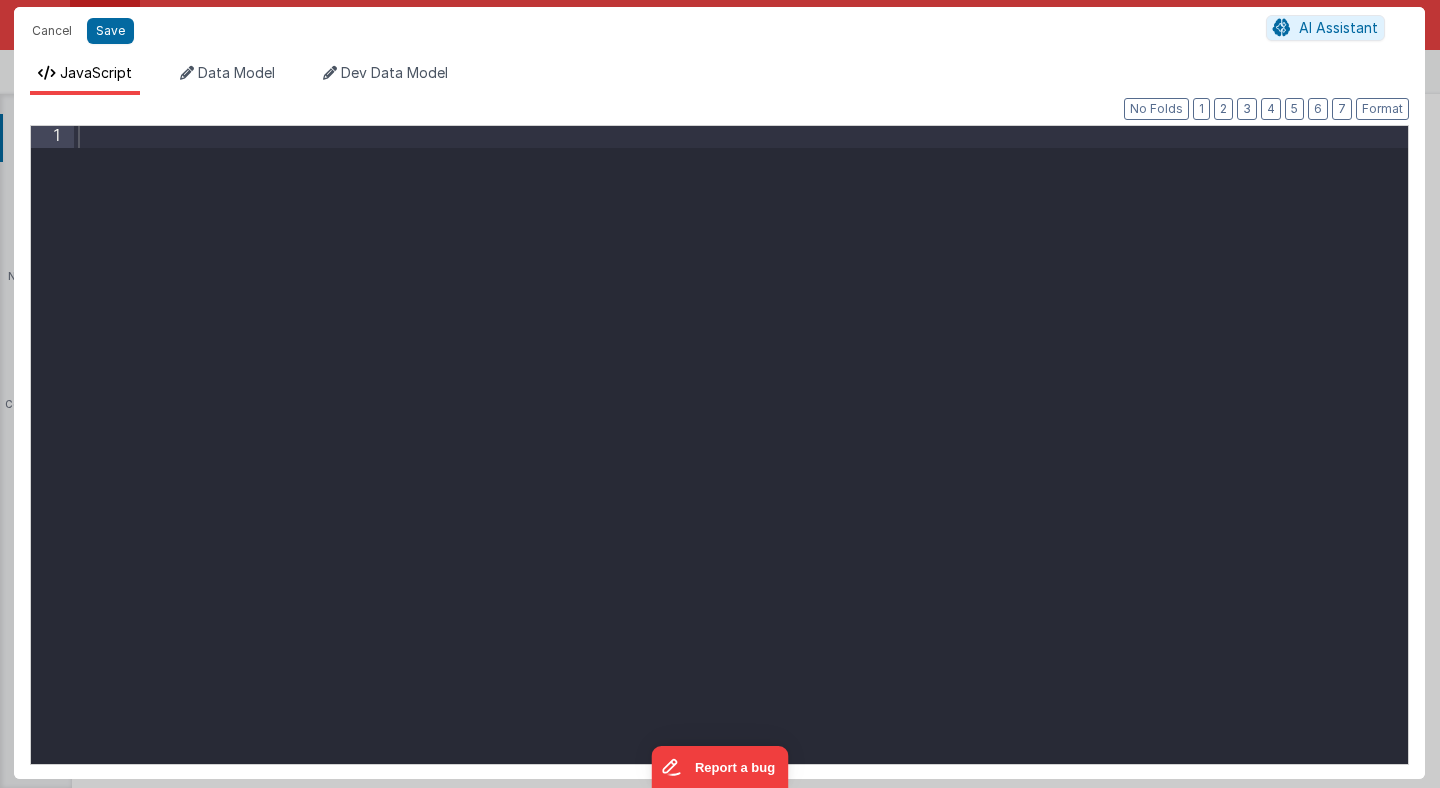 scroll, scrollTop: 2611, scrollLeft: 0, axis: vertical 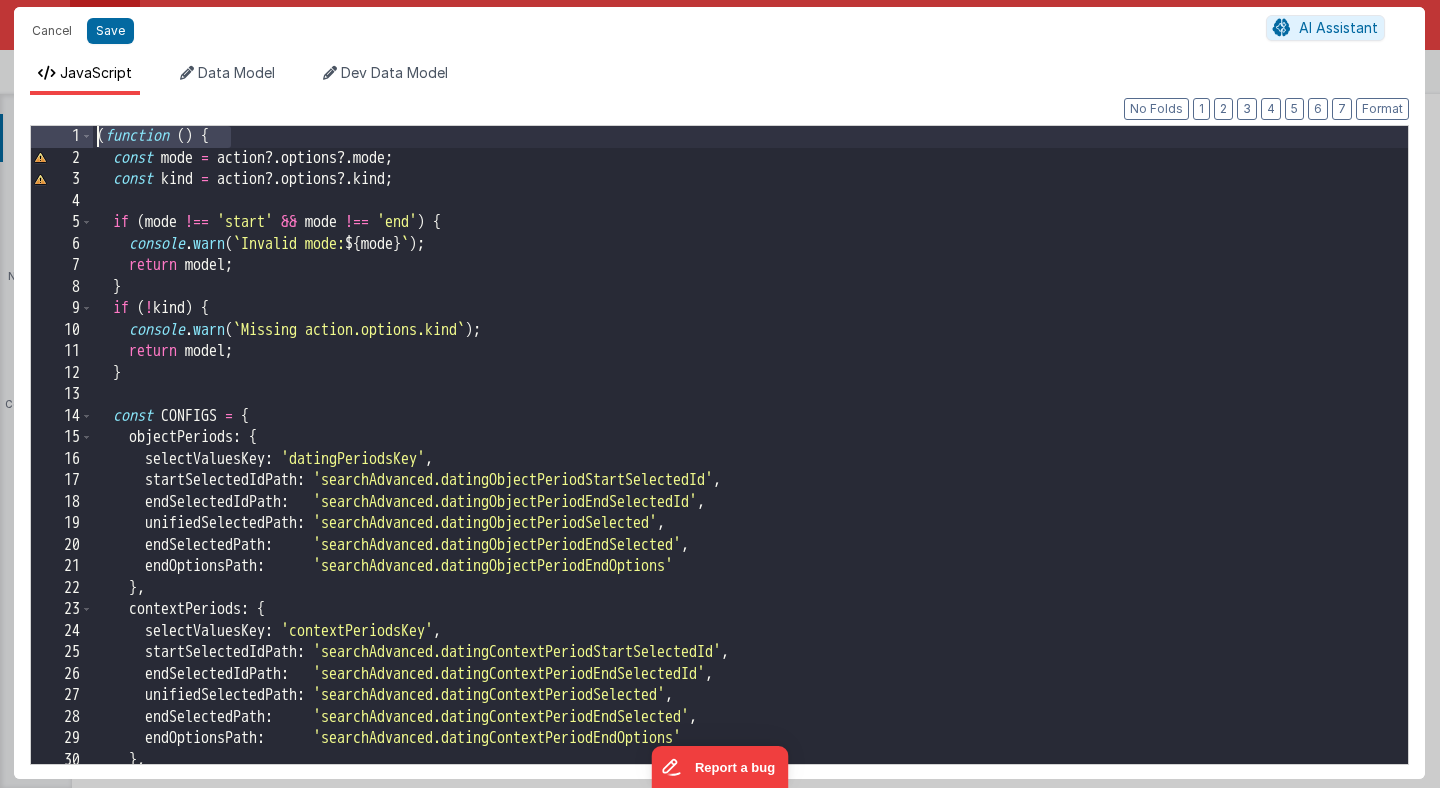 drag, startPoint x: 242, startPoint y: 136, endPoint x: 62, endPoint y: 110, distance: 181.86809 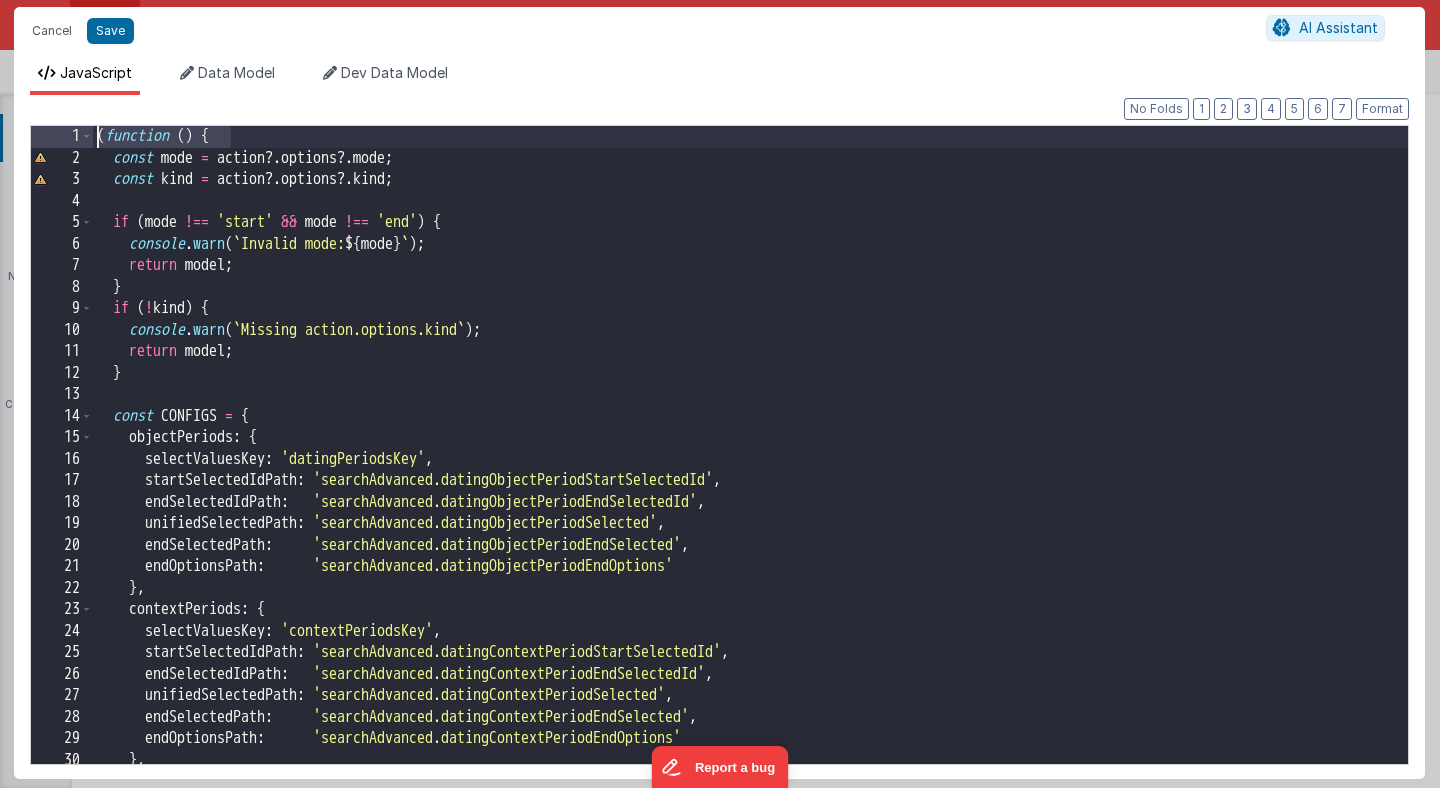 scroll, scrollTop: 0, scrollLeft: 0, axis: both 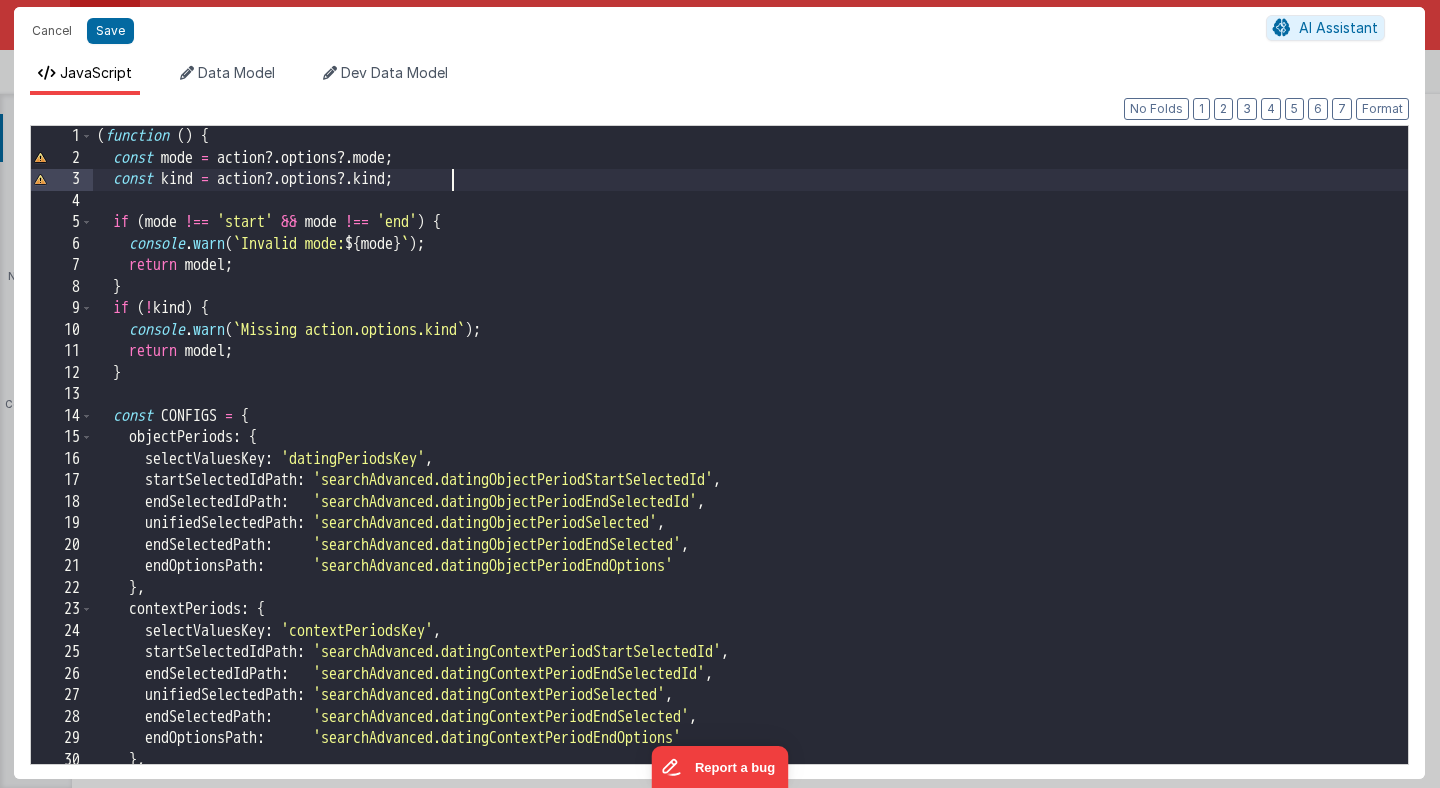 click on "objectPeriods :   {         selectValuesKey :   'datingPeriodsKey' ,         startSelectedIdPath :   'searchAdvanced.datingObjectPeriodStartSelectedId' ,         endSelectedIdPath :     'searchAdvanced.datingObjectPeriodEndSelectedId' ,         unifiedSelectedPath :   'searchAdvanced.datingObjectPeriodSelected' ,         endSelectedPath :       'searchAdvanced.datingObjectPeriodEndSelected' ,         endOptionsPath :        'searchAdvanced.datingObjectPeriodEndOptions'      } ,      contextPeriods :   {         selectValuesKey :   'contextPeriodsKey' ,         startSelectedIdPath :   'searchAdvanced.datingContextPeriodStartSelectedId' ,         endSelectedIdPath :   'searchAdvanced.datingContextPeriodEndSelectedId' ,         unifiedSelectedPath :   'searchAdvanced.datingContextPeriodSelected' ,         endSelectedPath :       'searchAdvanced.datingContextPeriodEndSelected' ,         endOptionsPath :        'searchAdvanced.datingContextPeriodEndOptions'      } ,      objectKings :   {         selectValuesKey :   'datingKingsKey' ,         startSelectedIdPath :   'searchAdvanced.datingObjectKingStartSelectedId' ,         endSelectedIdPath :     'searchAdvanced.datingObjectKingEndSelectedId' ,         unifiedSelectedPath :   'searchAdvanced.datingObjectKingSelected' ,         endSelectedPath :       'searchAdvanced.datingObjectKingEndSelected' ,         endOptionsPath :        'searchAdvanced.datingObjectKingEndOptions'      } ,      contextKings :   {         selectValuesKey :   'contextKingsKey' ,         startSelectedIdPath :   'searchAdvanced.datingContextKingStartSelectedId' ,         endSelectedIdPath :     'searchAdvanced.datingContextKingEndSelectedId' ,         unifiedSelectedPath :   'searchAdvanced.datingContextKingSelected' ,         endSelectedPath :       'searchAdvanced.datingContextKingEndSelected' ,         endOptionsPath :        'searchAdvanced.datingContextKingEndOptions'      }    } ; const   cfg   =   CONFIGS [ kind ] ; if   ( ! cfg )   {    console . warn ( ` Unknown kind:  ${ kind } ` ) ;    return   model ; } // 1. Resolve selected ID (depends on mode) const   selectedIdKey   =    mode   ===   'start'      ?   cfg . startSelectedIdPath      :   cfg . endSelectedIdPath ; const   selectedIdRaw   =   _ . get ( model ,   selectedIdKey ) ; const   selectedId   =   Array . isArray ( selectedIdRaw )   ?   selectedIdRaw [ 0 ]   :   selectedIdRaw ; // 2) Get periods list from selectValues → contextPeriodsKey const   periods   =   ( window . findByIdDeep ( model . selectValues ,   cfg . selectValuesKey )   ||   {   values :   [ ]   }) . values ; // 3. Find the selected king const   target   =   periods . find ( ( p ) => p . id ===   selectedId ) ; // Filter periods based on the max value of the selected king const   filtered   =   target ? filterPeriods ( periods ,   target . max ) : periods ; // 4) Update unified result key _ . set ( model ,   cfg . unifiedSelectedPath ,   {      value :   selectedId ,      min :   target ? target . min :   null ,      max :   target ? target . max :   null    }) ; // Update end result key _ . set ( model ,   cfg . endSelectedPath ,   {      value :   selectedId ,      min :   target ? target . min :   null ,      max :   target ? target . max :   null    }) ; // Update end options _ . set ( model ,   cfg . endOptionsPath ,   filtered ) ; return   model ; } ) ( ) ;" at bounding box center (750, 466) 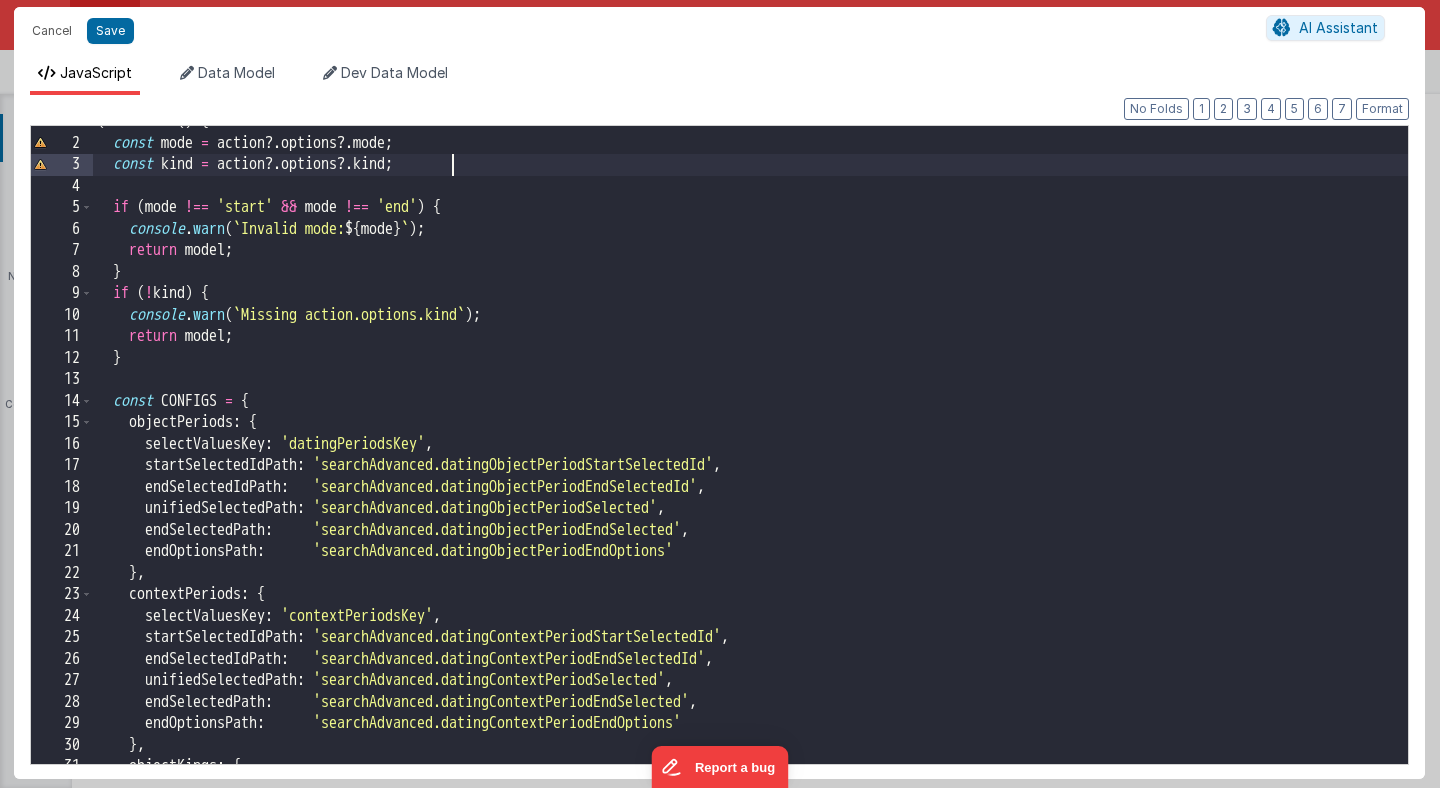 scroll, scrollTop: 0, scrollLeft: 0, axis: both 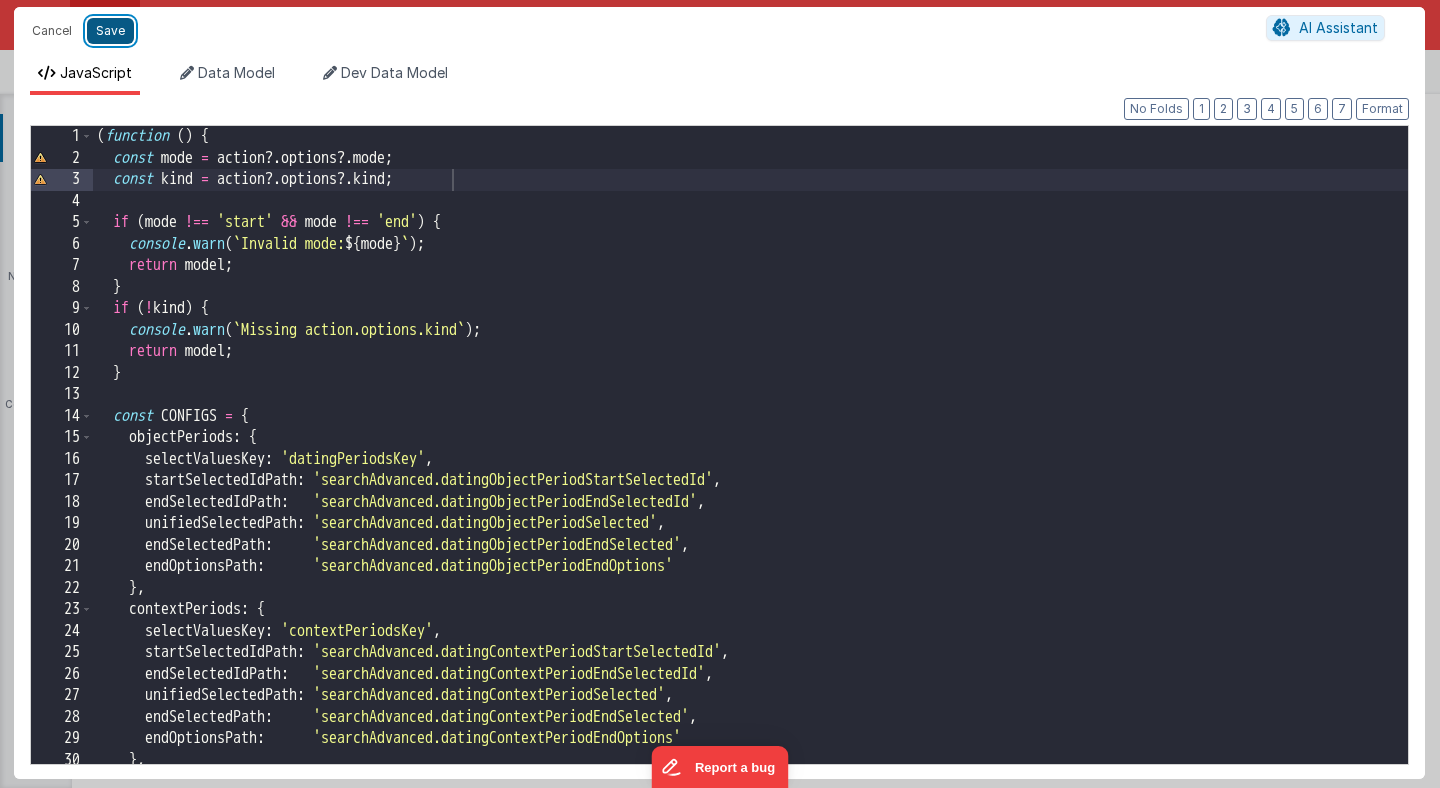 click on "Save" at bounding box center (110, 31) 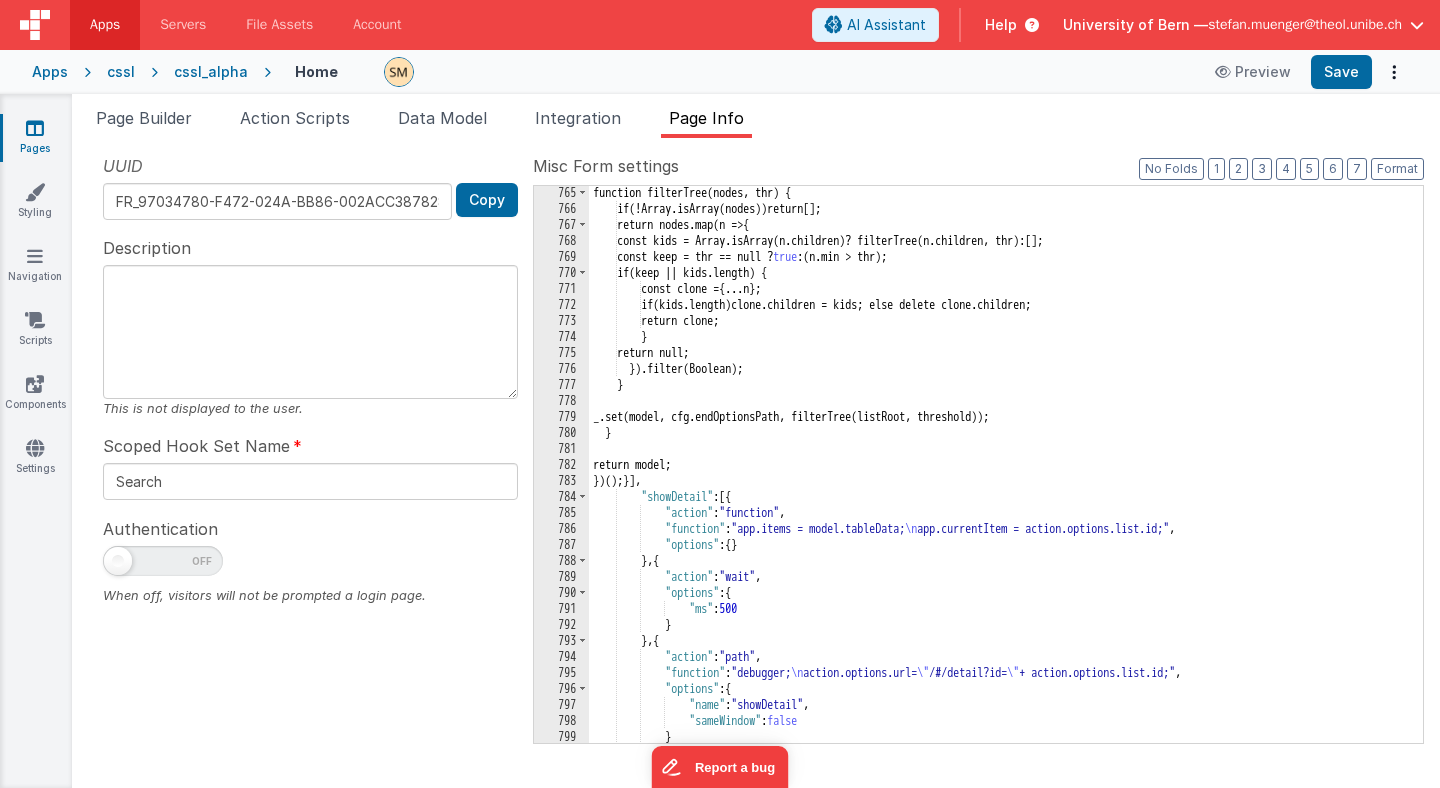scroll, scrollTop: 3470, scrollLeft: 0, axis: vertical 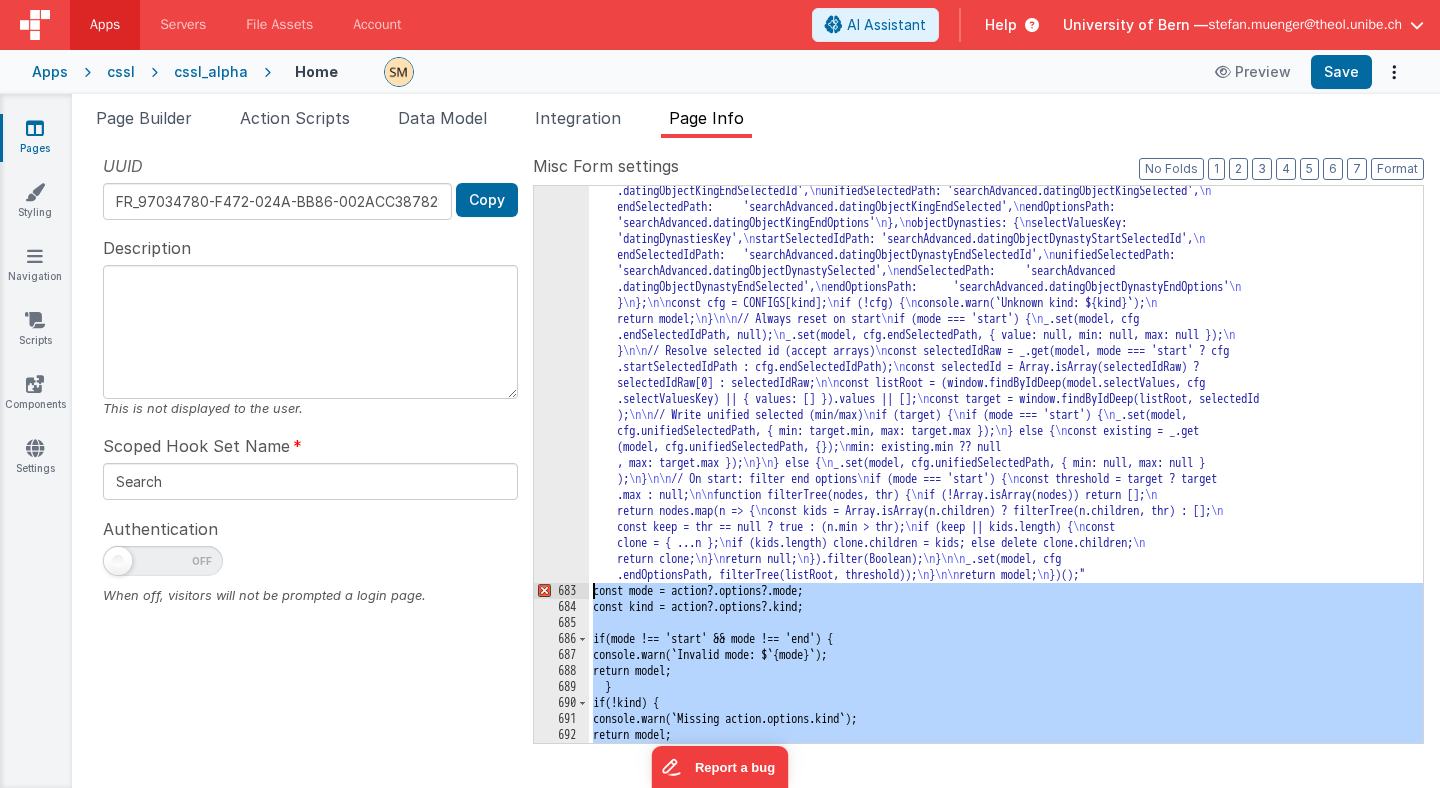 drag, startPoint x: 629, startPoint y: 486, endPoint x: 542, endPoint y: 589, distance: 134.82582 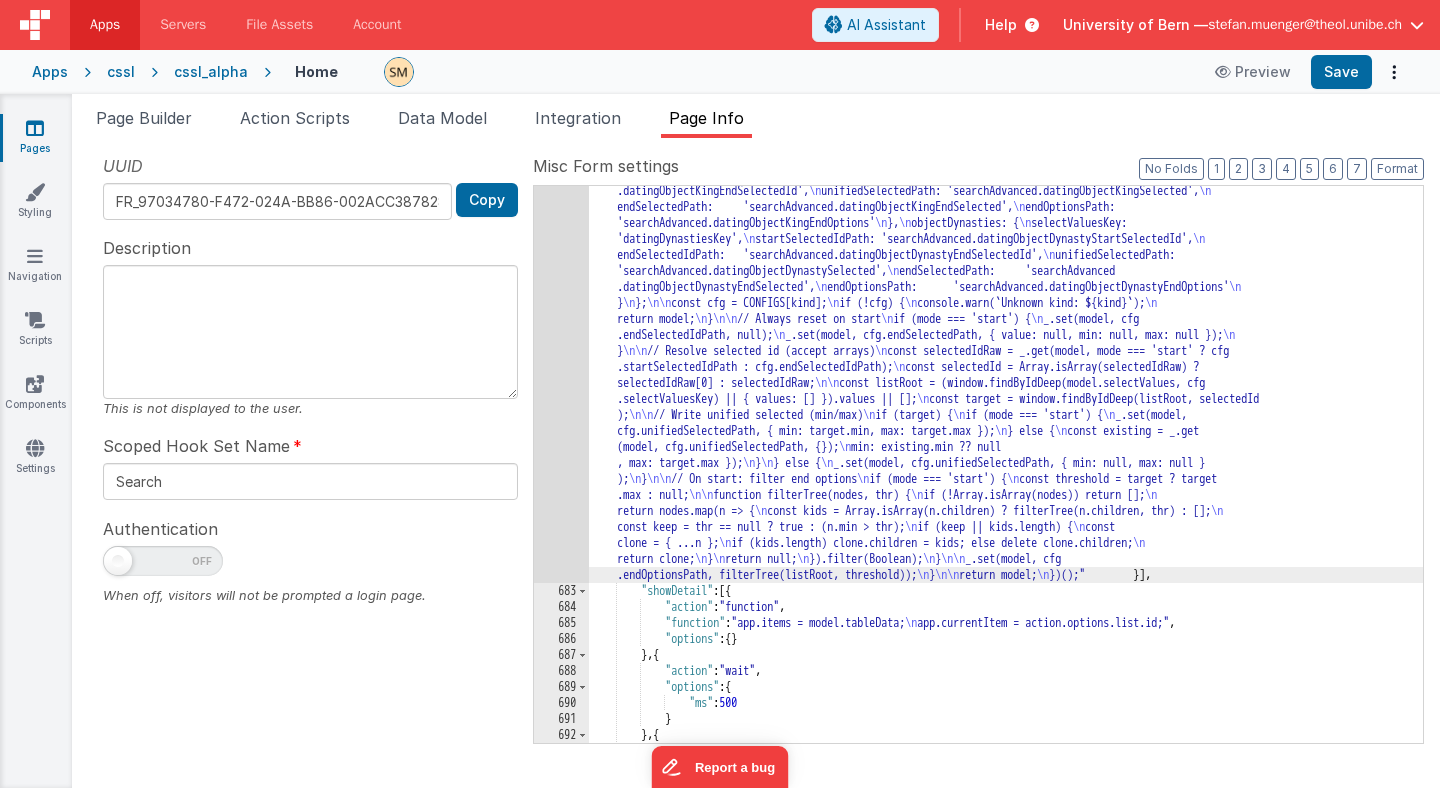 click on ""function" :  "(function () { \n   const mode = action?.options?.mode; \n   const kind = action?.options?.kind; \n\n   if       (mode !== 'start' && mode !== 'end') { \n     console.warn(`Invalid mode: ${mode}`); \n     return model; \n   } \n         if (!kind) { \n     console.warn(`Missing action.options.kind`); \n     return model; \n   } \n\n   const CONFIGS =       { \n     objectPeriods: { \n       selectValuesKey: 'datingPeriodsKey', \n       startSelectedIdPath:       'searchAdvanced.datingObjectPeriodStartSelectedId', \n       endSelectedIdPath:   'searchAdvanced      .datingObjectPeriodEndSelectedId', \n       unifiedSelectedPath: 'searchAdvanced.datingObjectPeriodSelected', \n             endSelectedPath:     'searchAdvanced.datingObjectPeriodEndSelected', \n       endOptionsPath:            'searchAdvanced.datingObjectPeriodEndOptions' \n     }, \n     contextPeriods: { \n       selectValuesKey:       'contextPeriodsKey', \n \n             \n      \n \n \n" at bounding box center [1006, 557] 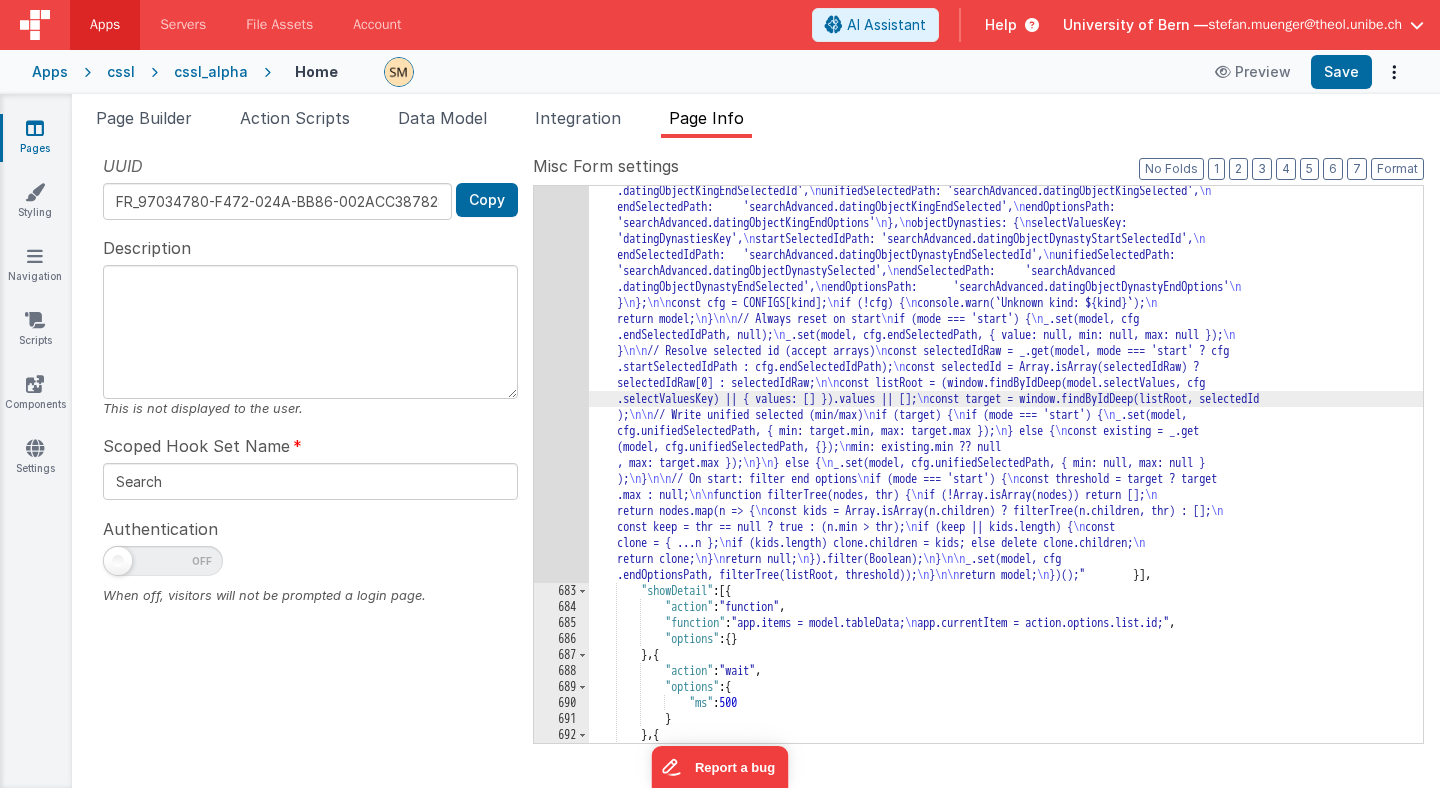 click on "682" at bounding box center (561, 271) 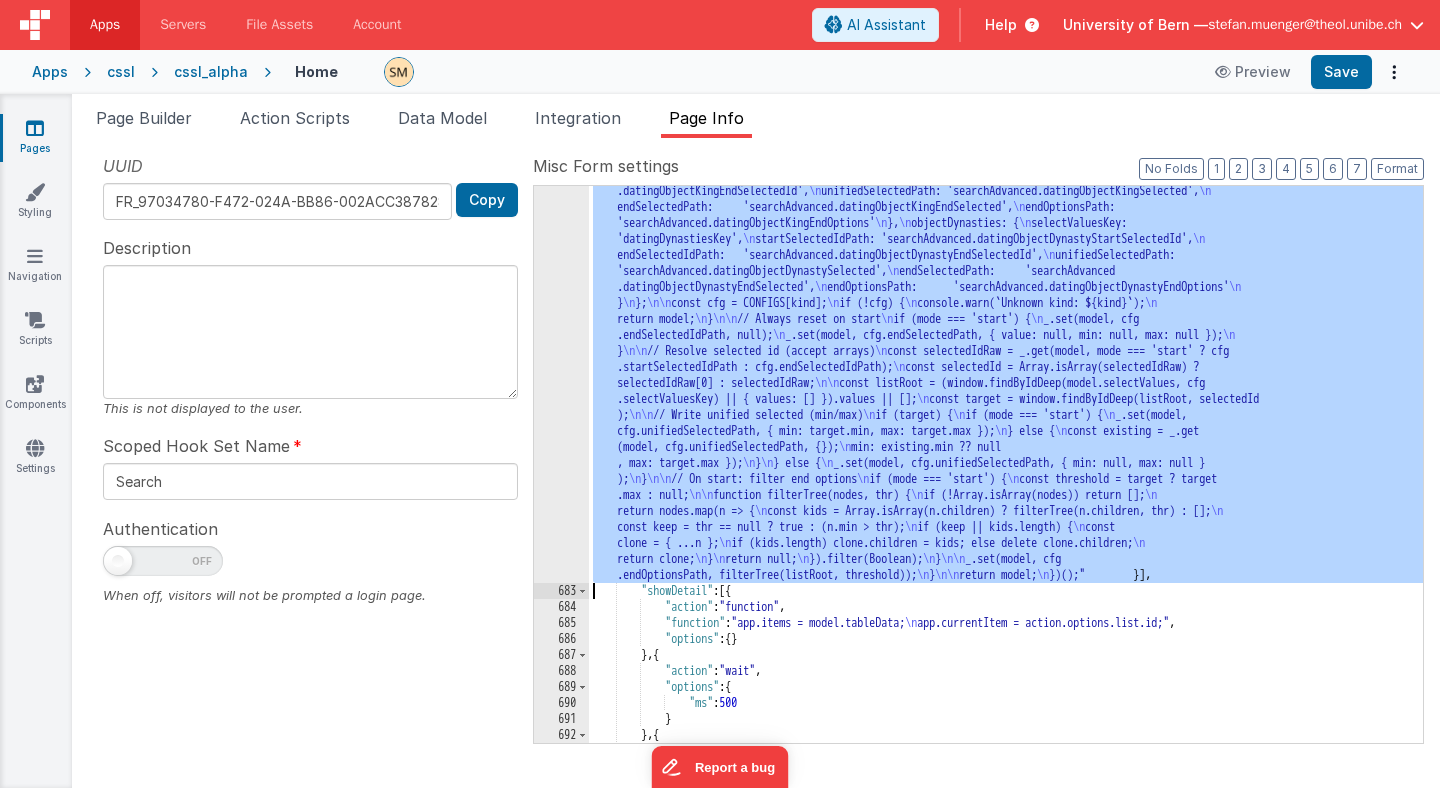 click on "682" at bounding box center [561, 271] 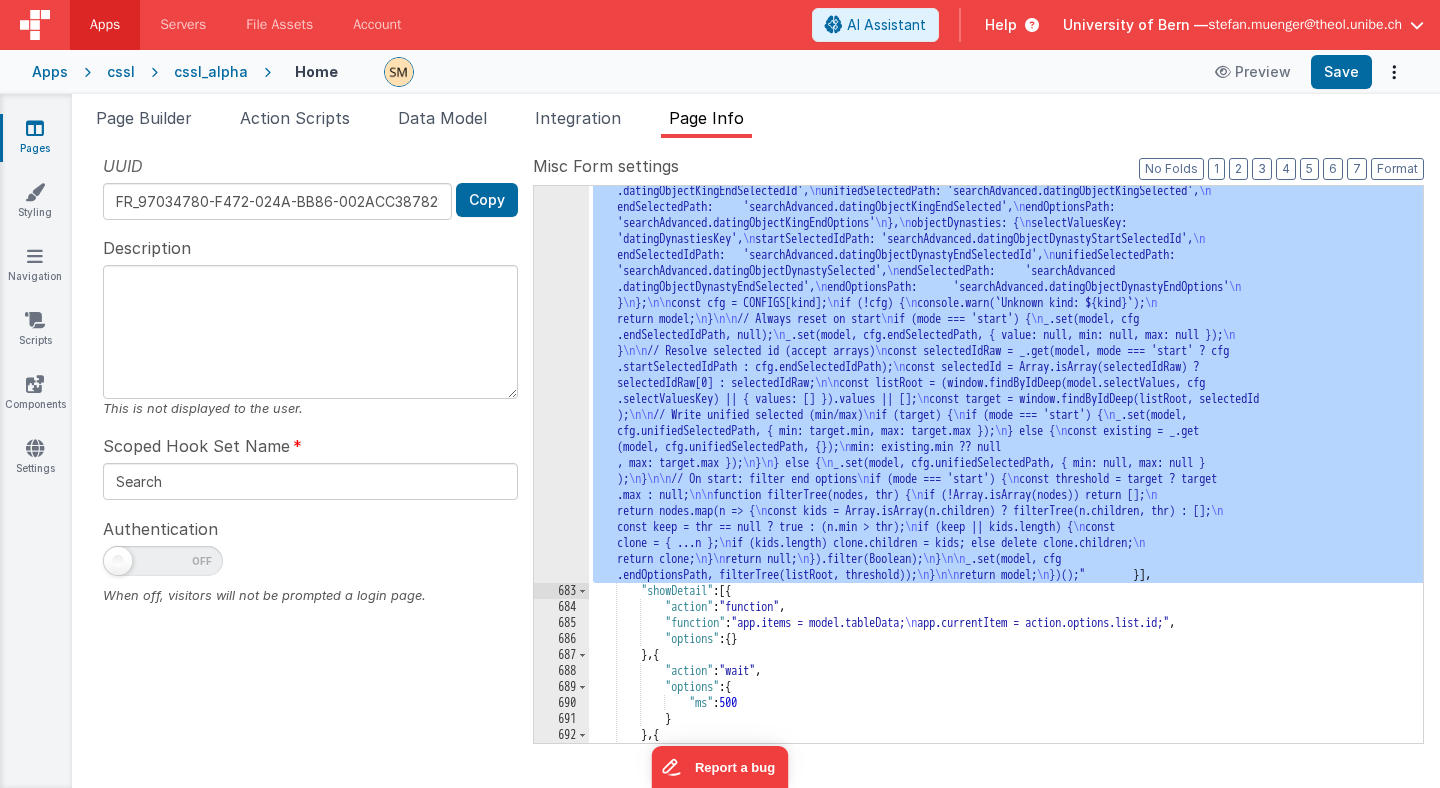 click on "682" at bounding box center (561, 271) 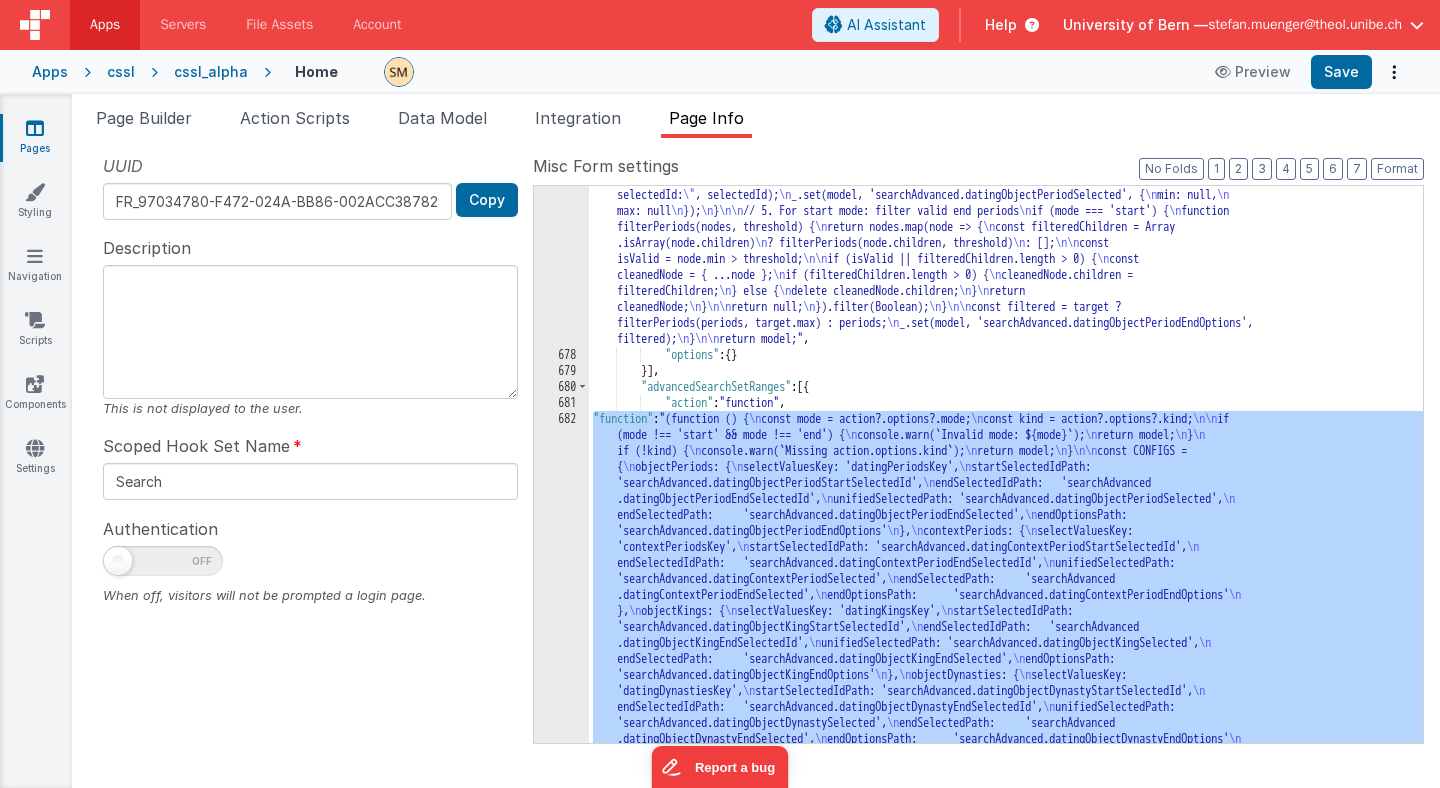 scroll, scrollTop: 1337, scrollLeft: 0, axis: vertical 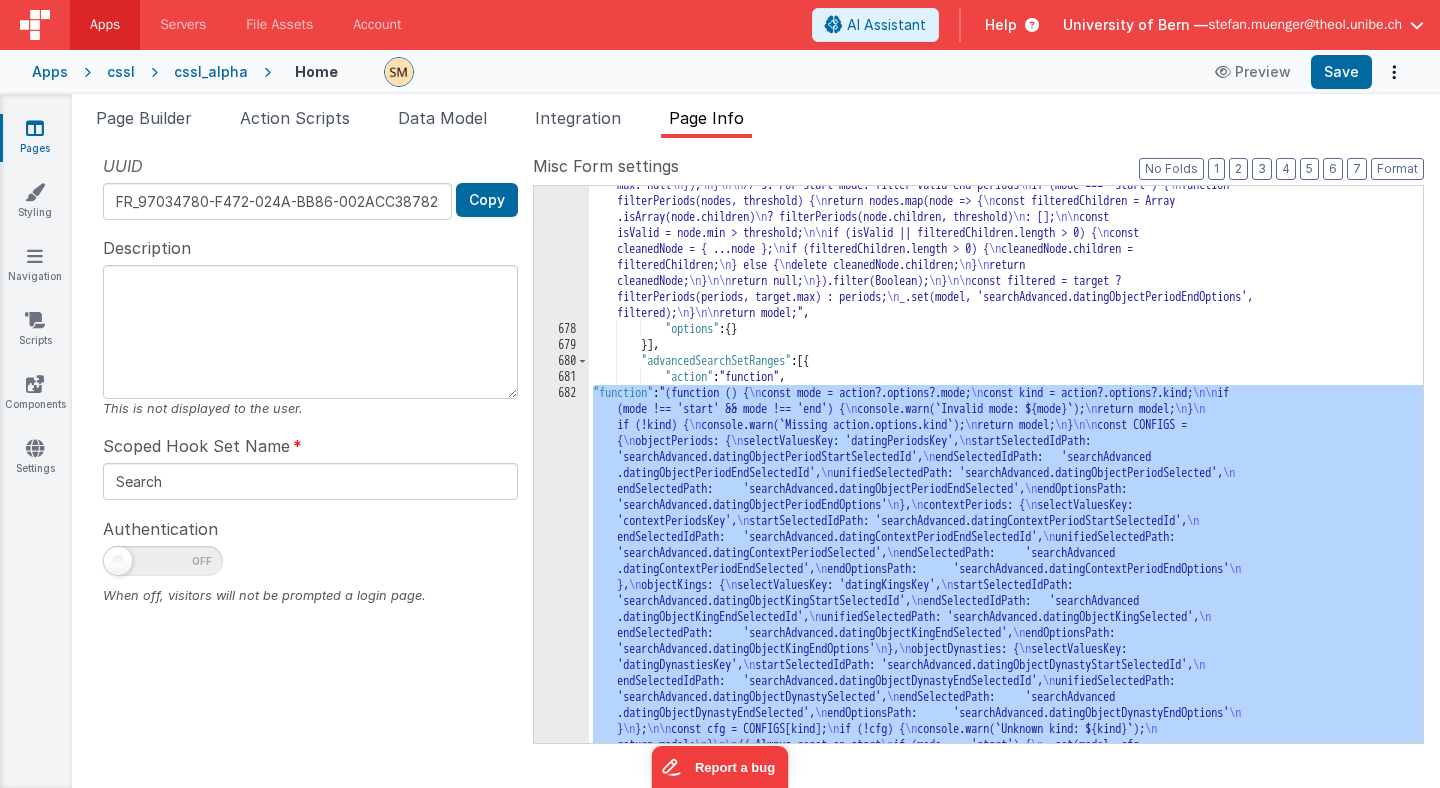 click on ""function" :  "var mode = action.options.mode; \n if (mode !== 'start' && mode !== 'end') { \n   console.warn(`Invalid       mode: ${mode}`); \n   return model; \n } \n\n // For start mode: reset the end period selection \n if (mode ===       'start') { \n   _.set(model, 'searchAdvanced.datingObjectPeriodEndSelectedId', null); \n   _.set(model,       'searchAdvanced.datingObjectPeriodEndSelected', { \n     value: null, \n     min: null, \n     max: null \n   }      ); \n } \n\n // 1. Resolve selected ID \n const selectedIdKey = \n   mode === 'start' \n     ? 'searchAdvanced      .datingObjectPeriodStartSelectedId' \n     : 'searchAdvanced.datingObjectPeriodEndSelectedId'; \n const       selectedIdRaw = _.get(model, selectedIdKey); \n const selectedId = Array.isArray(selectedIdRaw) ?       selectedIdRaw[0] : selectedIdRaw; \n\n // 2. Get periods list \n const periods = (window.findByIdDeep(model      .selectValues, 'datingPeriodsKey') || { values: [] }).values; \n\n \n function" at bounding box center (1006, 695) 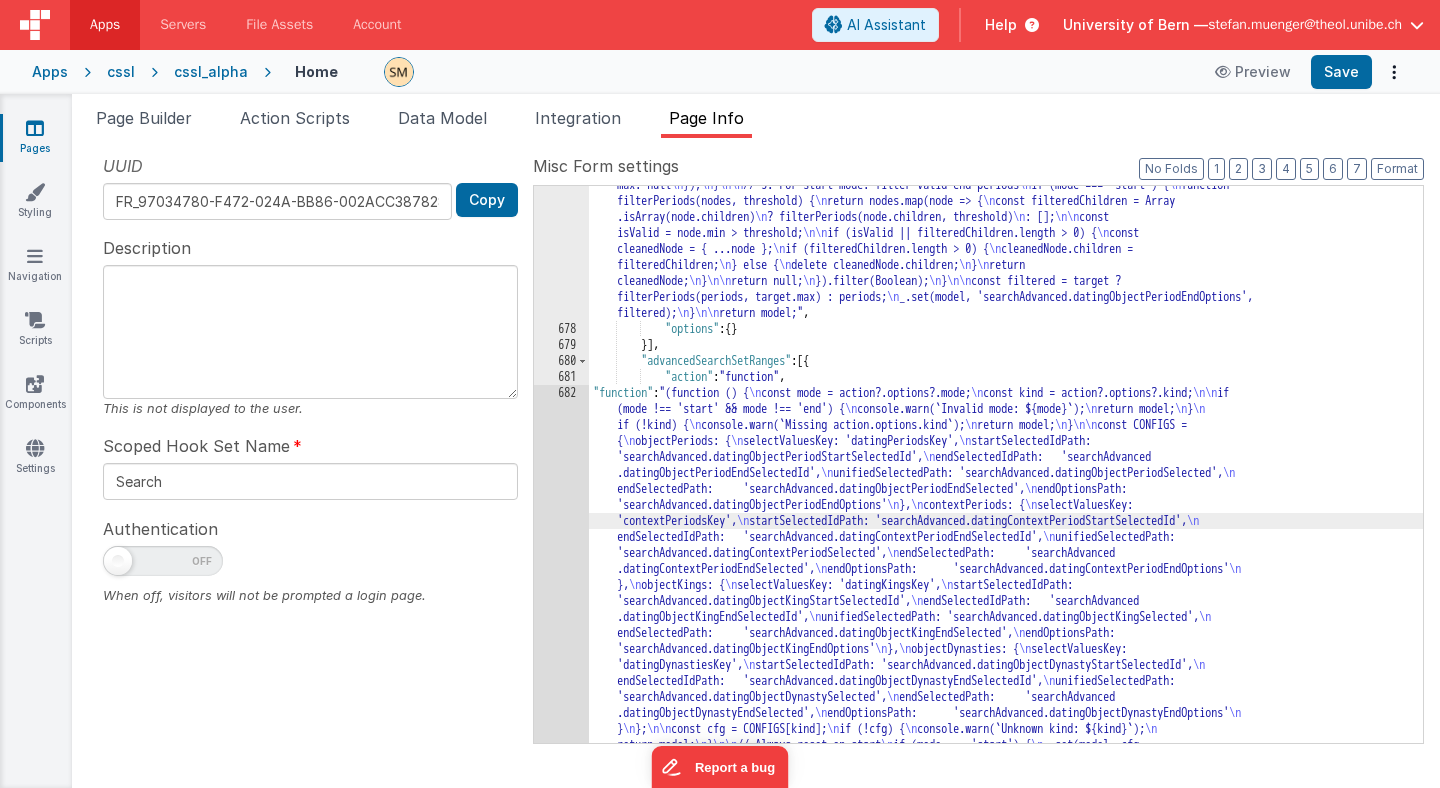 click on "677 678 679 680 681 682 683 684 685 686 687 688 689 690 691 692 693 694 695 696 697 698 699 700" at bounding box center [561, 695] 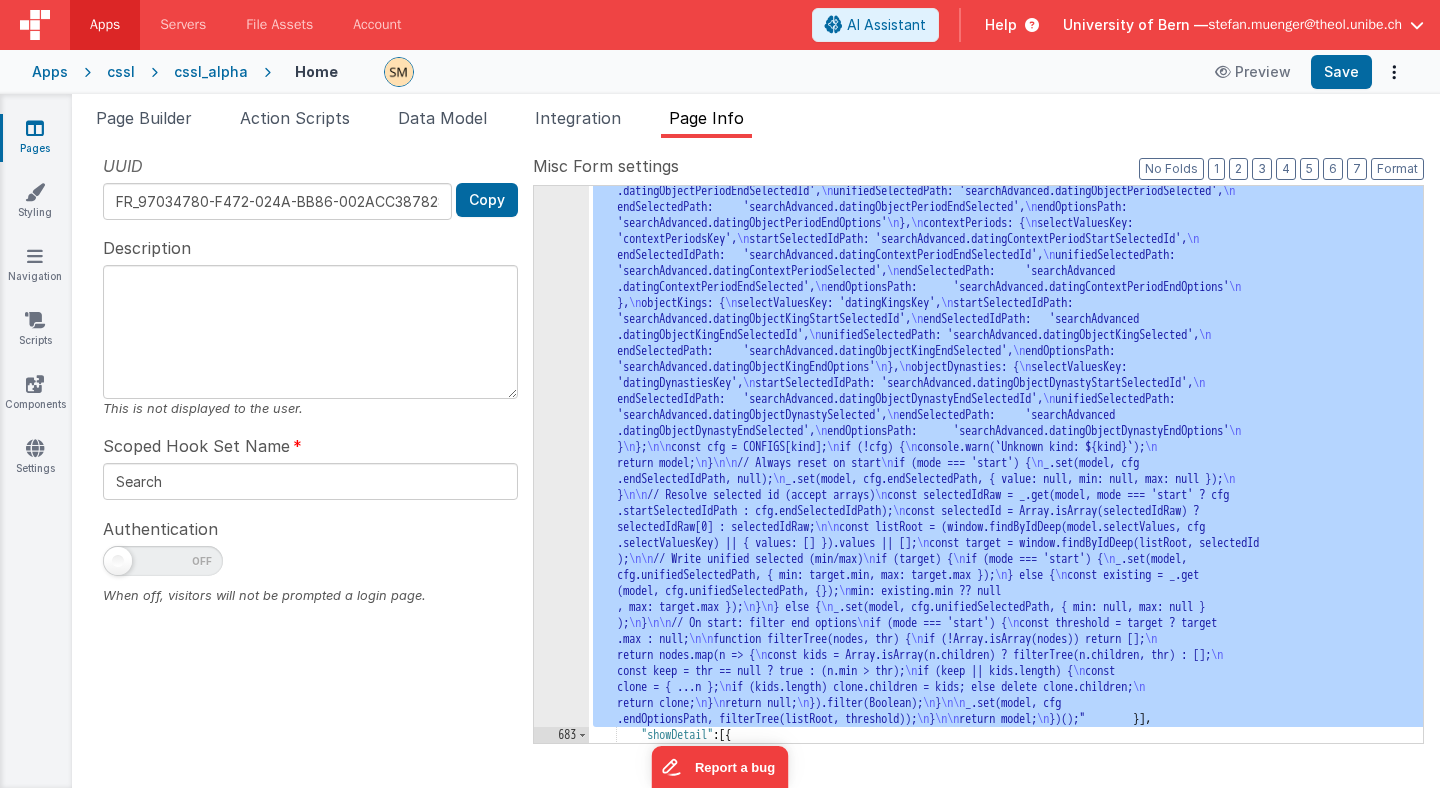 click on "682" at bounding box center (561, 415) 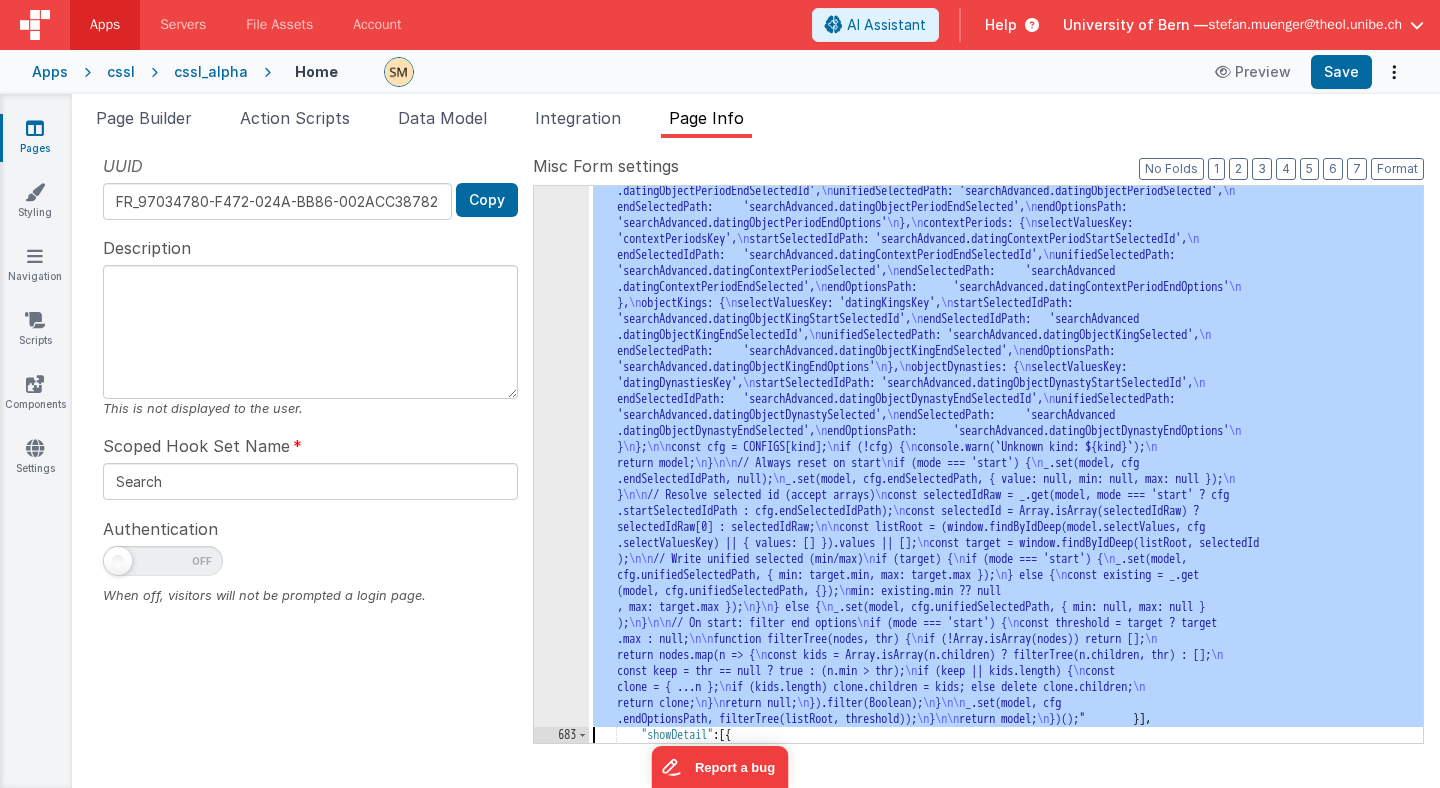 click on "682" at bounding box center (561, 415) 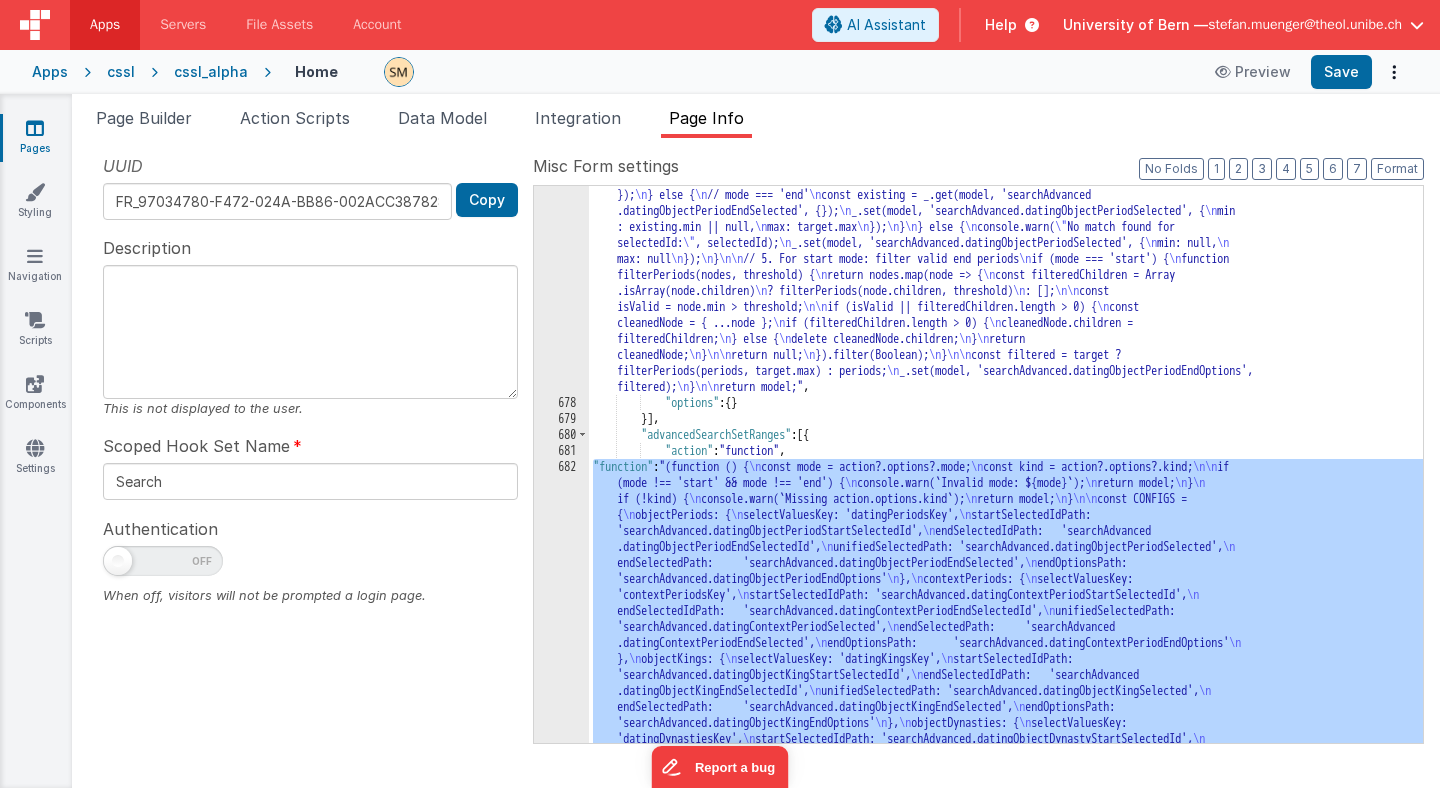 scroll, scrollTop: 1266, scrollLeft: 0, axis: vertical 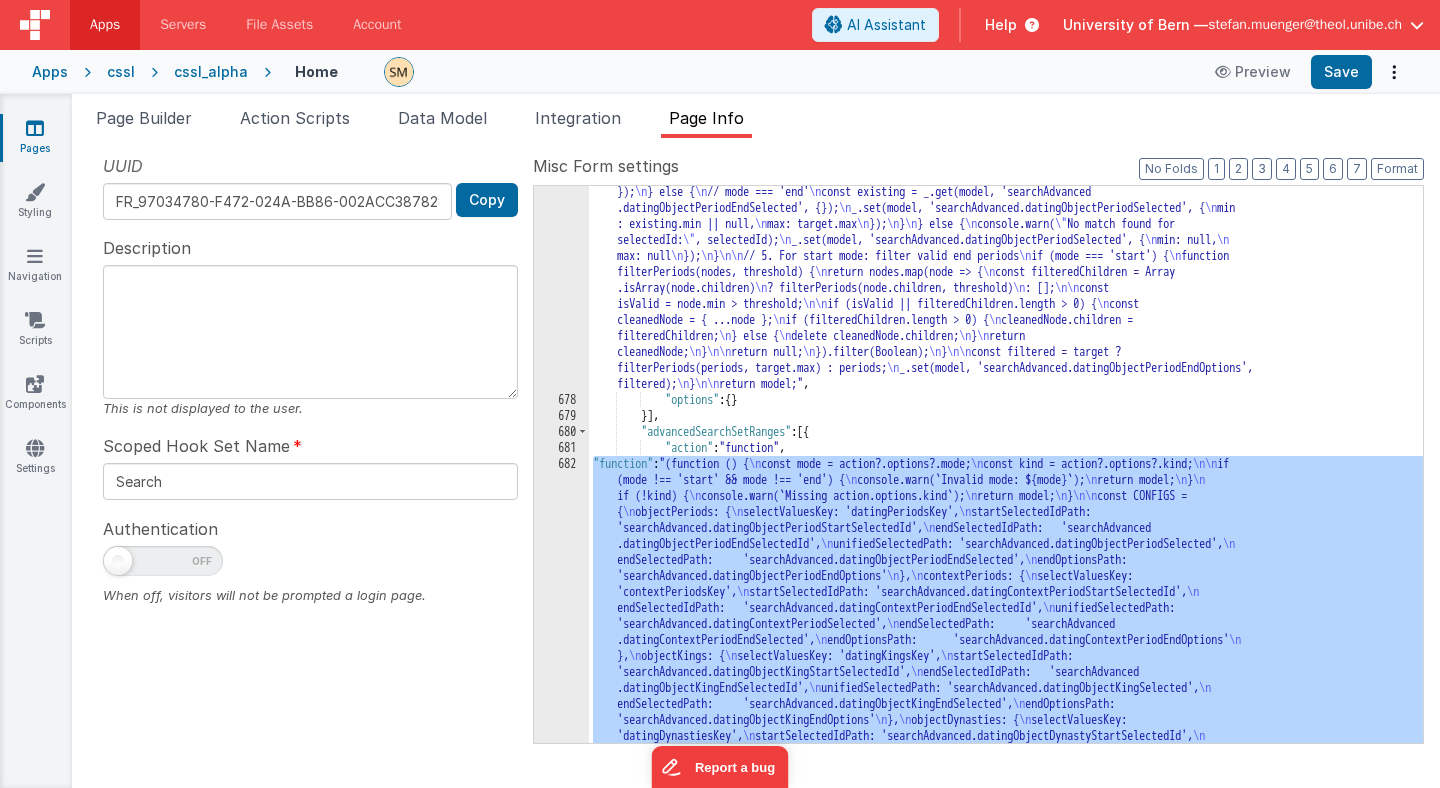 click on ""function" :  "var mode = action.options.mode; \n if (mode !== 'start' && mode !== 'end') { \n   console.warn(`Invalid       mode: ${mode}`); \n   return model; \n } \n\n // For start mode: reset the end period selection \n if (mode ===       'start') { \n   _.set(model, 'searchAdvanced.datingObjectPeriodEndSelectedId', null); \n   _.set(model,       'searchAdvanced.datingObjectPeriodEndSelected', { \n     value: null, \n     min: null, \n     max: null \n   }      ); \n } \n\n // 1. Resolve selected ID \n const selectedIdKey = \n   mode === 'start' \n     ? 'searchAdvanced      .datingObjectPeriodStartSelectedId' \n     : 'searchAdvanced.datingObjectPeriodEndSelectedId'; \n const       selectedIdRaw = _.get(model, selectedIdKey); \n const selectedId = Array.isArray(selectedIdRaw) ?       selectedIdRaw[0] : selectedIdRaw; \n\n // 2. Get periods list \n const periods = (window.findByIdDeep(model      .selectValues, 'datingPeriodsKey') || { values: [] }).values; \n\n \n function" at bounding box center (1006, 766) 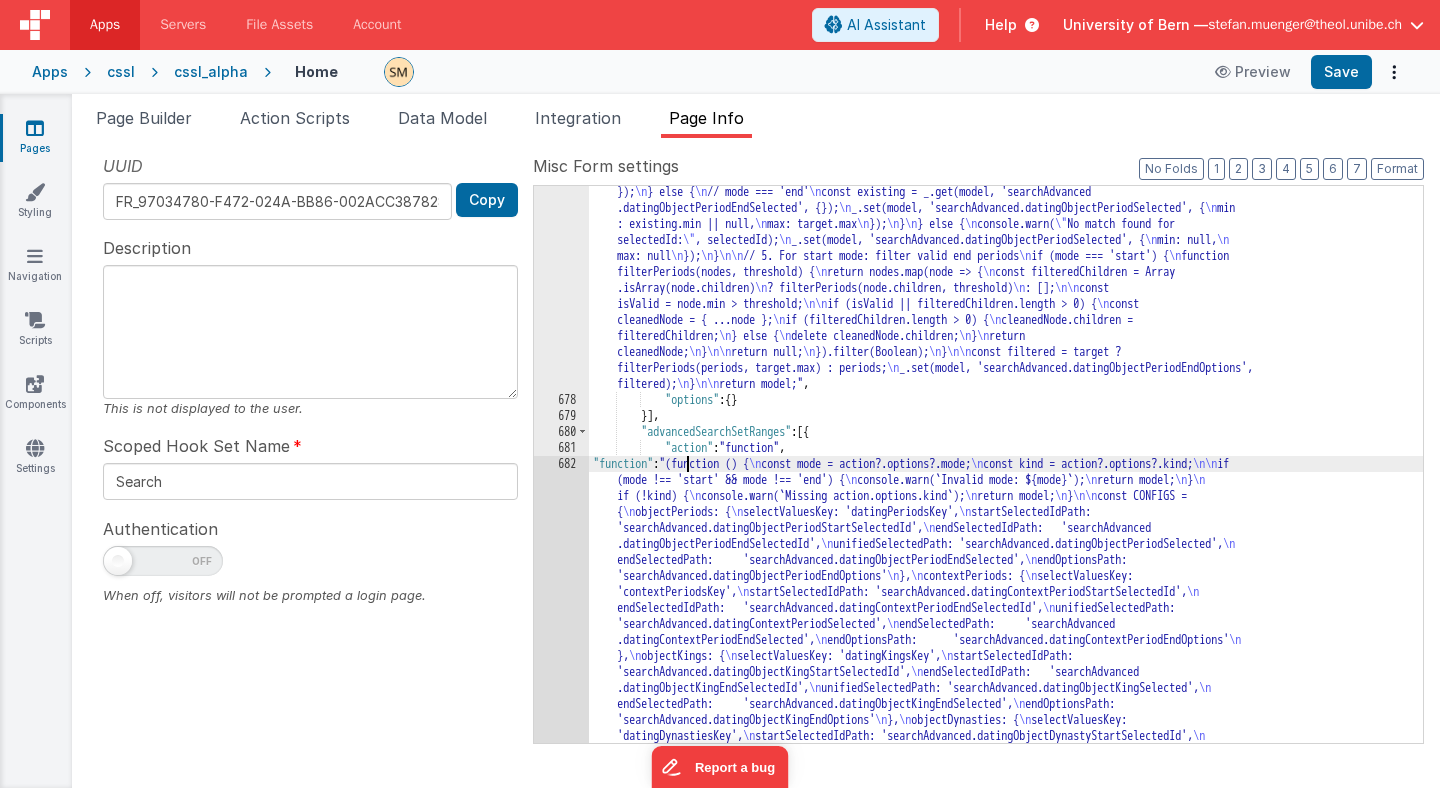 drag, startPoint x: 687, startPoint y: 462, endPoint x: 693, endPoint y: 482, distance: 20.880613 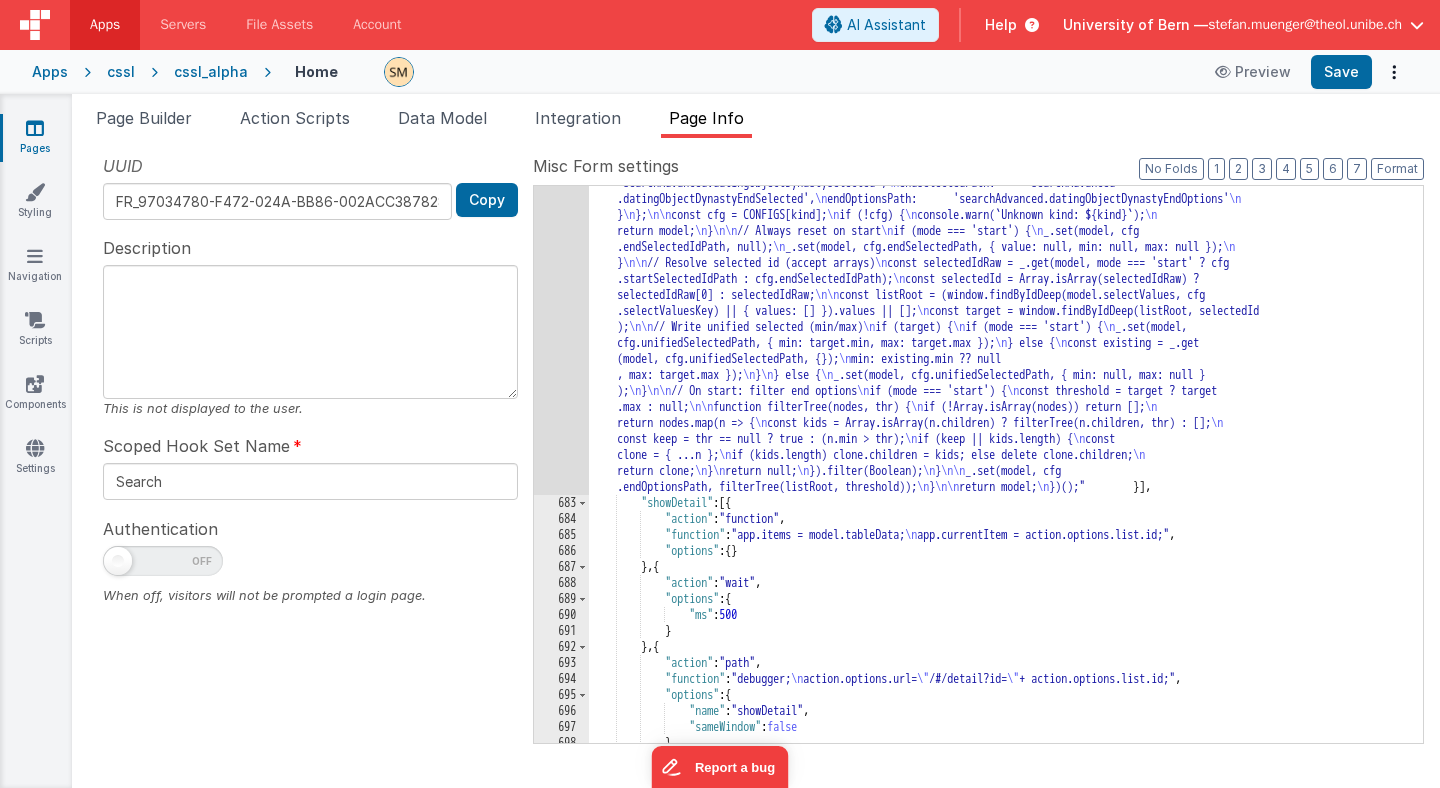 scroll, scrollTop: 1851, scrollLeft: 0, axis: vertical 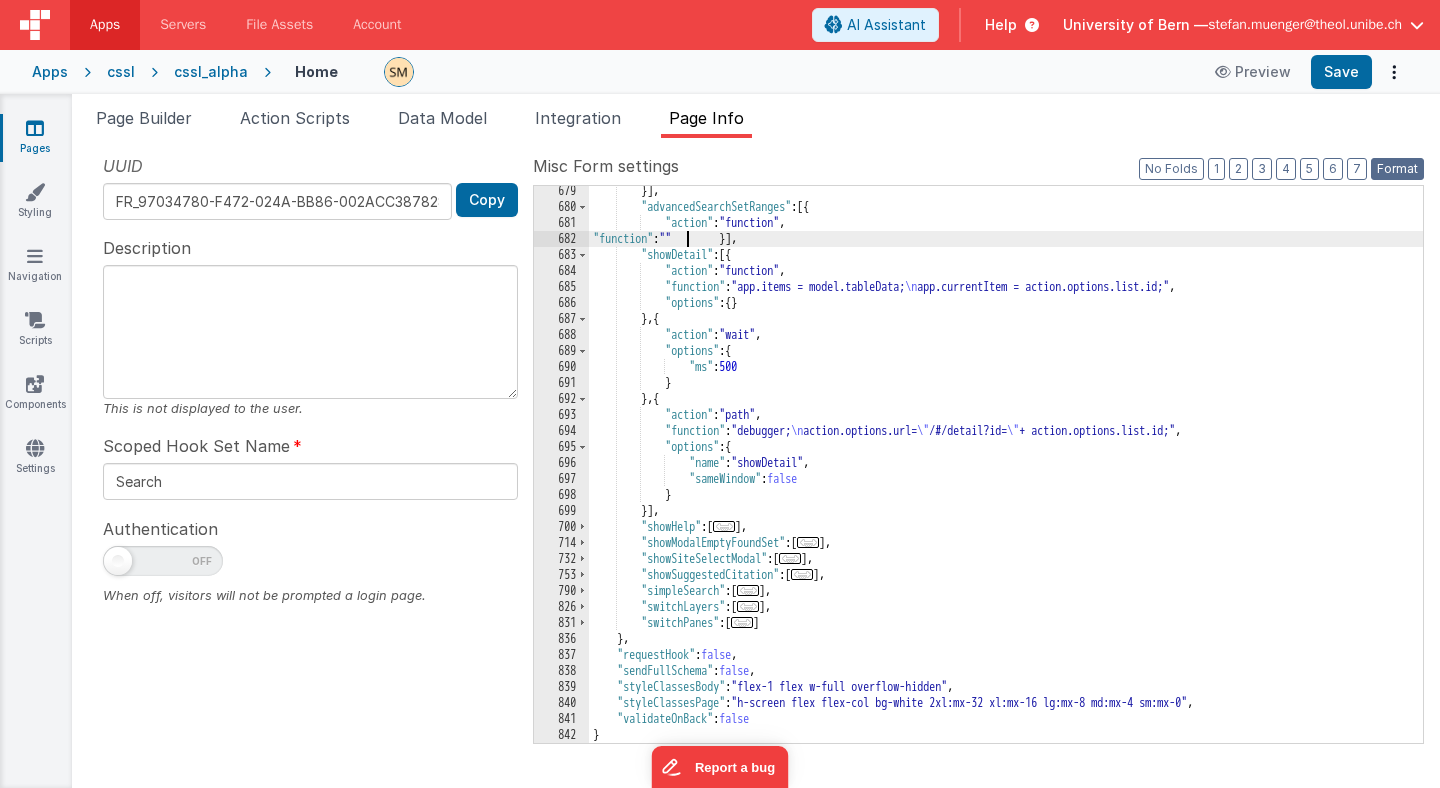 click on "Format" at bounding box center [1397, 169] 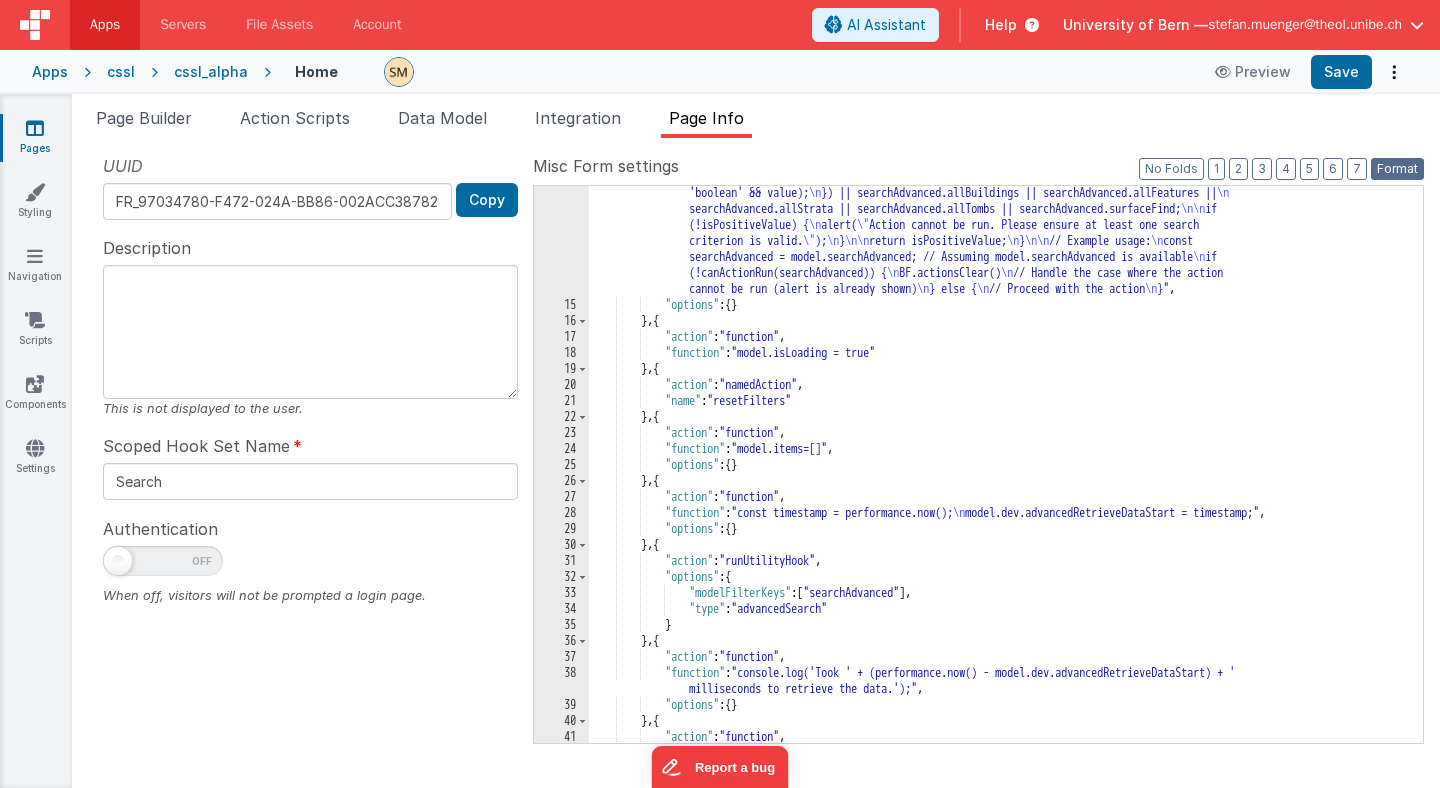 scroll, scrollTop: 0, scrollLeft: 0, axis: both 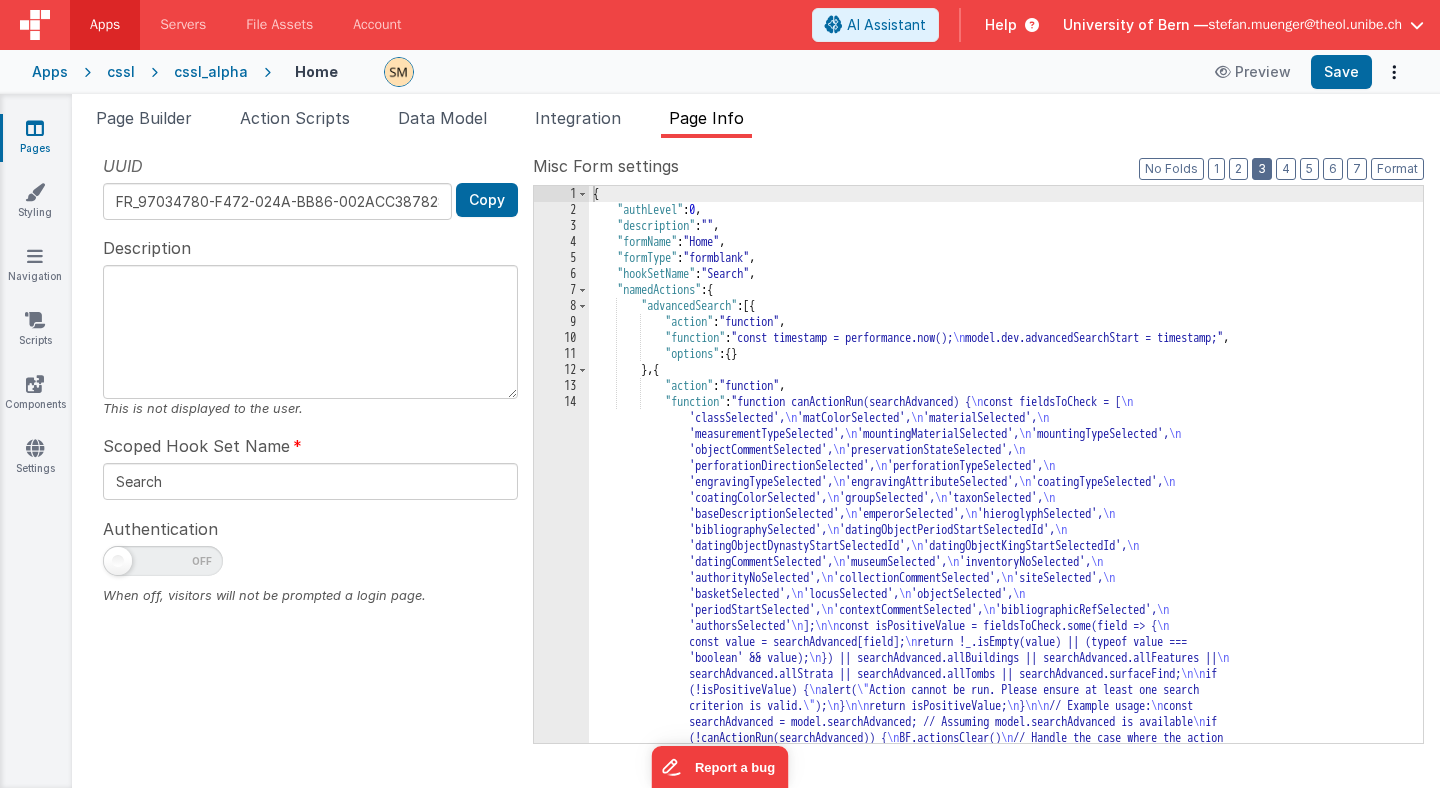 click on "3" at bounding box center [1262, 169] 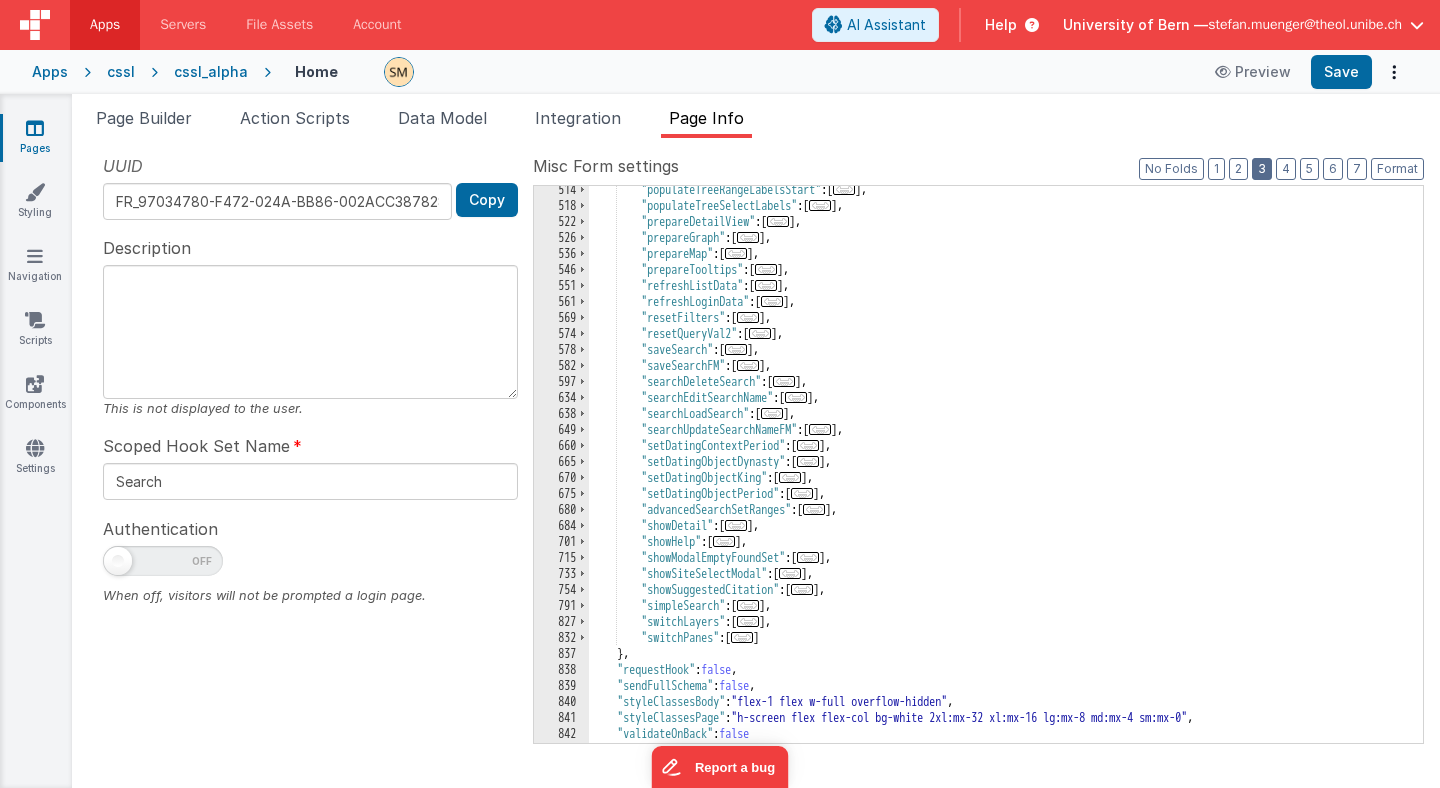 scroll, scrollTop: 708, scrollLeft: 0, axis: vertical 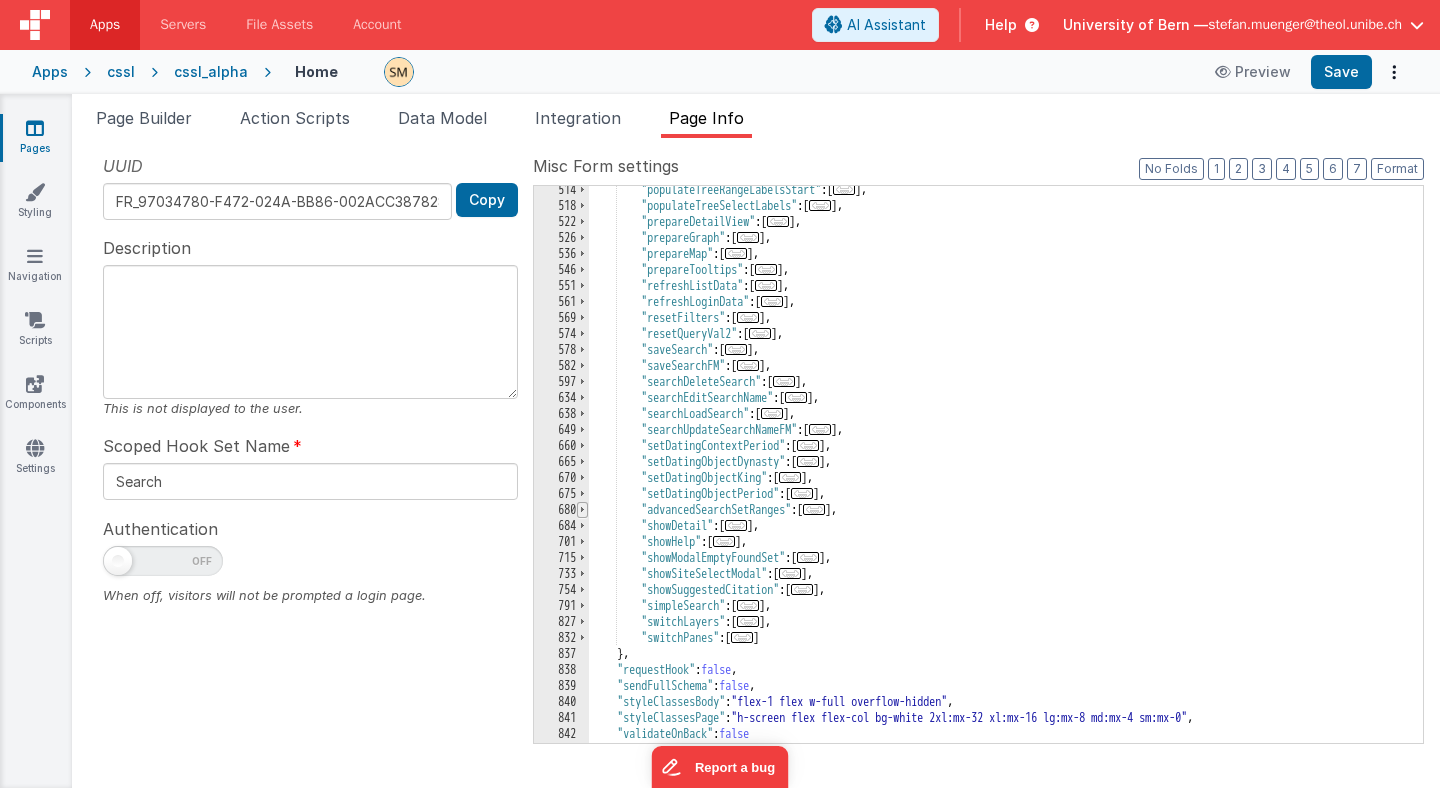 click at bounding box center (582, 510) 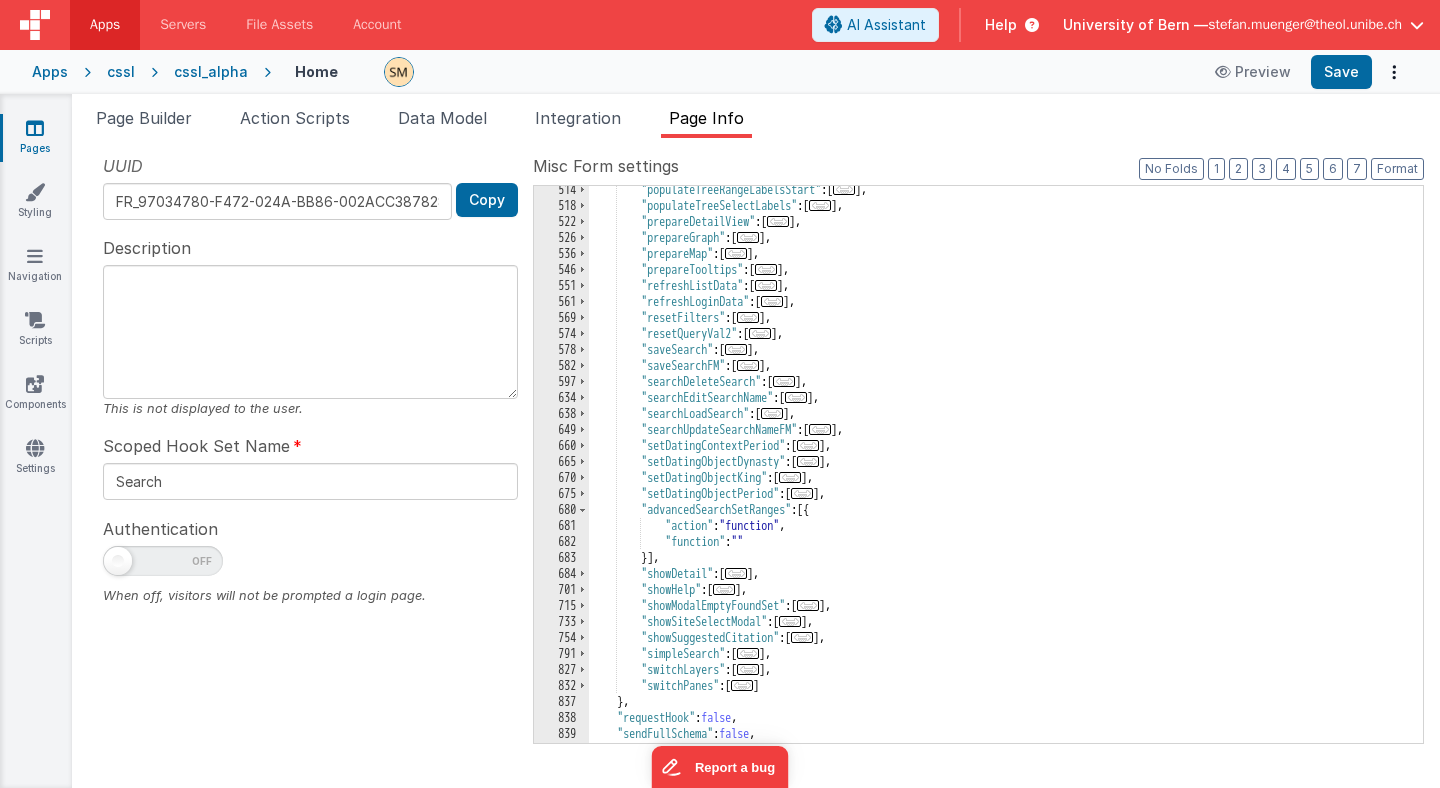 click on ""populateTreeRangeLabelsStart" :  [ ... ] ,           "populateTreeSelectLabels" :  [ ... ] ,           "prepareDetailView" :  [ ... ] ,           "prepareGraph" :  [ ... ] ,           "prepareMap" :  [ ... ] ,           "prepareTooltips" :  [ ... ] ,           "refreshListData" :  [ ... ] ,           "refreshLoginData" :  [ ... ] ,           "resetFilters" :  [ ... ] ,           "resetQueryVal2" :  [ ... ] ,           "saveSearch" :  [ ... ] ,           "saveSearchFM" :  [ ... ] ,           "searchDeleteSearch" :  [ ... ] ,           "searchEditSearchName" :  [ ... ] ,           "searchLoadSearch" :  [ ... ] ,           "searchUpdateSearchNameFM" :  [ ... ] ,           "setDatingContextPeriod" :  [ ... ] ,           "setDatingObjectDynasty" :  [ ... ] ,           "setDatingObjectKing" :  [ ... ] ,           "setDatingObjectPeriod" :  [ ... ] ,           "advancedSearchSetRanges" :  [{                "action" :  "function" ,                "function" :  ""           }] ,           "showDetail" :  [" at bounding box center [1006, 476] 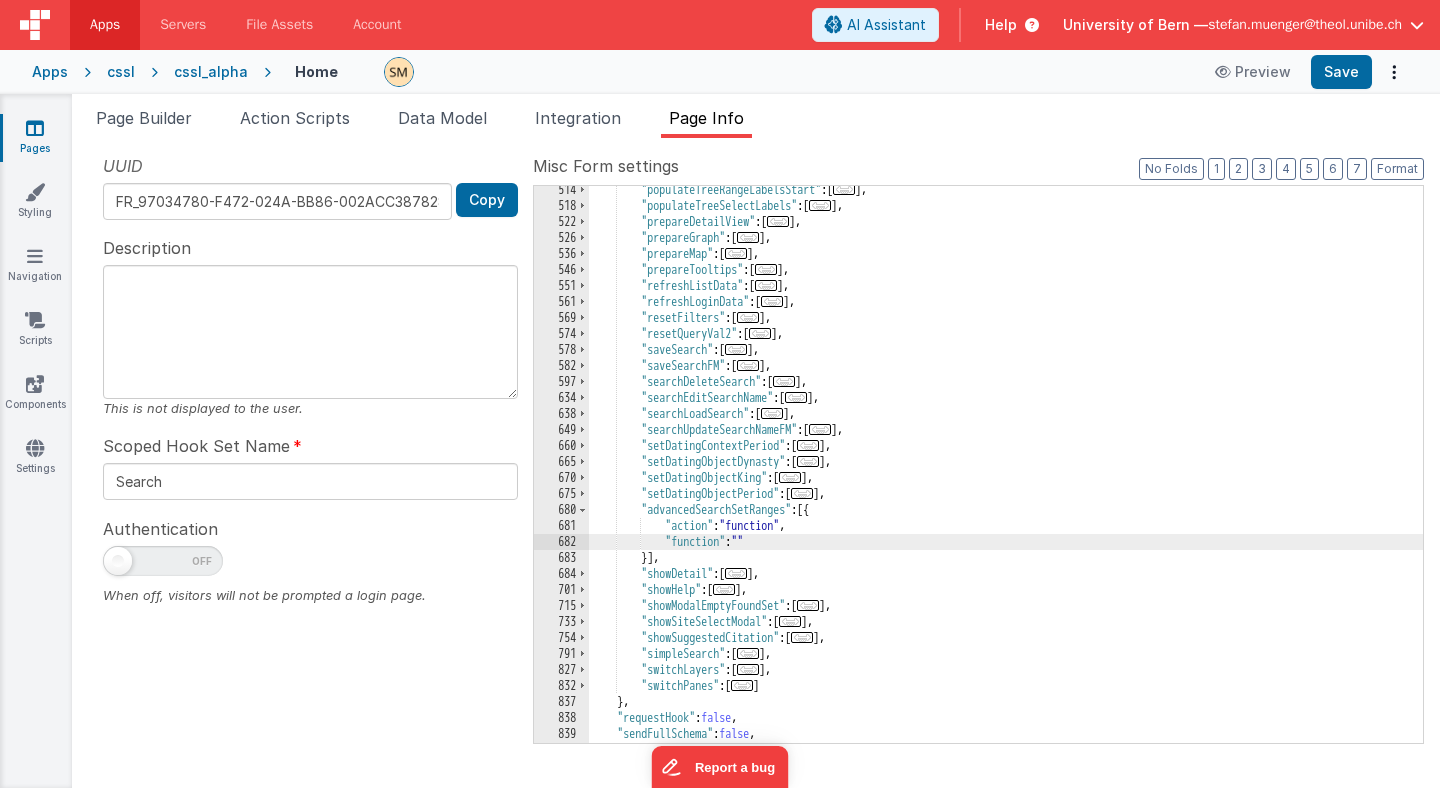 click on "682" at bounding box center [561, 542] 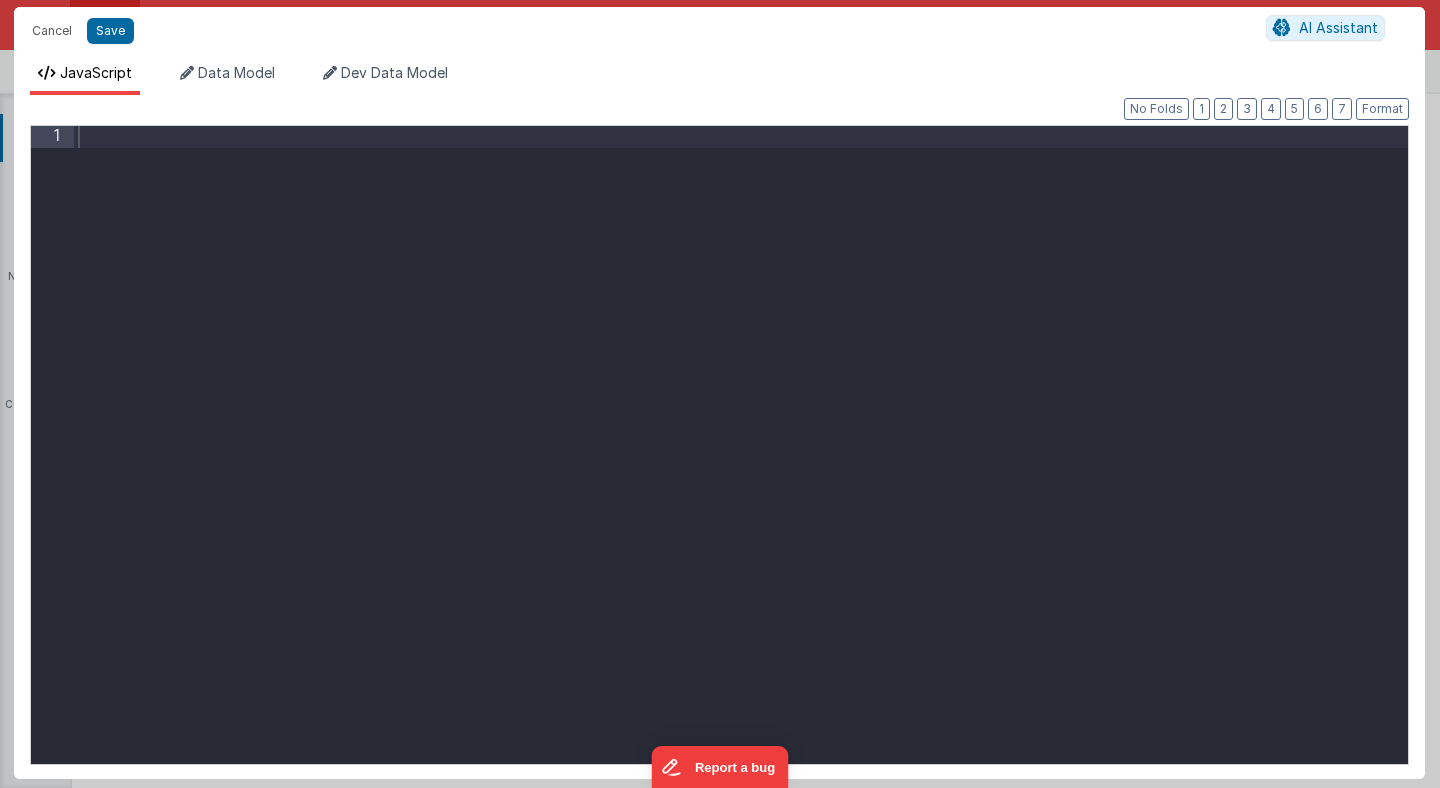 click at bounding box center (741, 466) 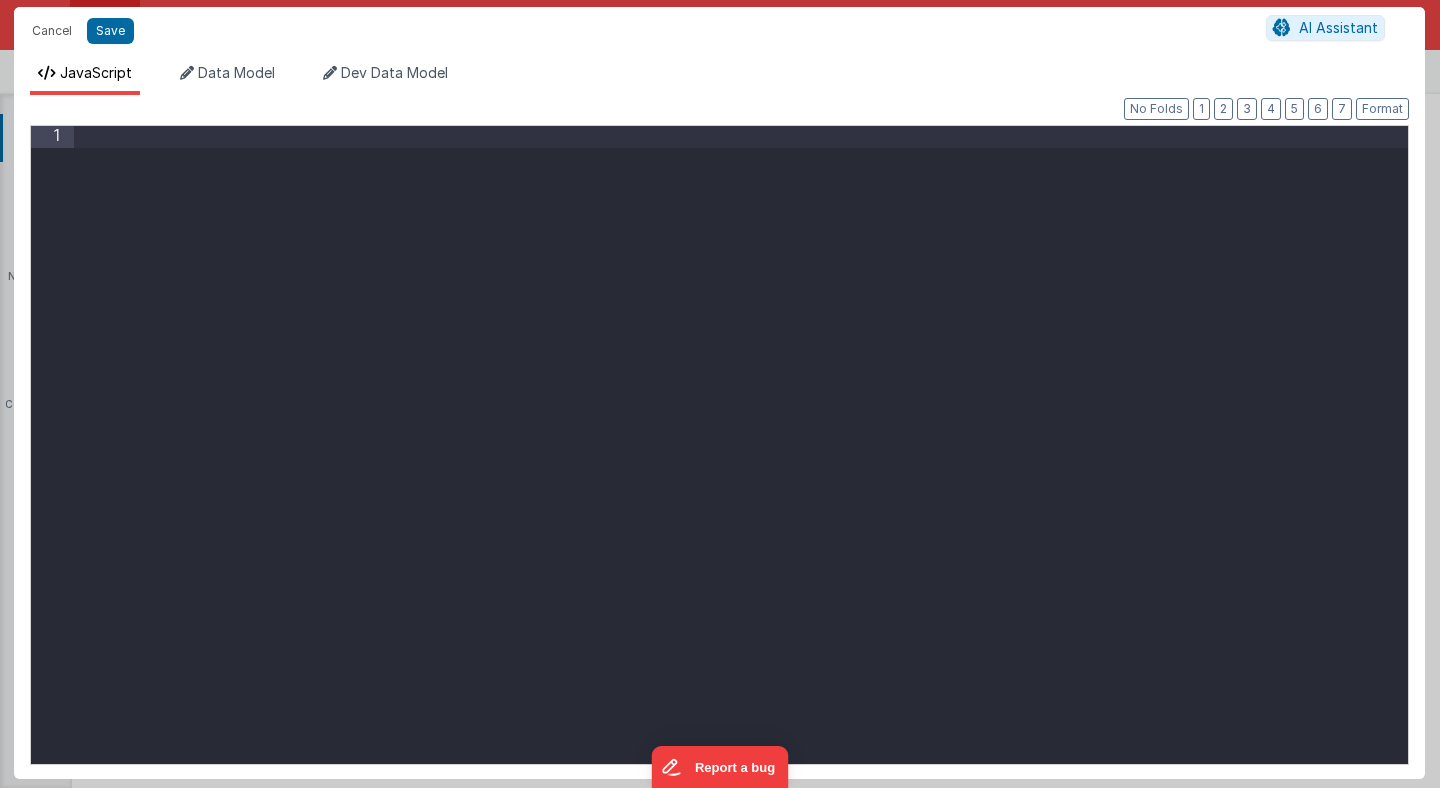 scroll, scrollTop: 1555, scrollLeft: 0, axis: vertical 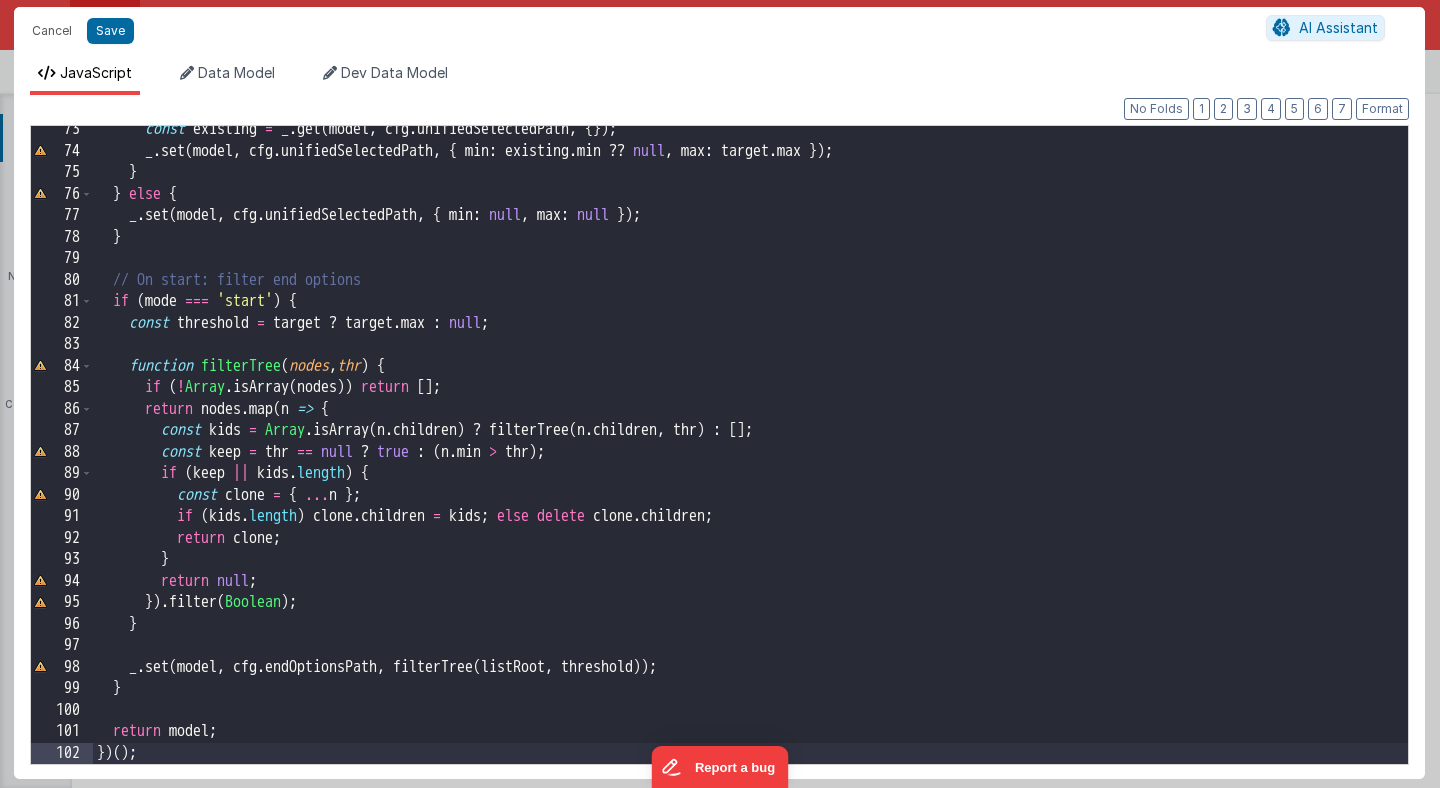 click on "const   clone   =   {   ... n   } ;              if   ( kids . length )   clone . children   =   kids ;   else   delete   clone.children" at bounding box center (750, 459) 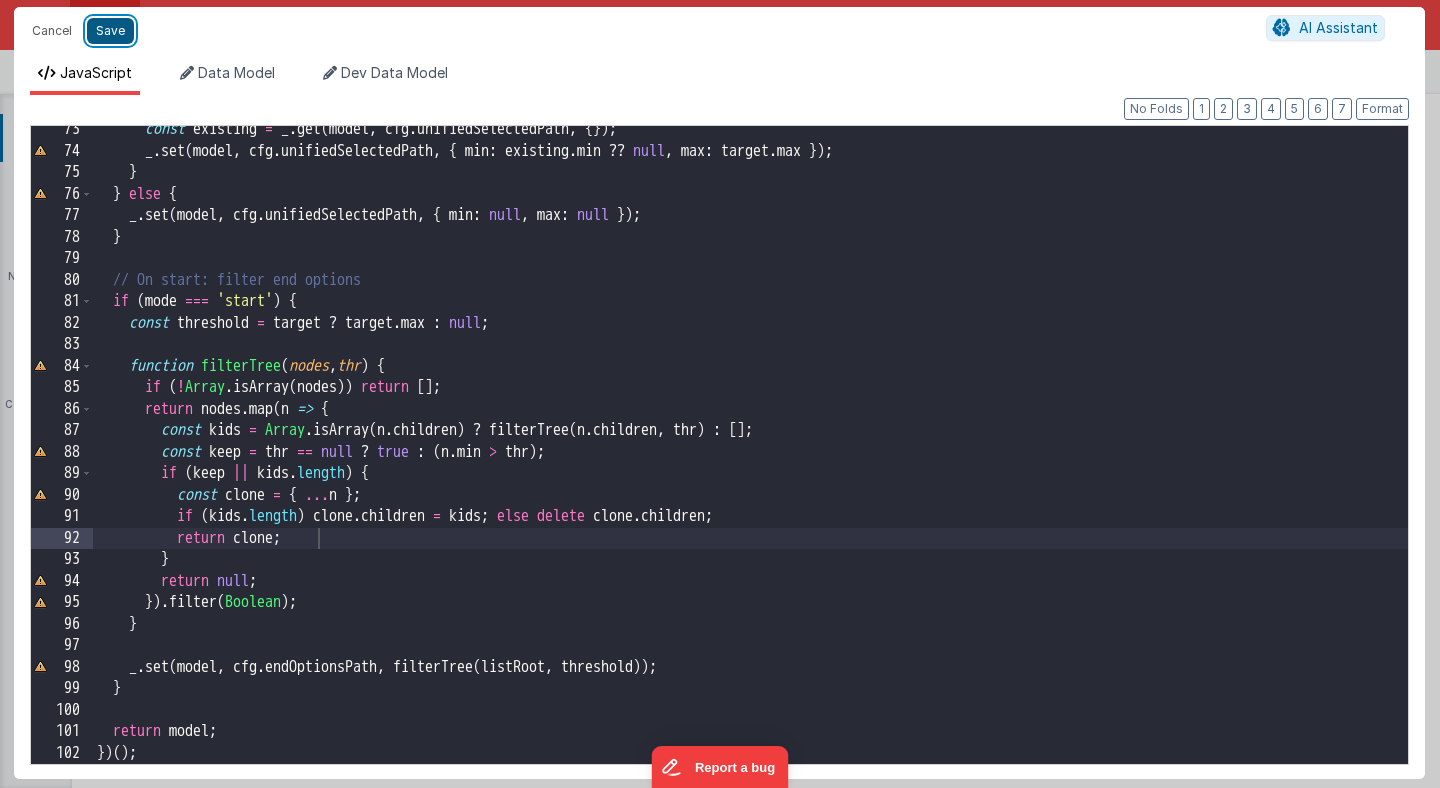 click on "Save" at bounding box center (110, 31) 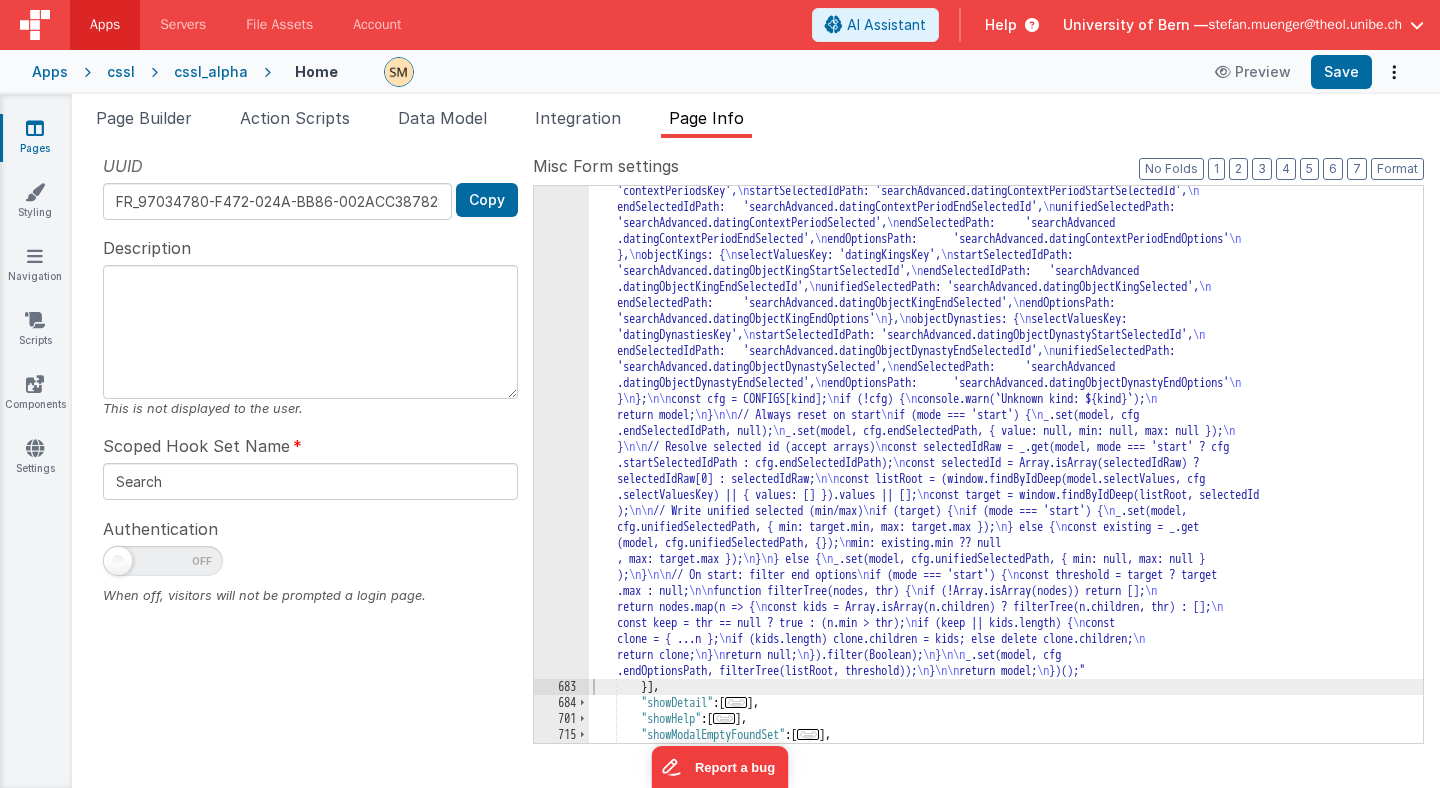 scroll, scrollTop: 1124, scrollLeft: 0, axis: vertical 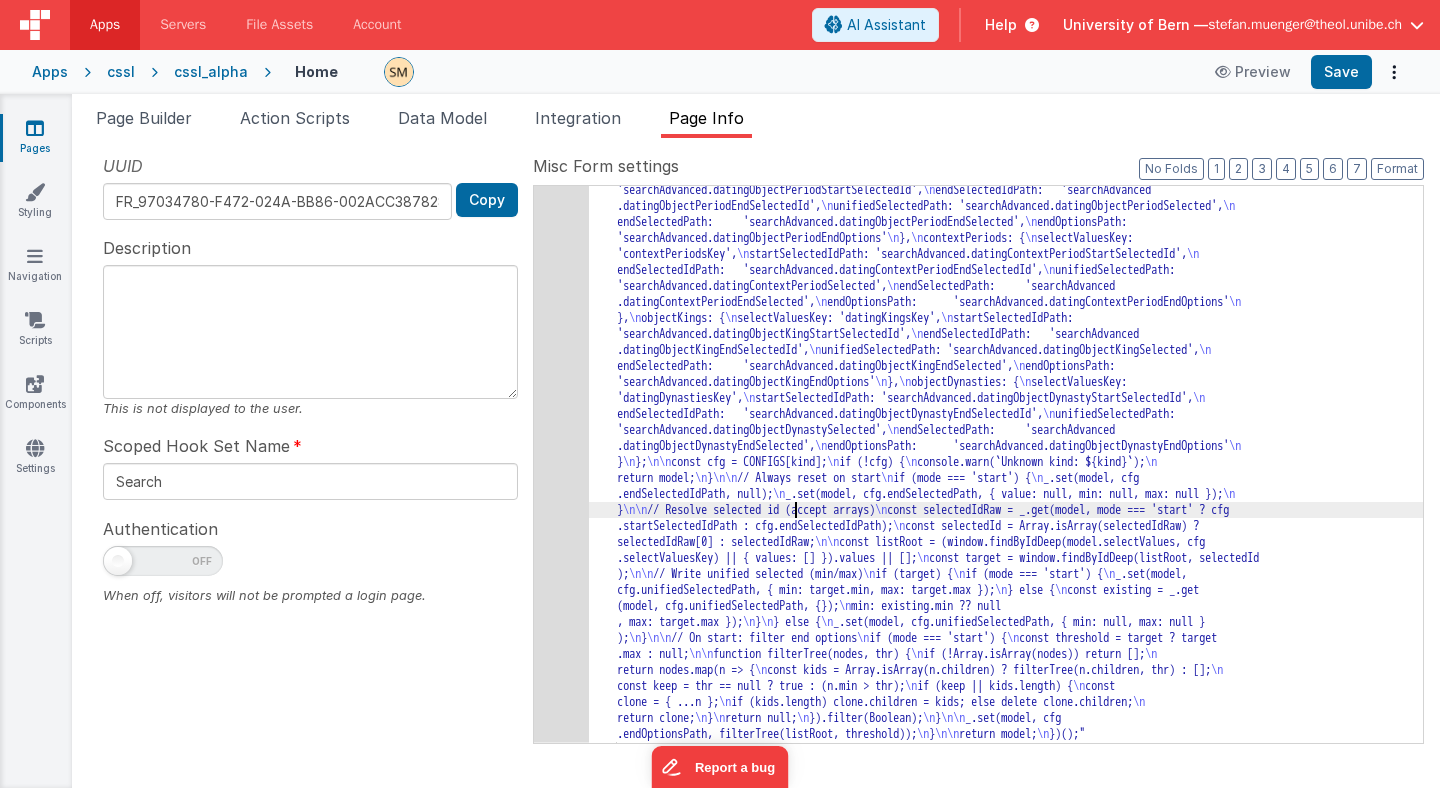 click on ""function" :  "(function () { \n   const mode = action?.options?.mode; \n   const kind = action?.options?.kind; \n\n   if       (mode !== 'start' && mode !== 'end') { \n     console.warn(`Invalid mode: ${mode}`); \n     return model; \n   } \n         if (!kind) { \n     console.warn(`Missing action.options.kind`); \n     return model; \n   } \n\n   const CONFIGS =       { \n     objectPeriods: { \n       selectValuesKey: 'datingPeriodsKey', \n       startSelectedIdPath:       'searchAdvanced.datingObjectPeriodStartSelectedId', \n       endSelectedIdPath:   'searchAdvanced      .datingObjectPeriodEndSelectedId', \n       unifiedSelectedPath: 'searchAdvanced.datingObjectPeriodSelected', \n             endSelectedPath:     'searchAdvanced.datingObjectPeriodEndSelected', \n       endOptionsPath:            'searchAdvanced.datingObjectPeriodEndOptions' \n     }, \n     contextPeriods: { \n       selectValuesKey:       'contextPeriodsKey', \n \n             \n      \n \n \n" at bounding box center (1006, 716) 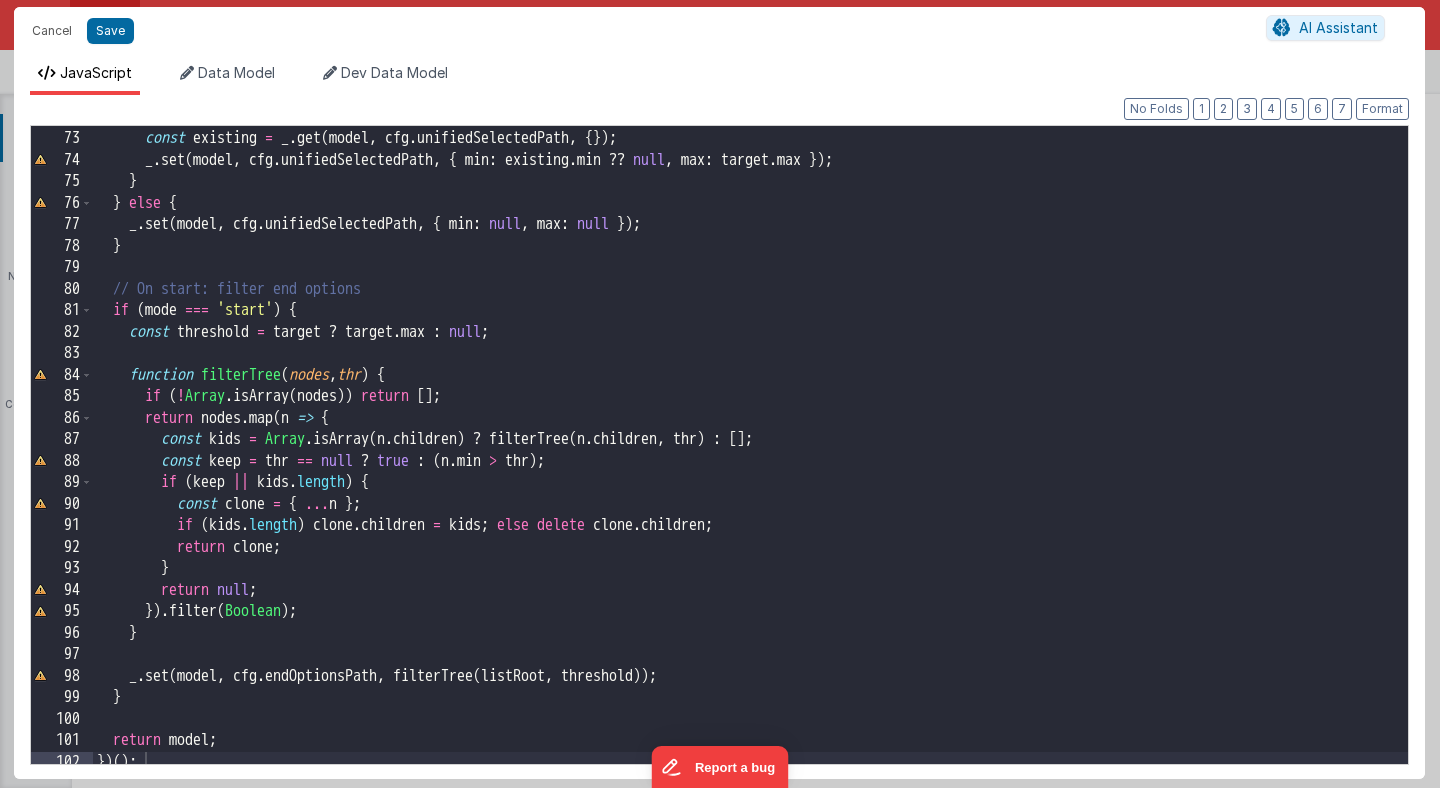 scroll, scrollTop: 1555, scrollLeft: 0, axis: vertical 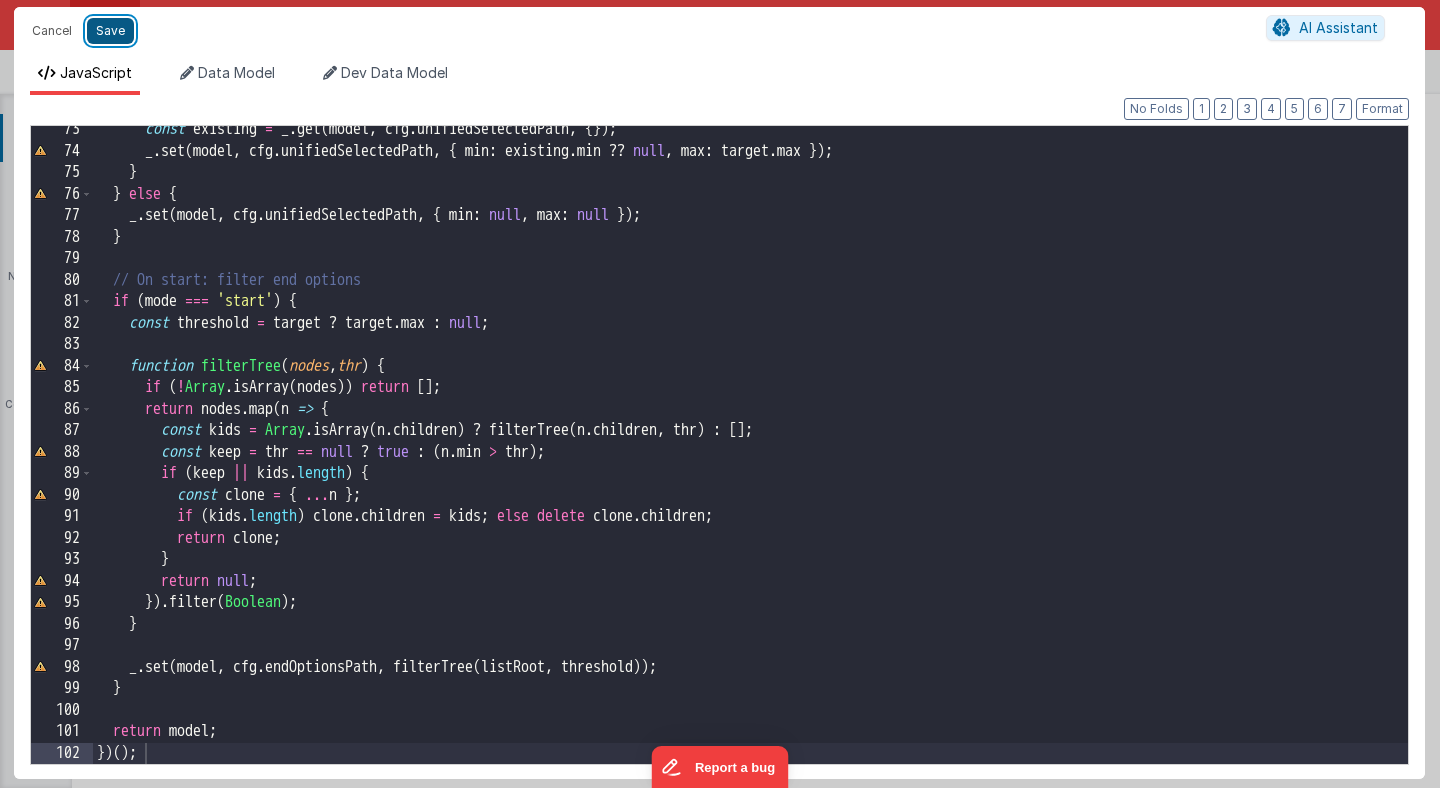 click on "Save" at bounding box center (110, 31) 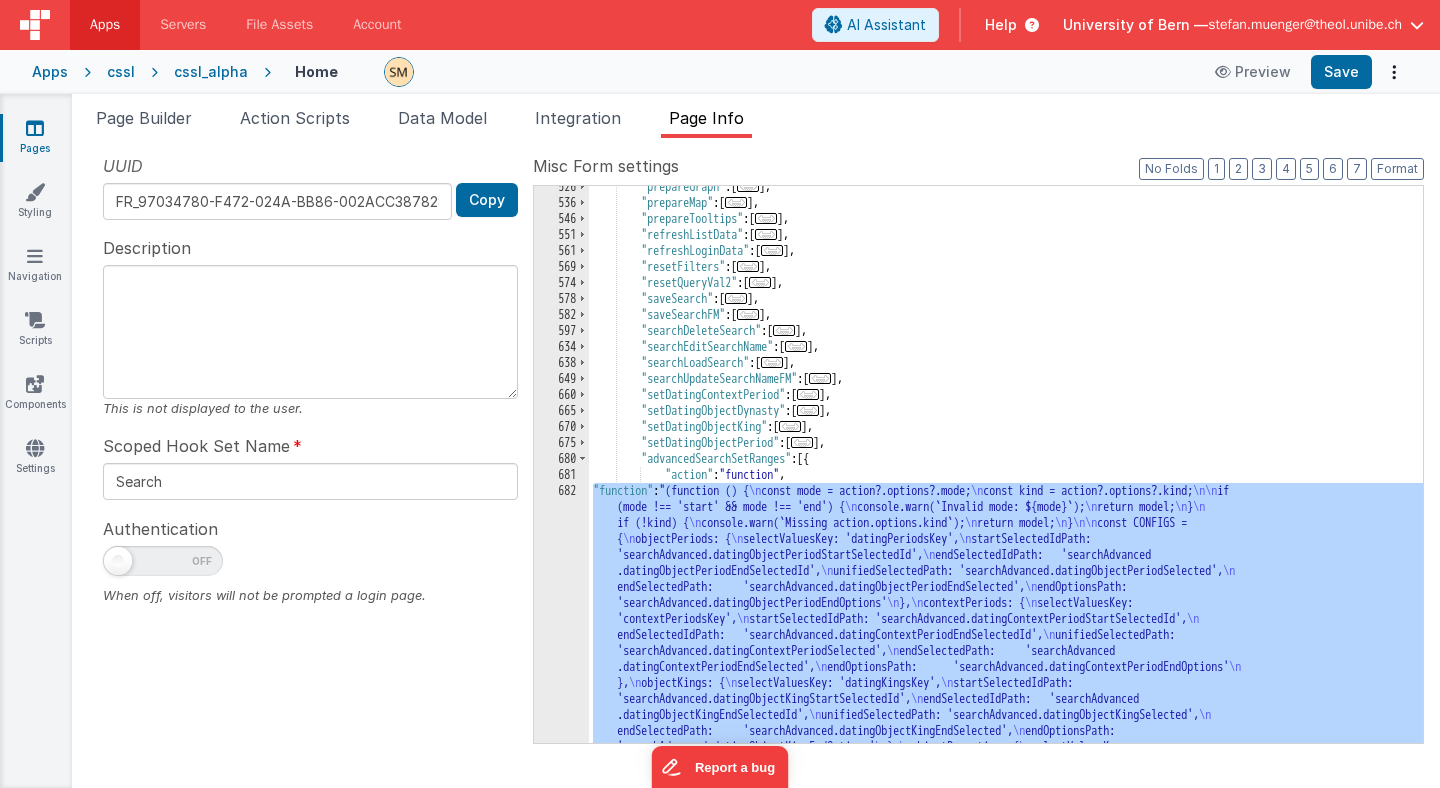 scroll, scrollTop: 761, scrollLeft: 0, axis: vertical 